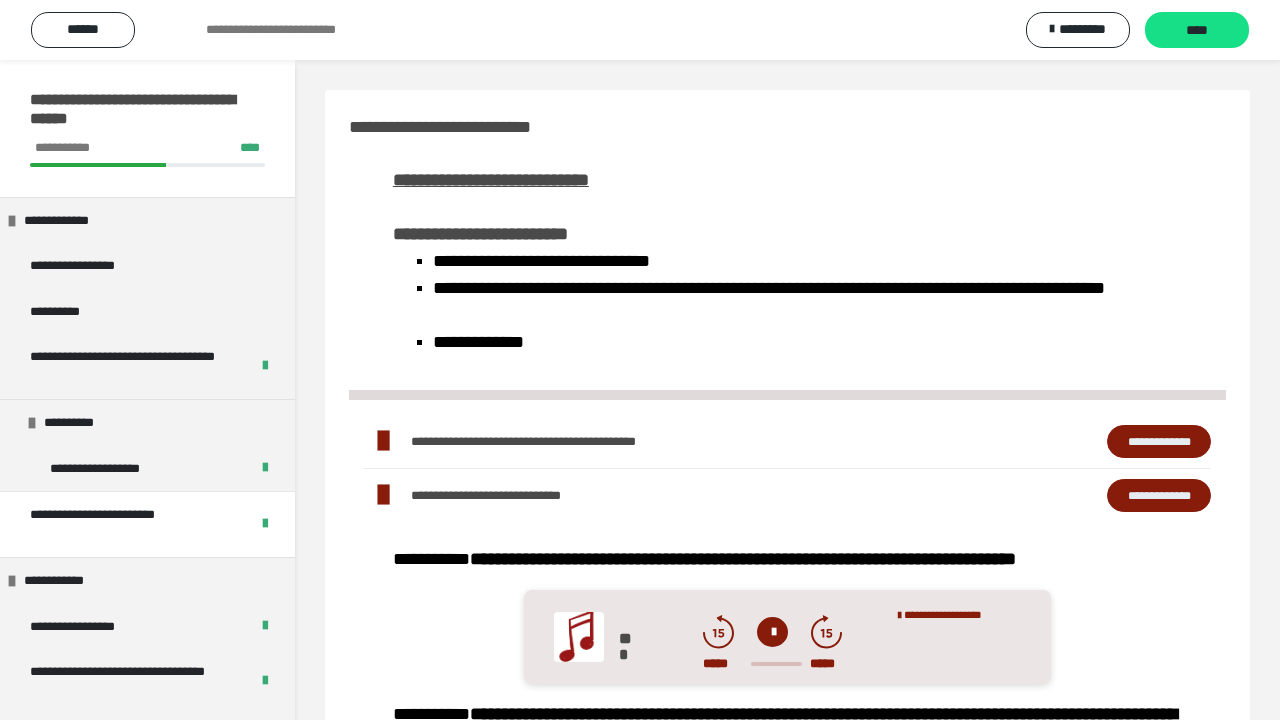 scroll, scrollTop: 1100, scrollLeft: 0, axis: vertical 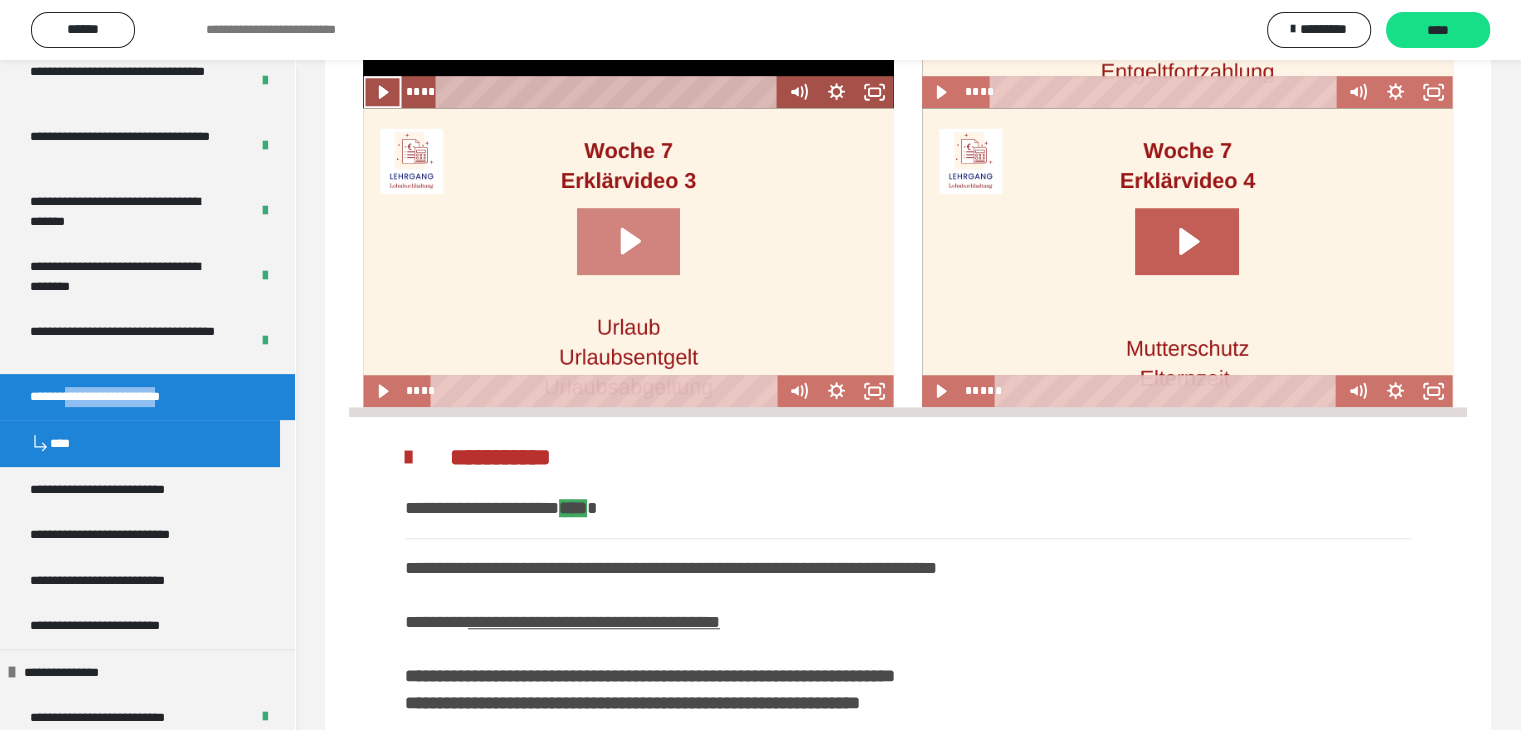 click 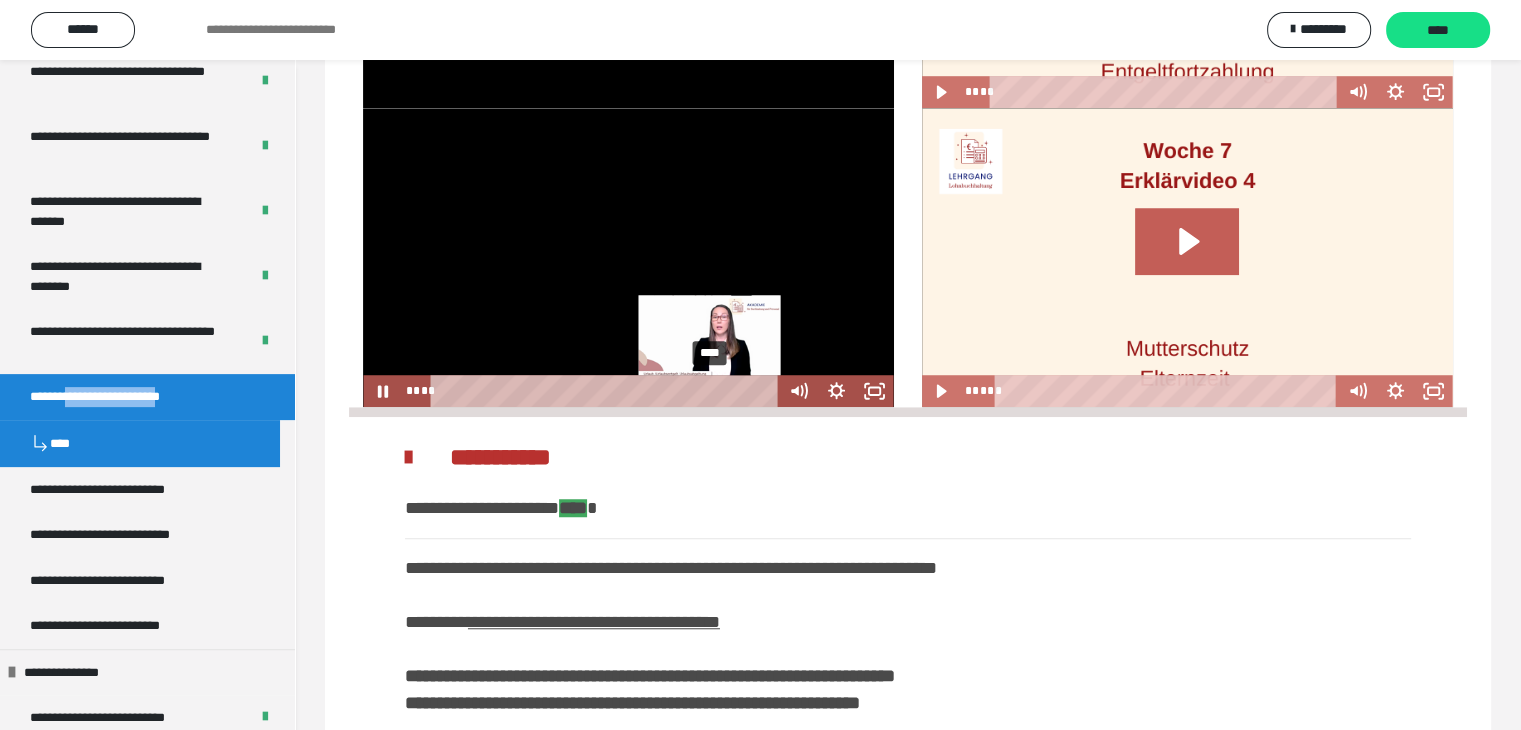 click on "****" at bounding box center [608, 391] 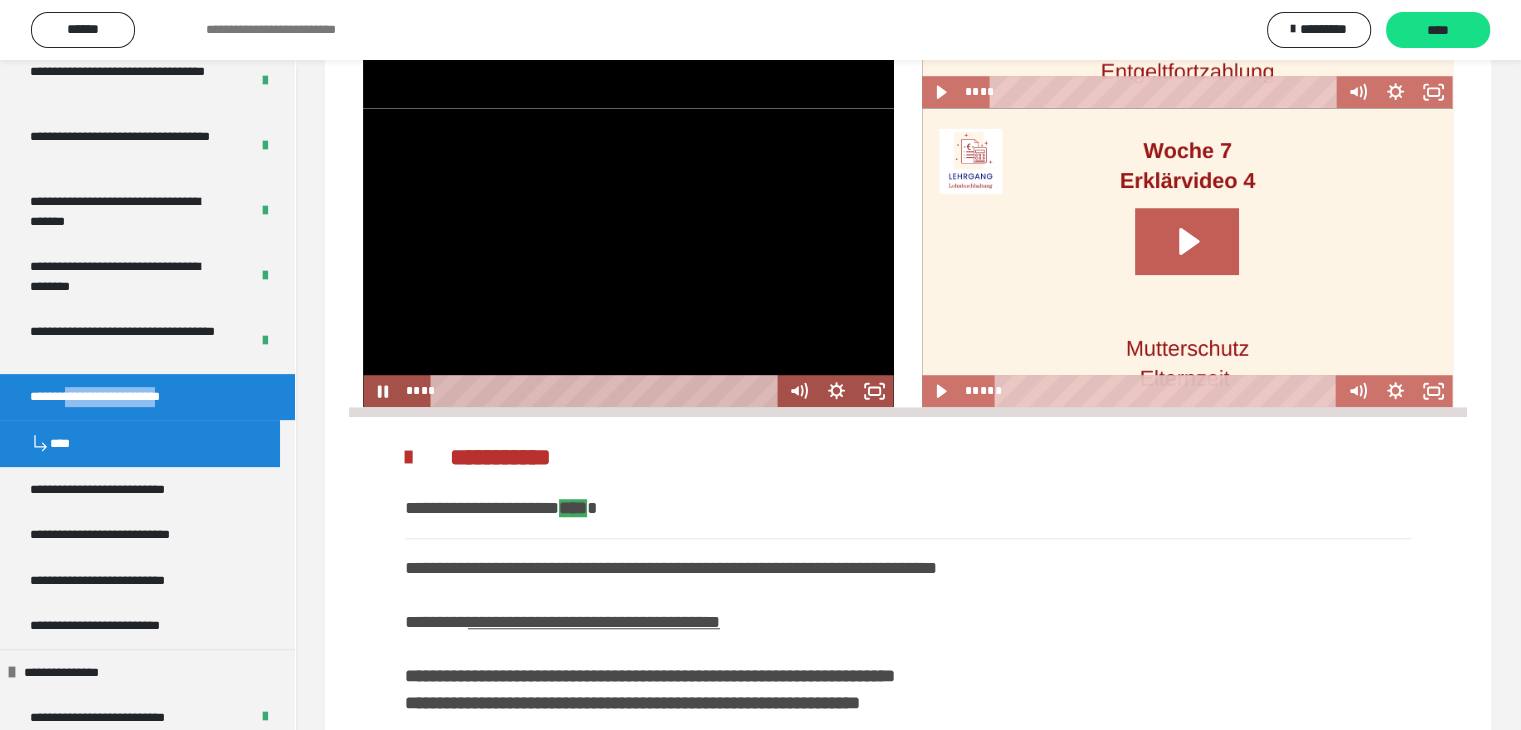 click at bounding box center [628, 257] 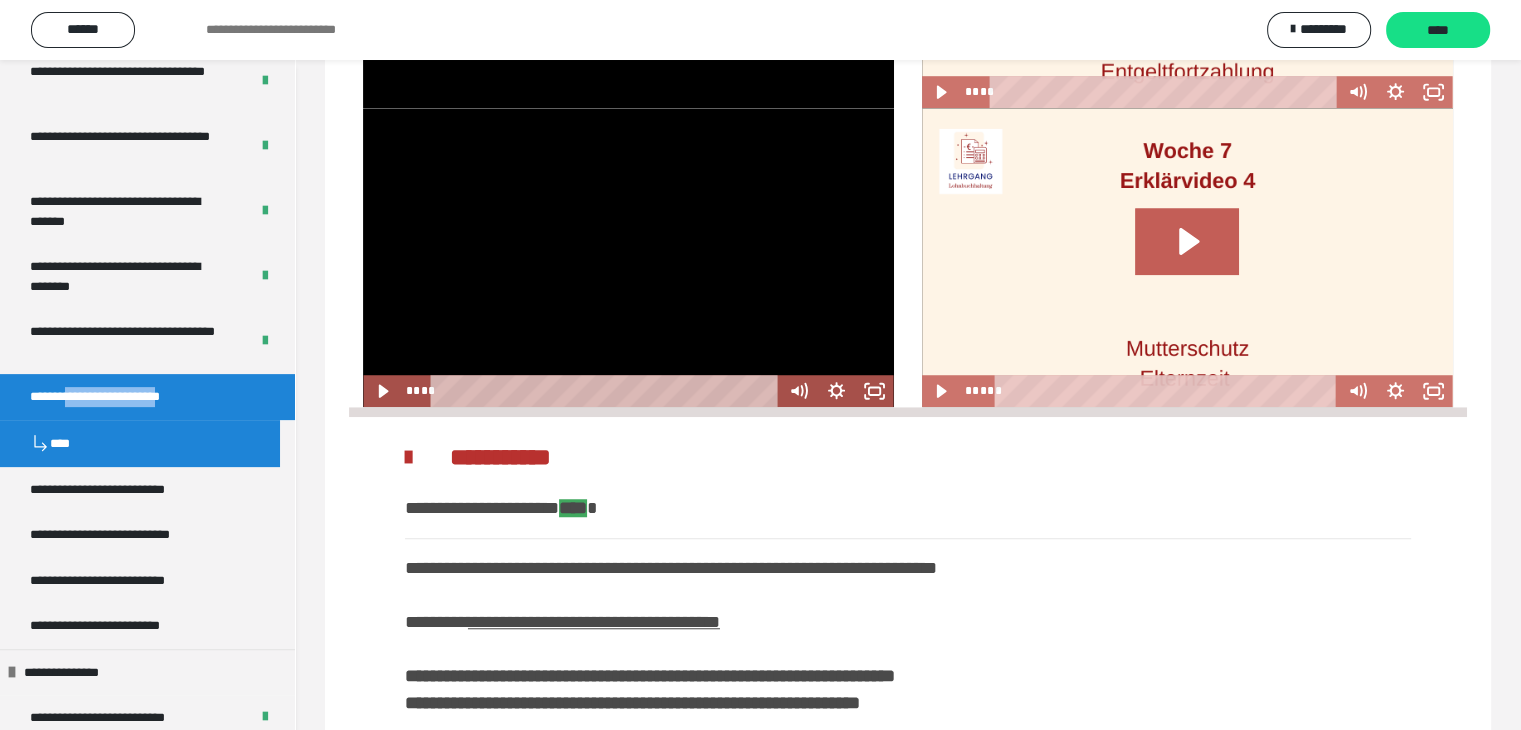 click at bounding box center (628, 257) 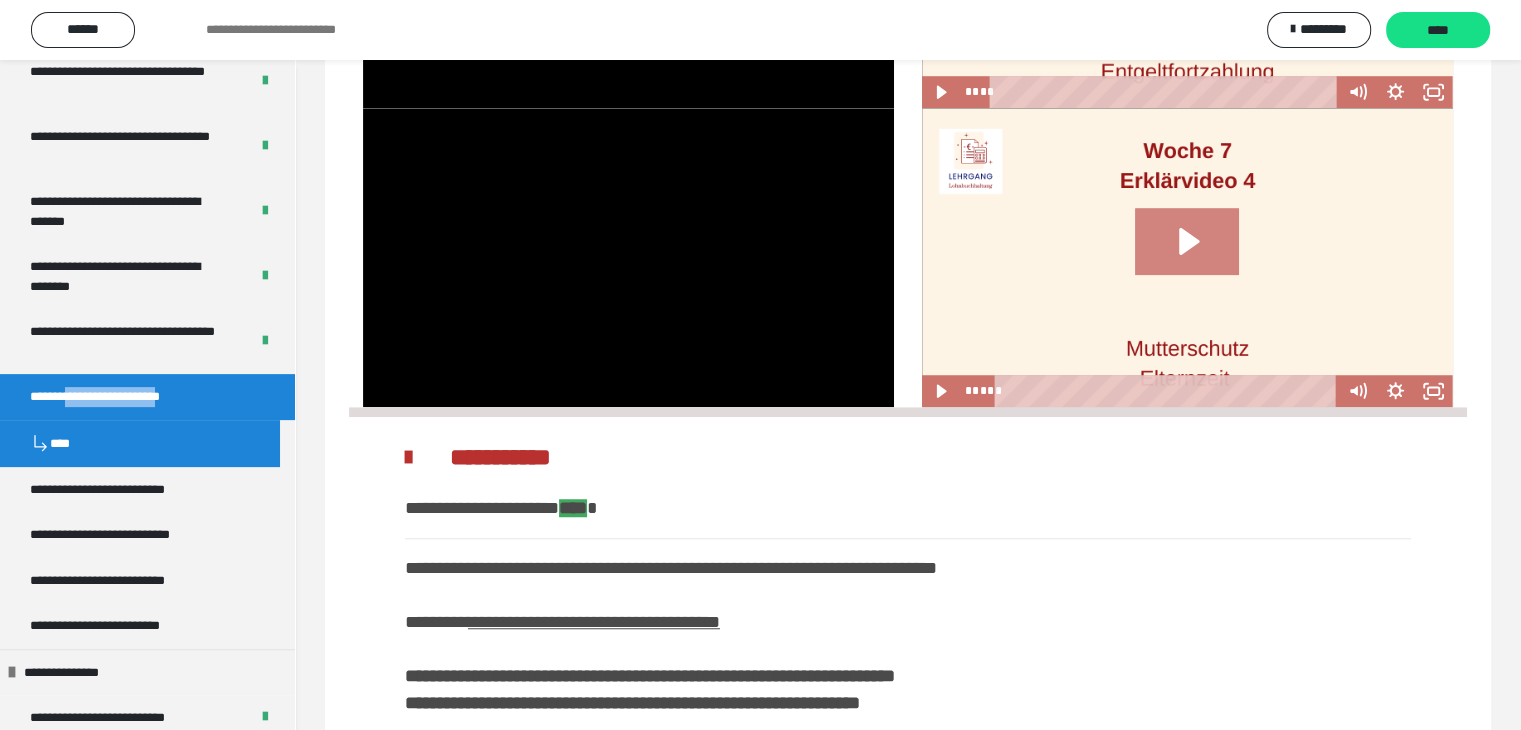 click 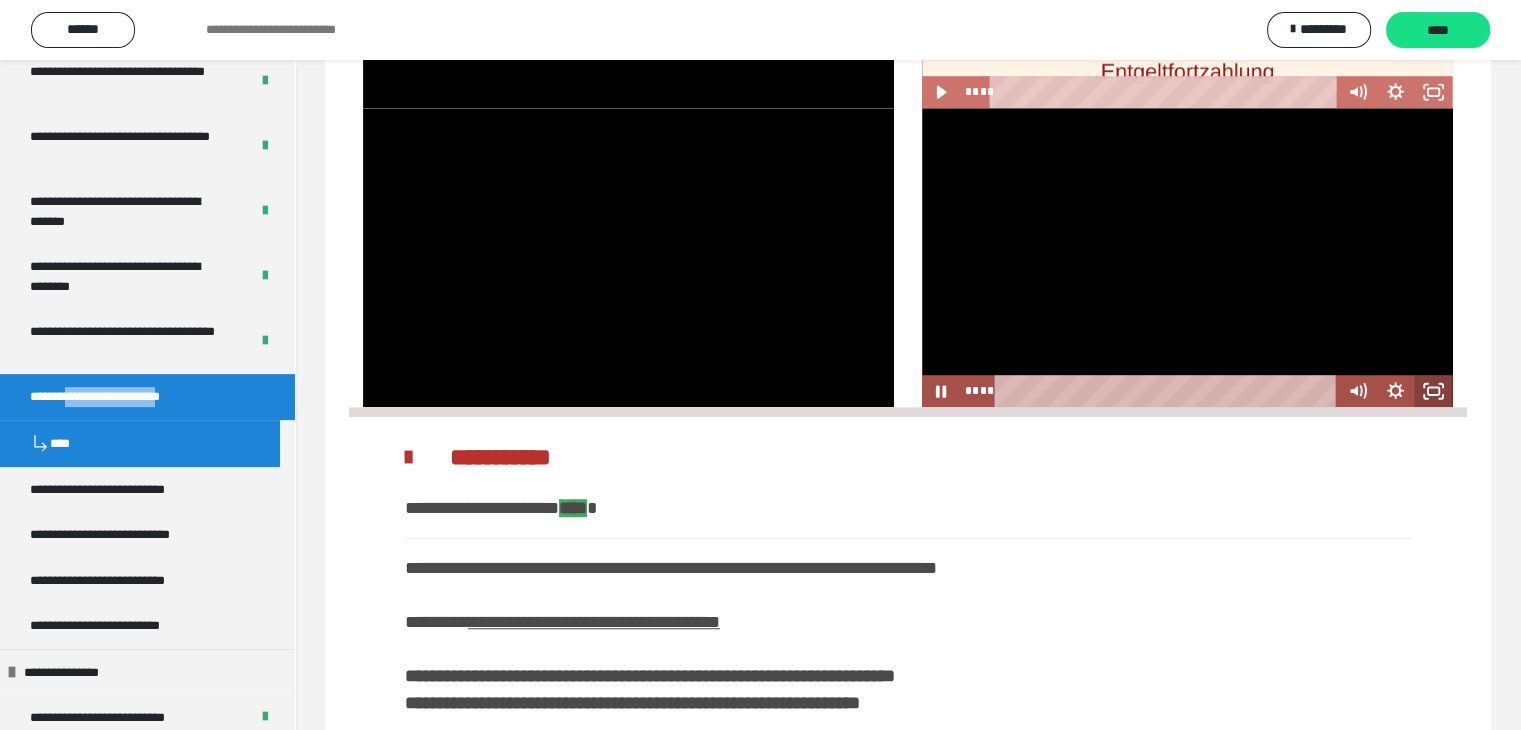 click 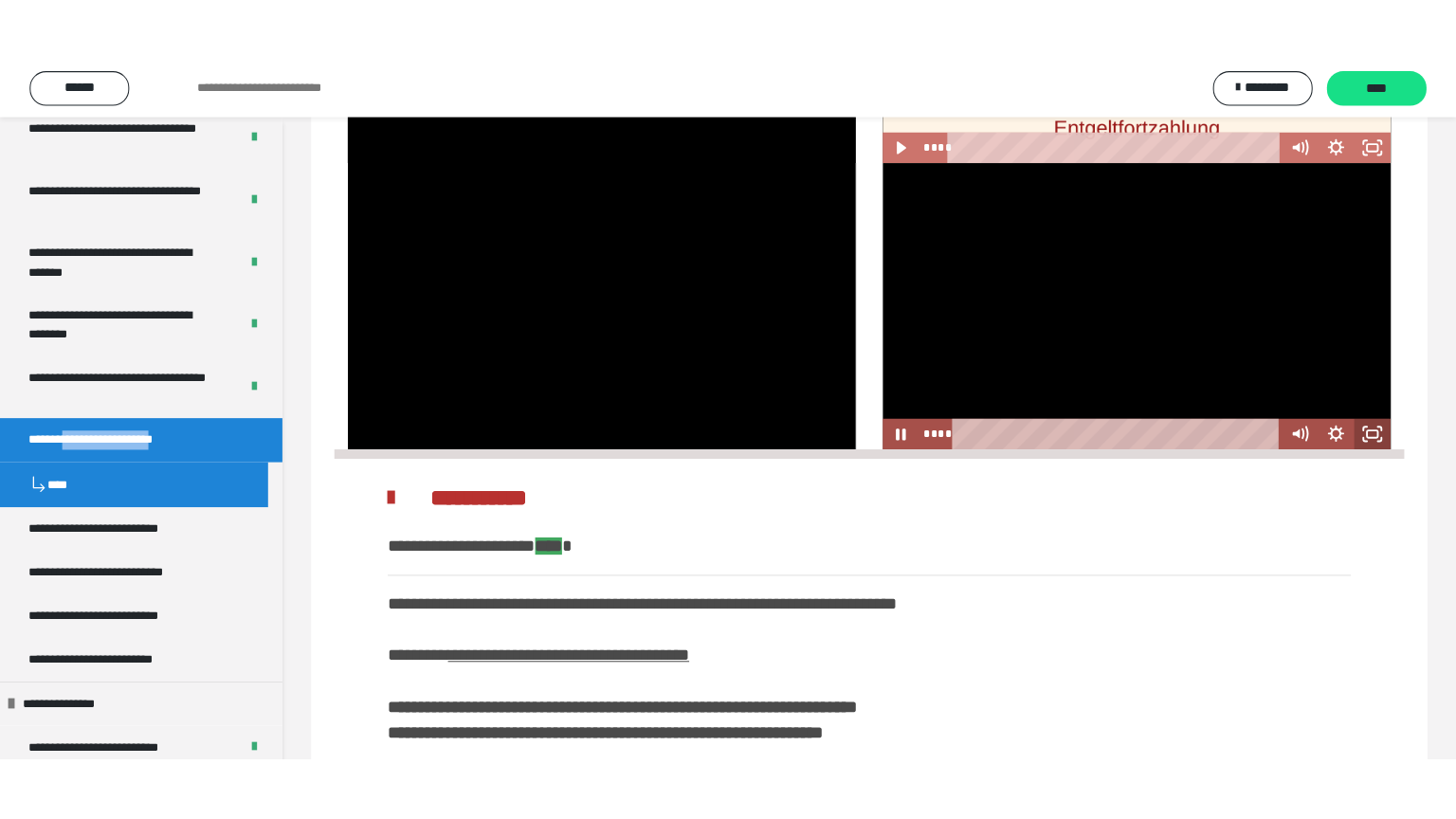 scroll, scrollTop: 1321, scrollLeft: 0, axis: vertical 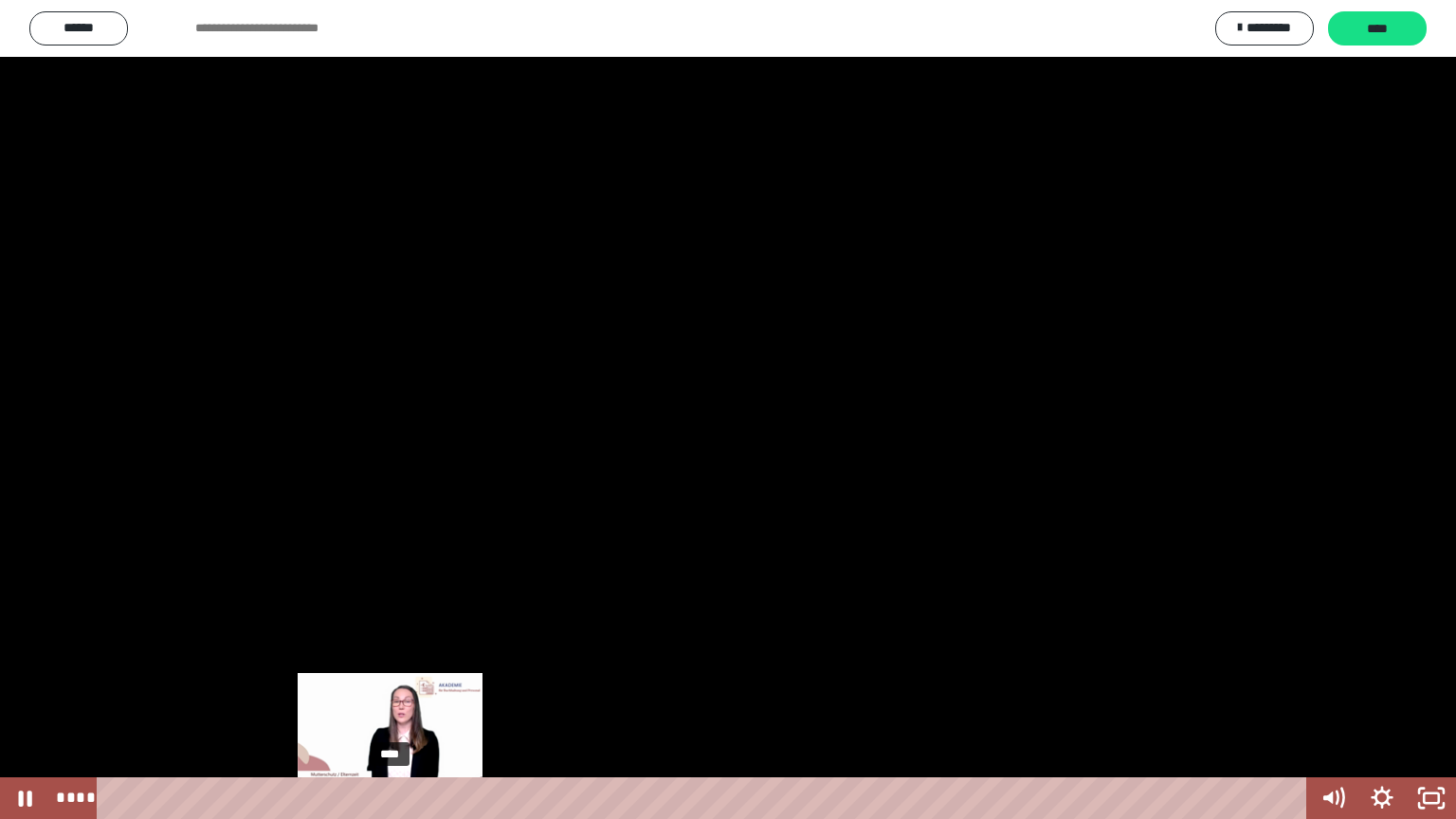click on "****" at bounding box center (705, 798) 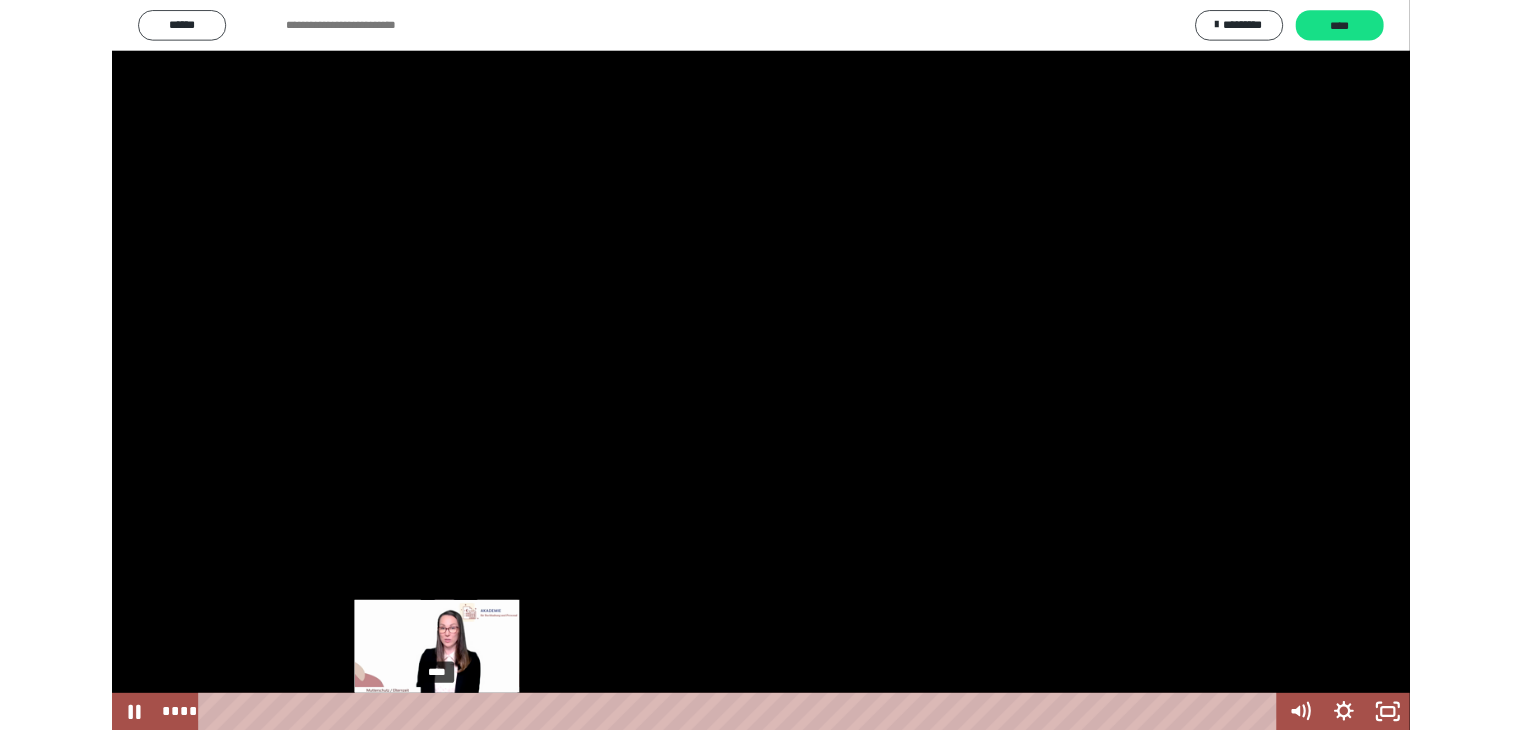 scroll, scrollTop: 0, scrollLeft: 0, axis: both 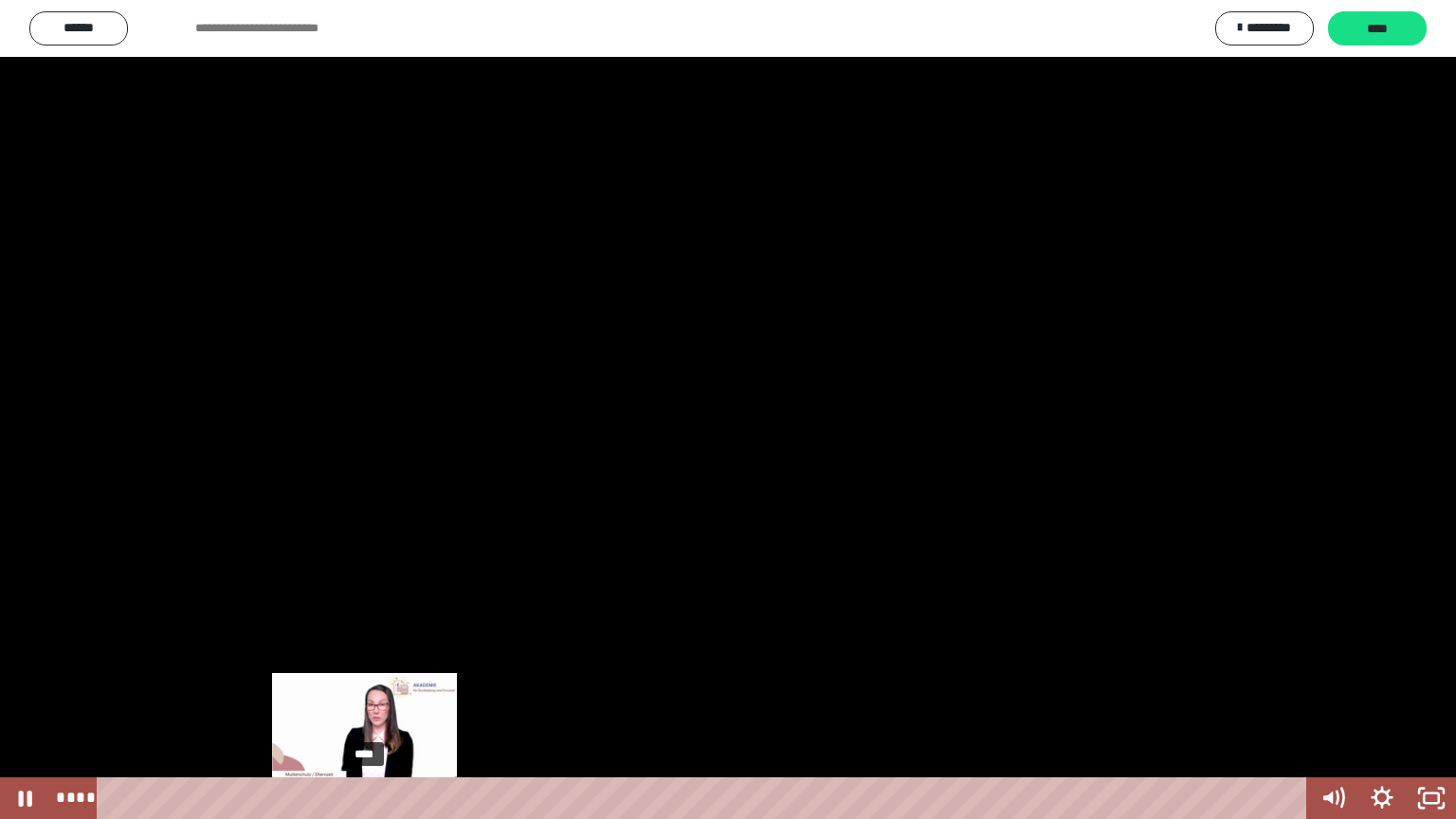 click on "****" at bounding box center (705, 798) 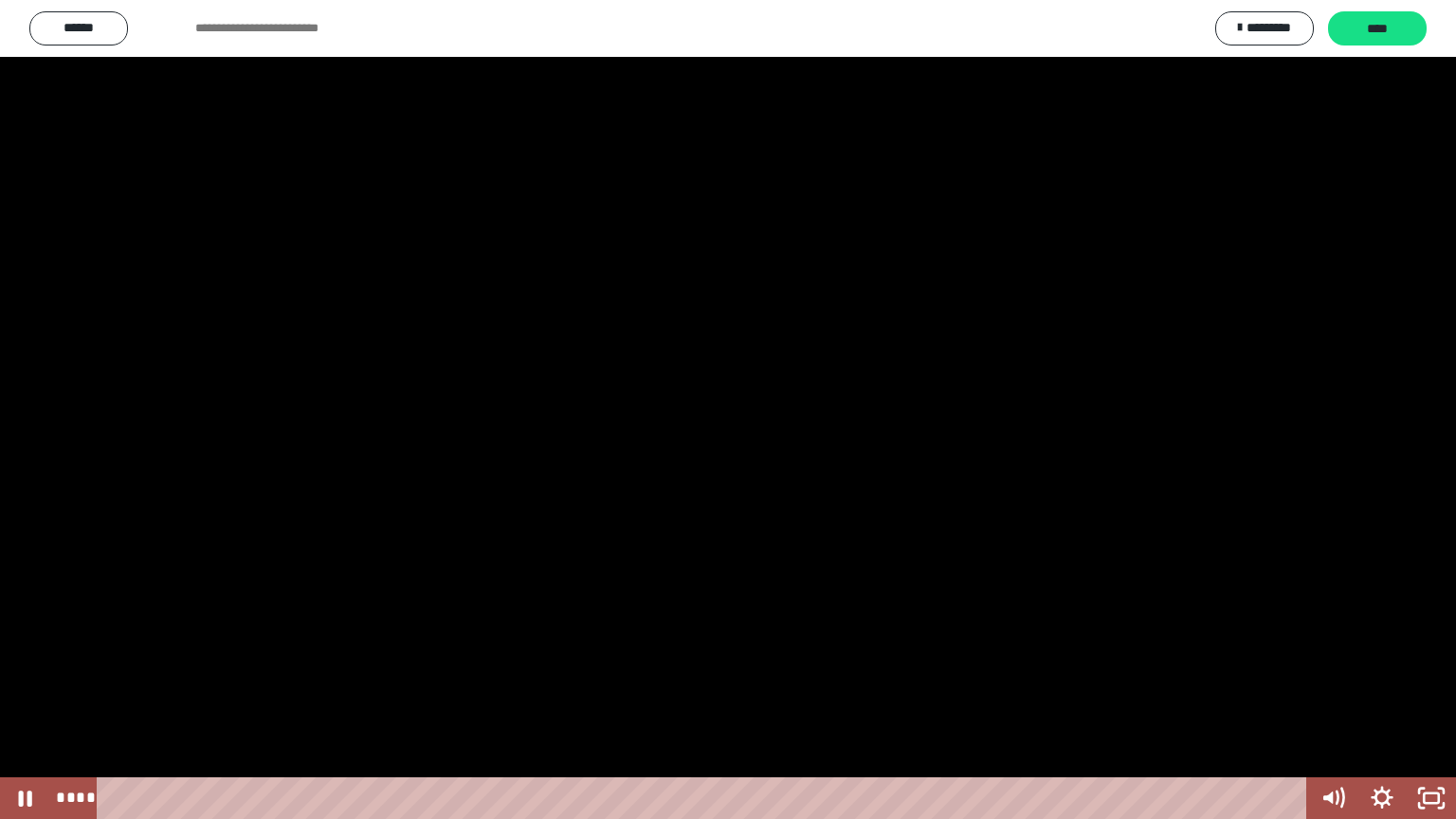 click at bounding box center (728, 410) 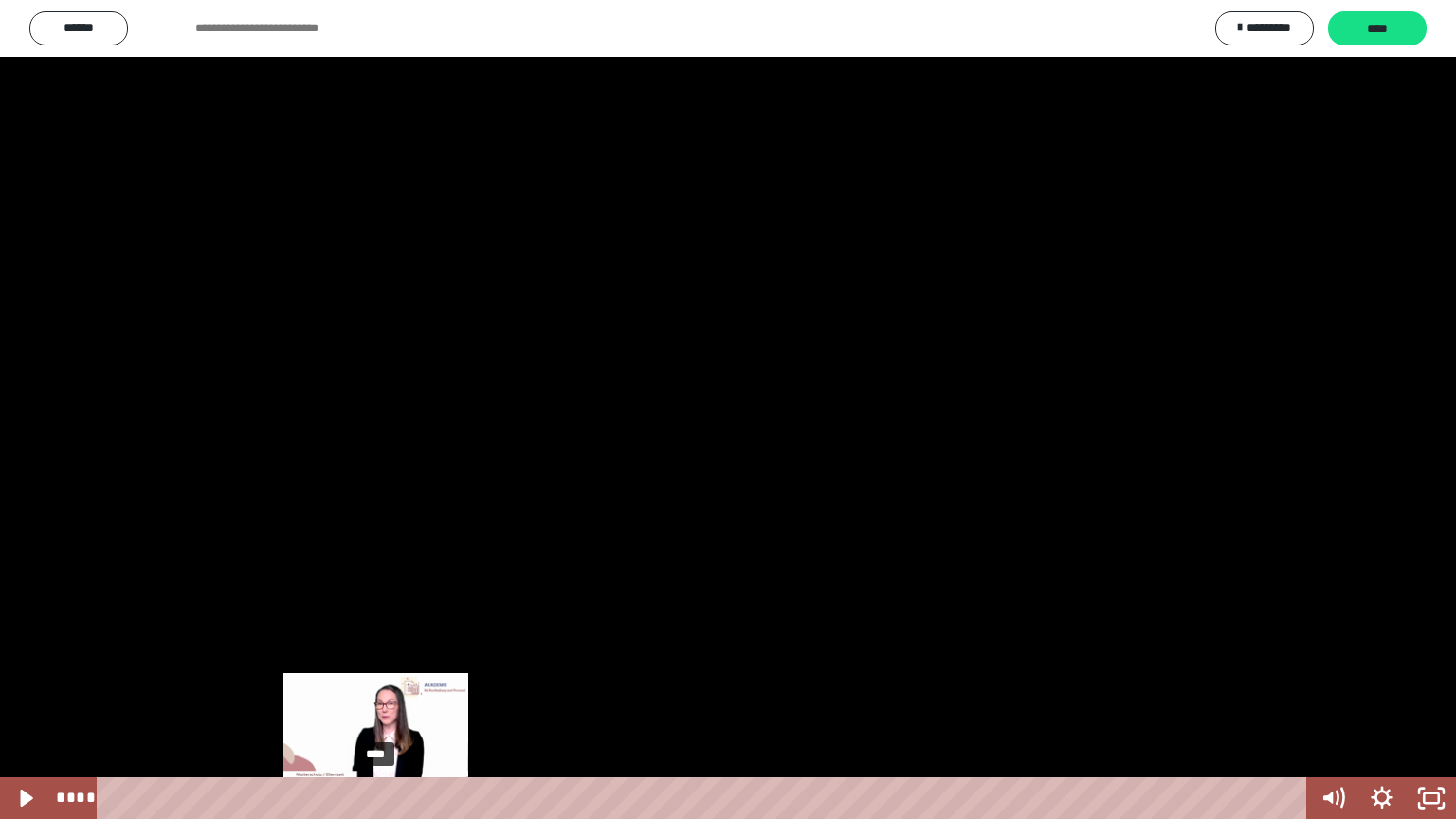 click on "****" at bounding box center (705, 798) 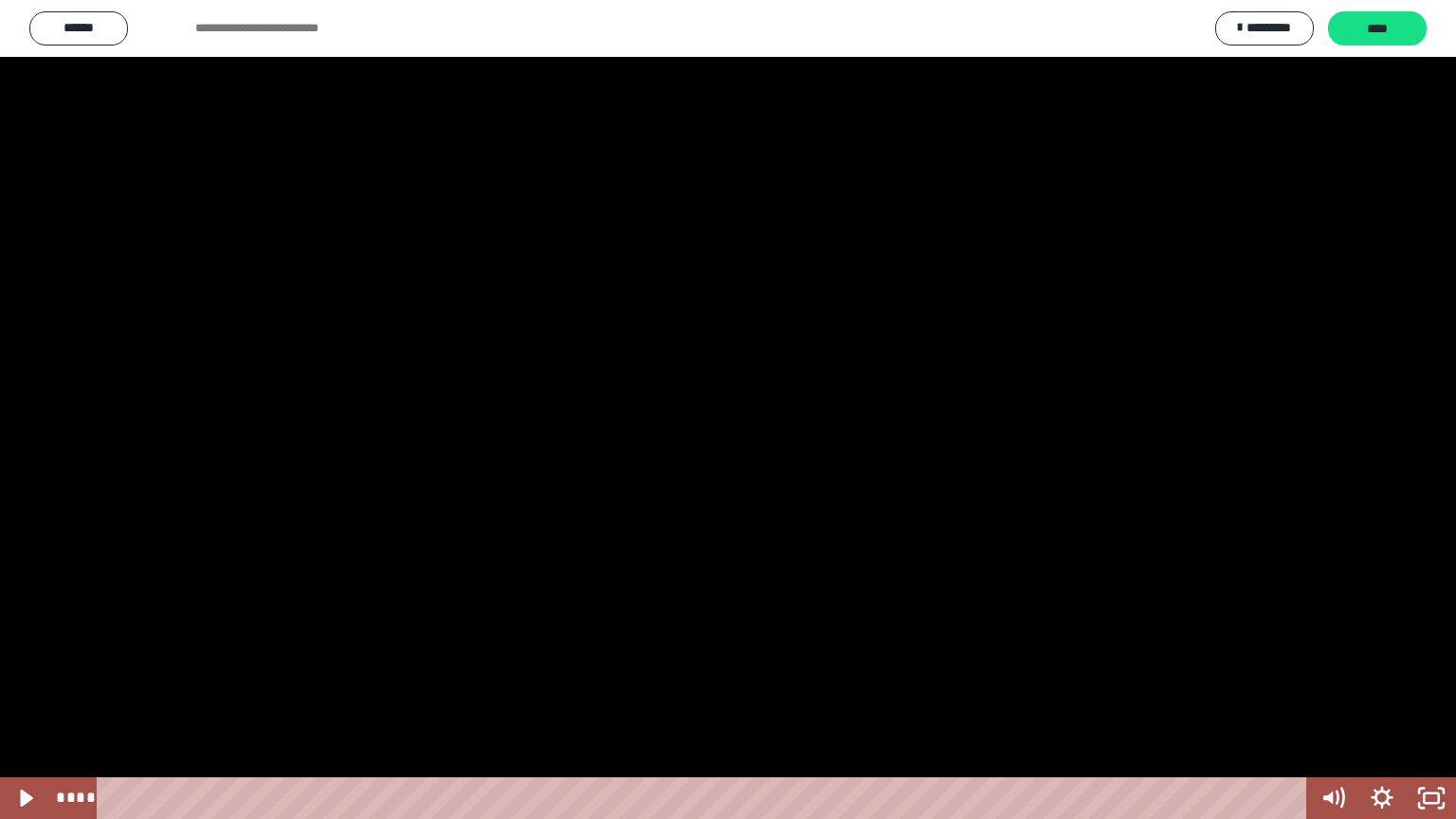 click at bounding box center (728, 410) 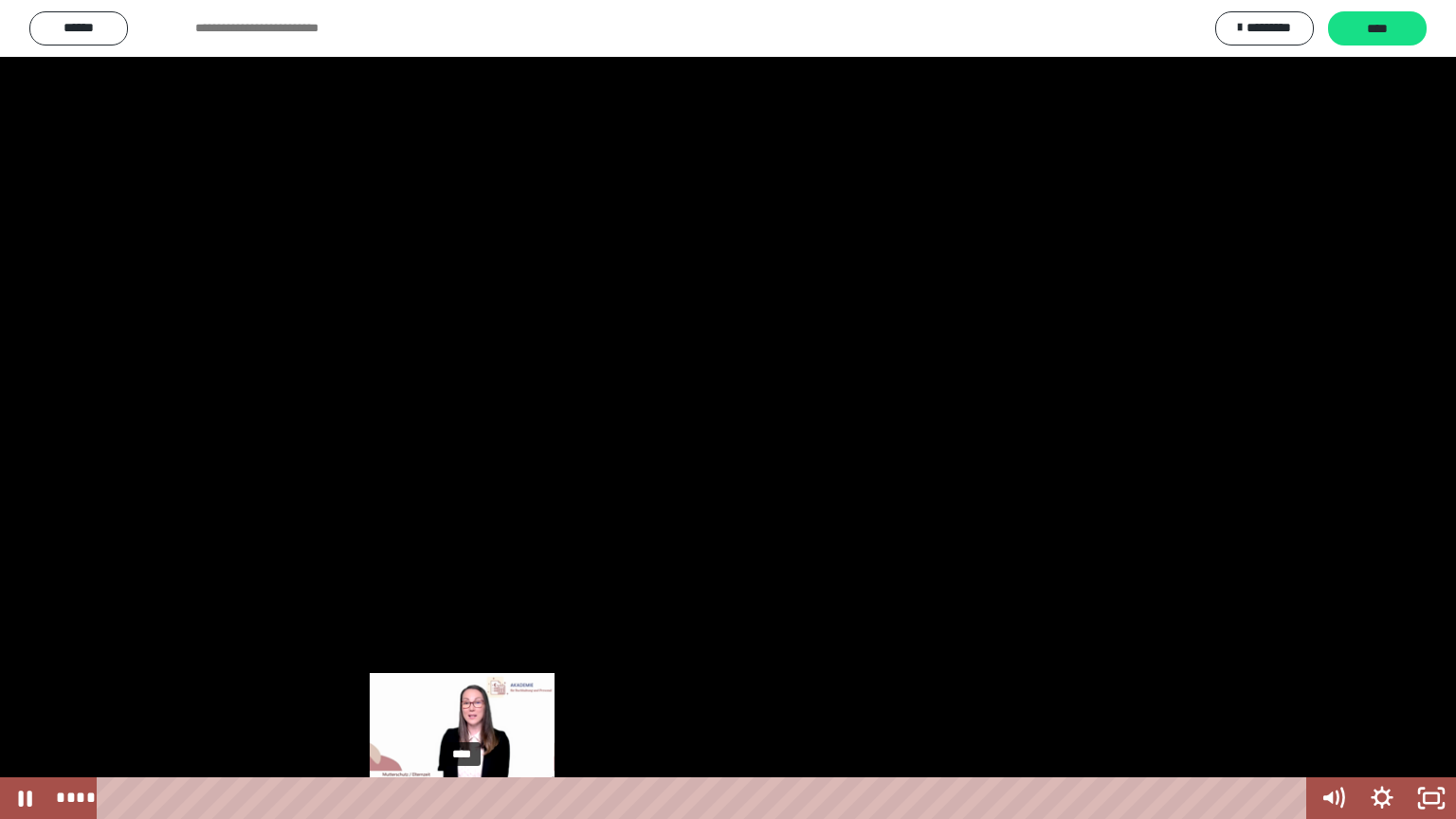 click on "****" at bounding box center (705, 798) 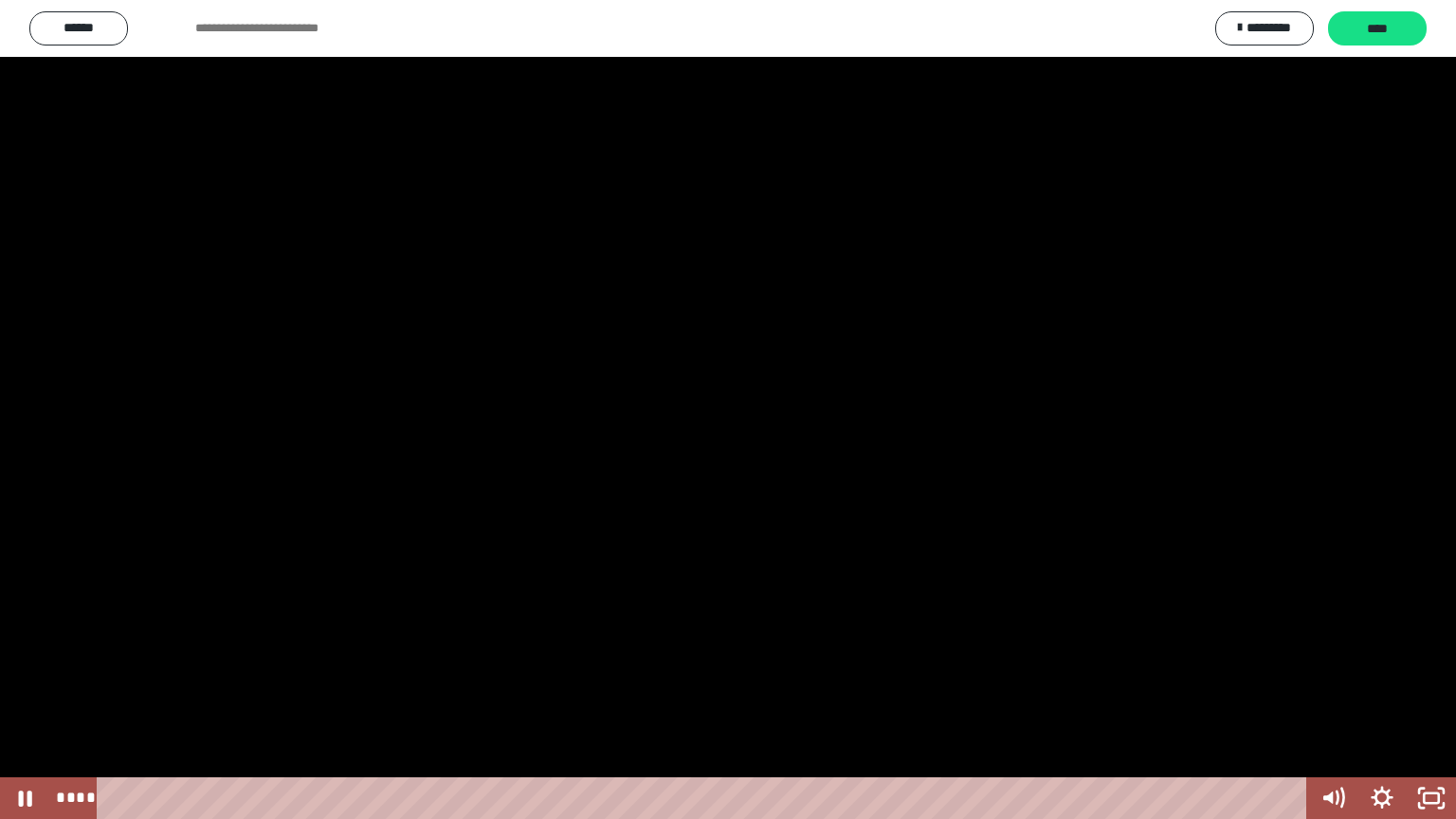 click at bounding box center [728, 410] 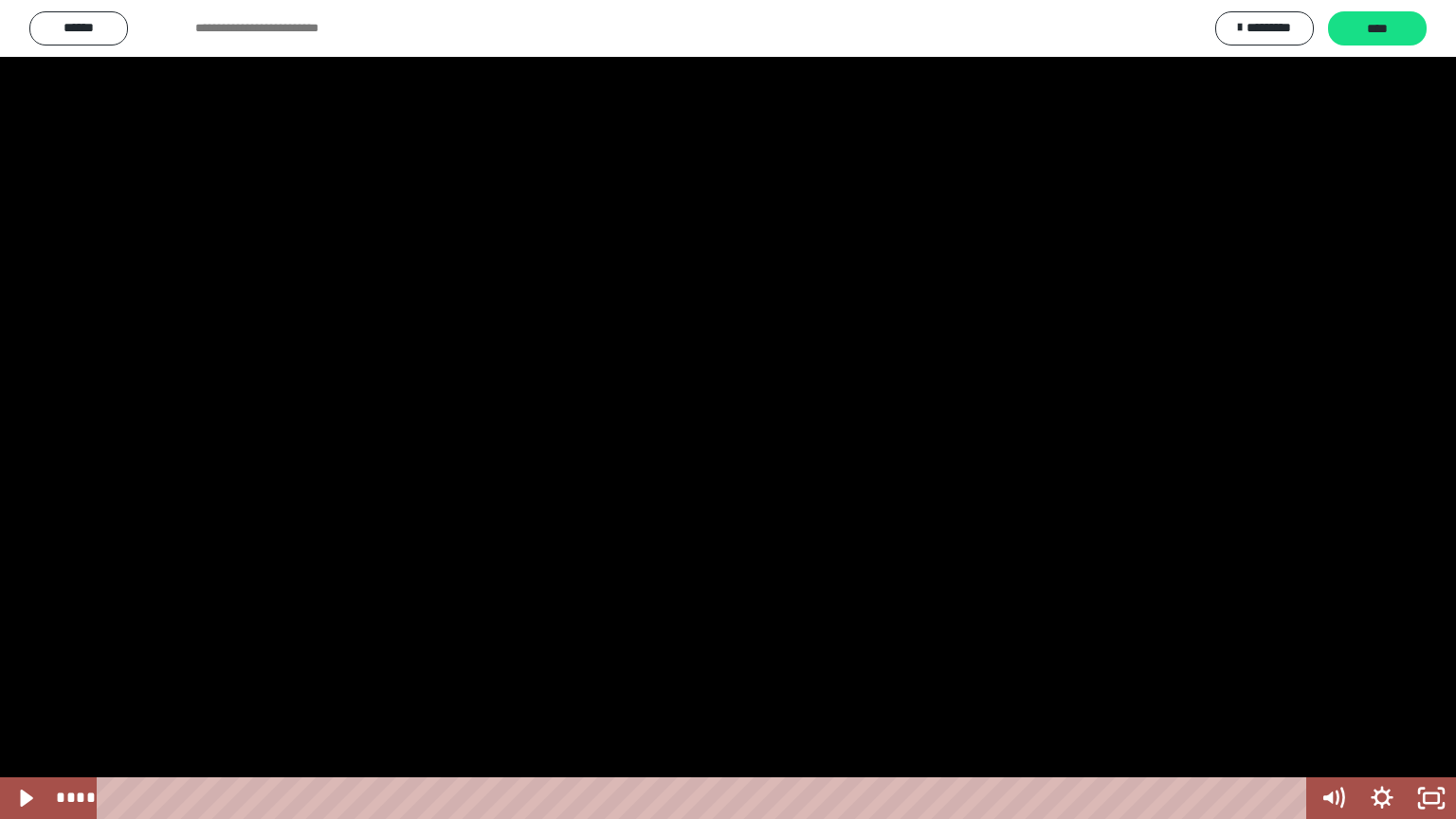 click at bounding box center [728, 410] 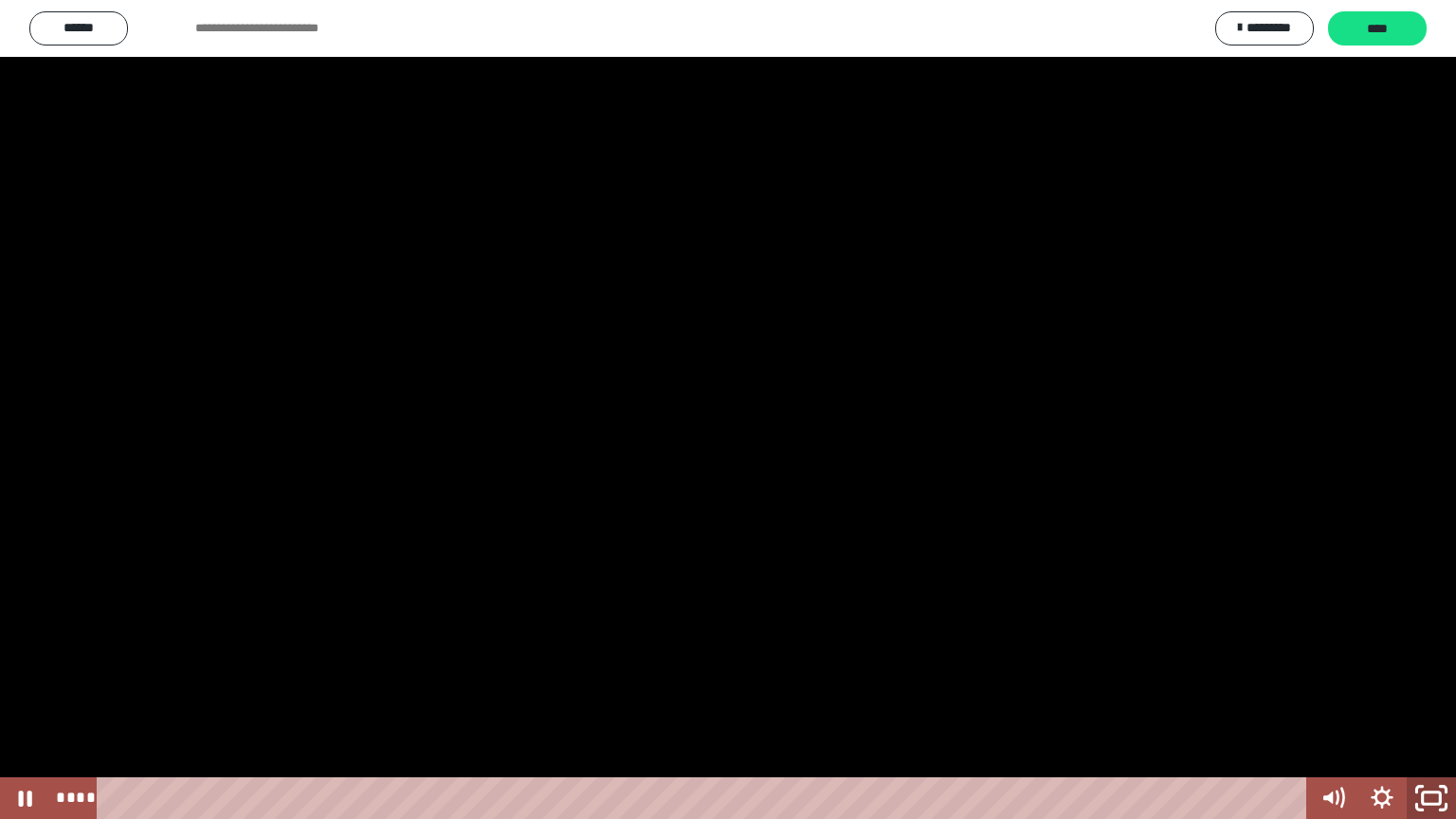 click 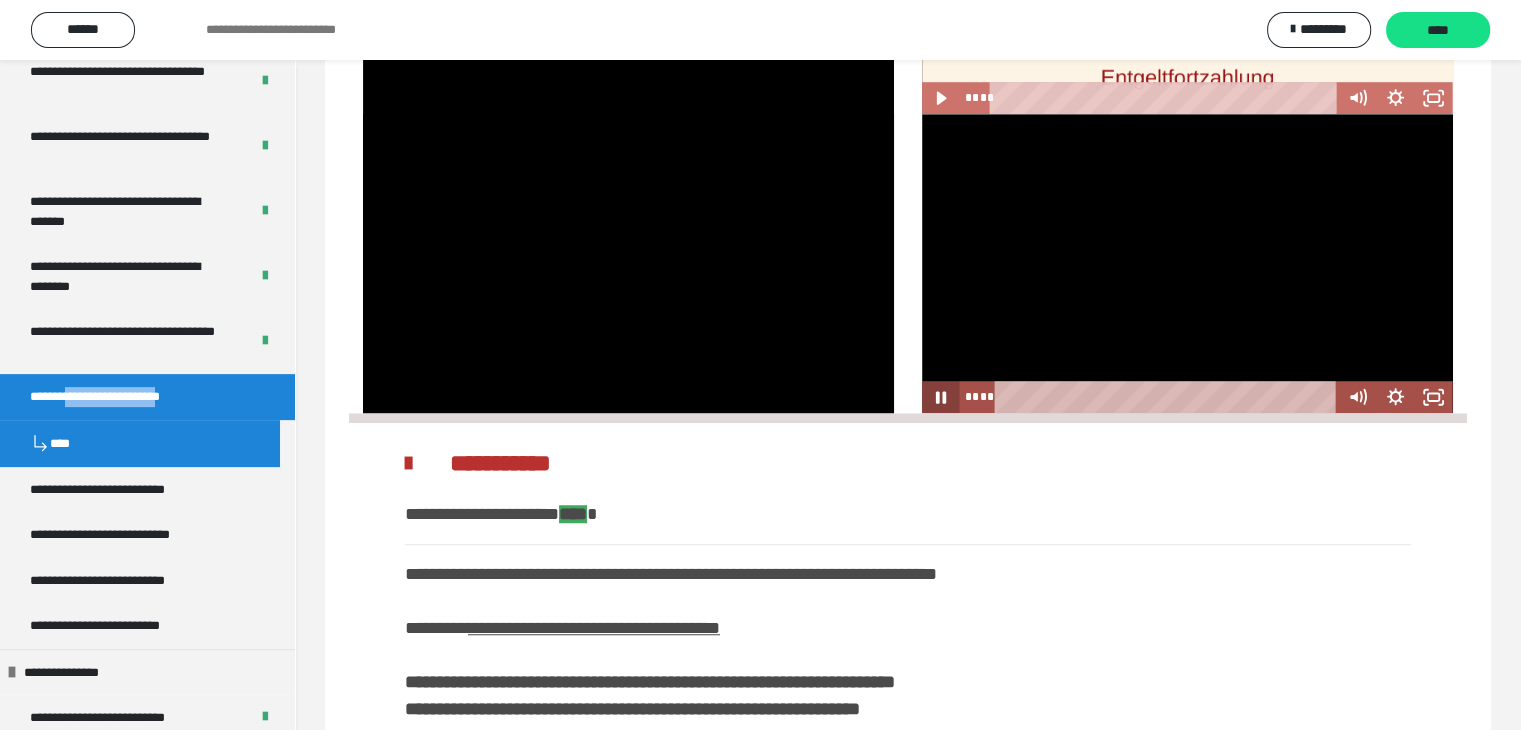 click 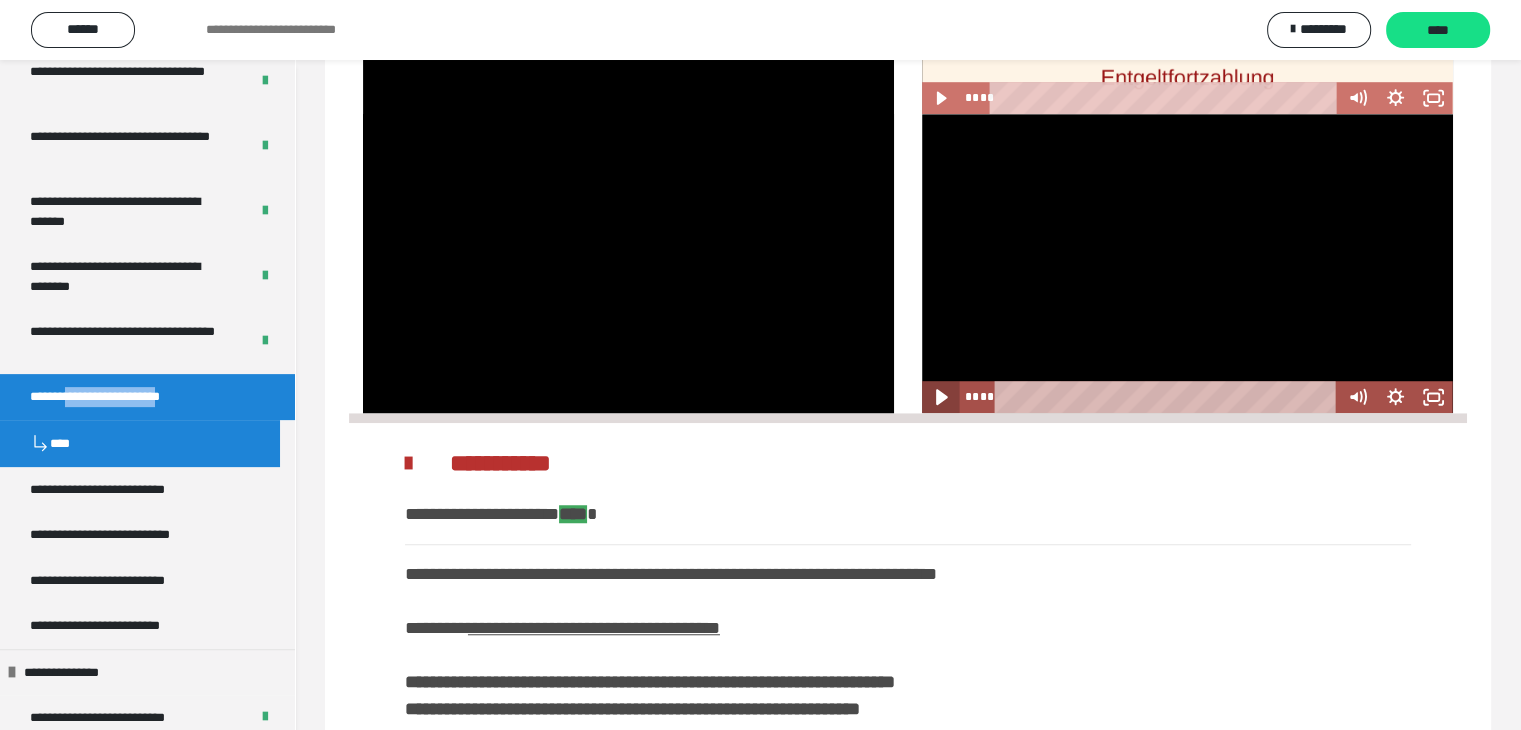 click 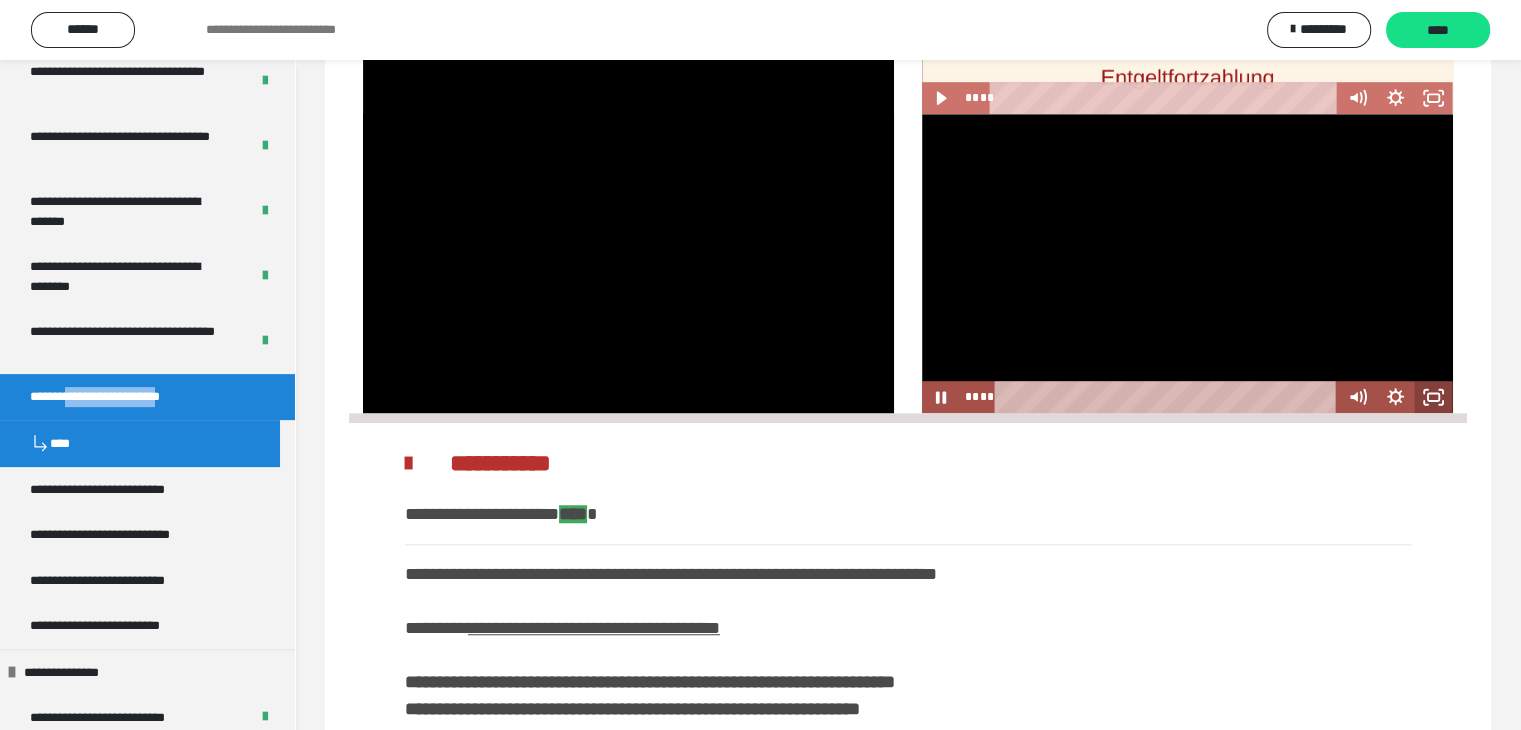 click 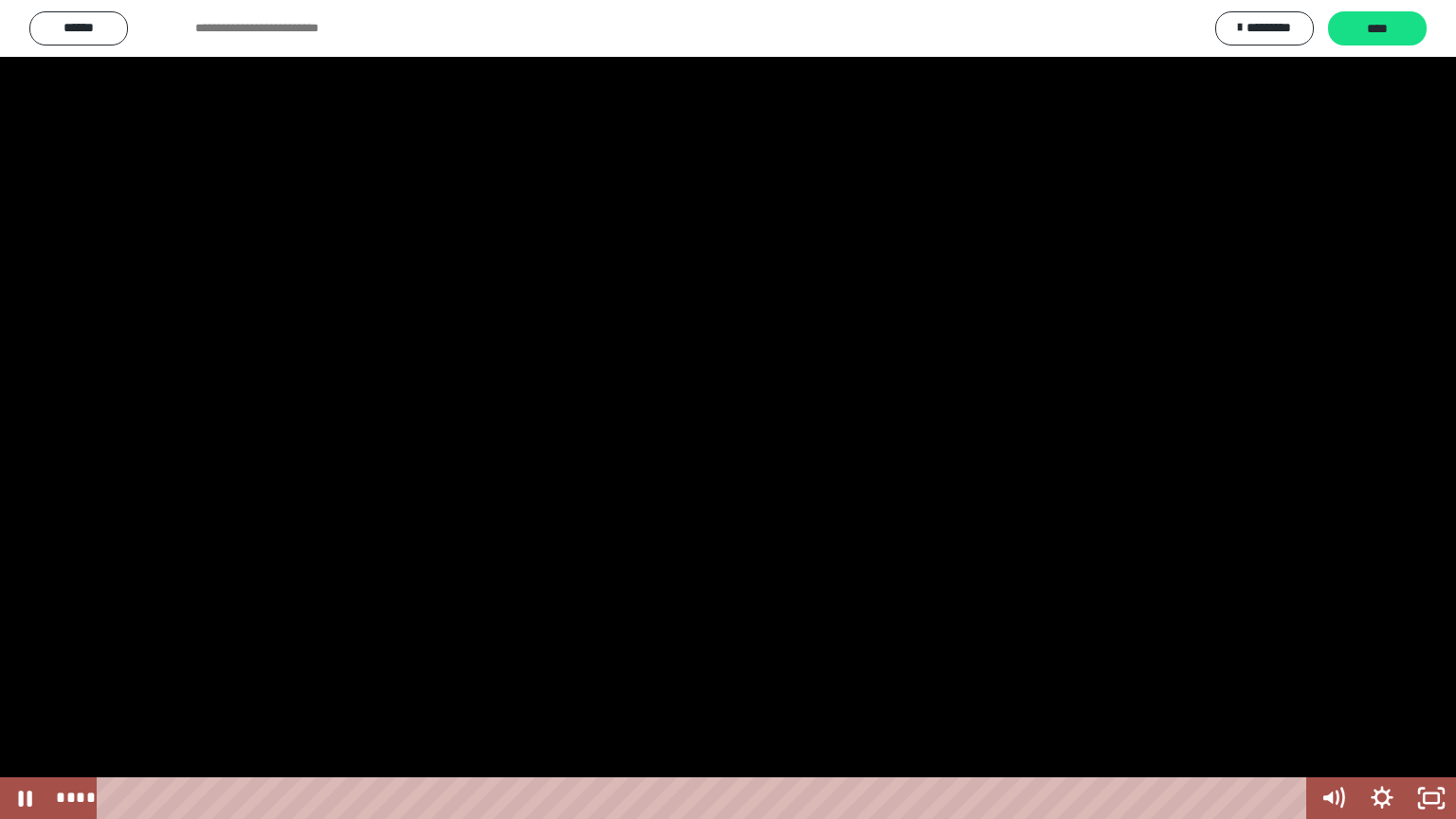 click at bounding box center (728, 410) 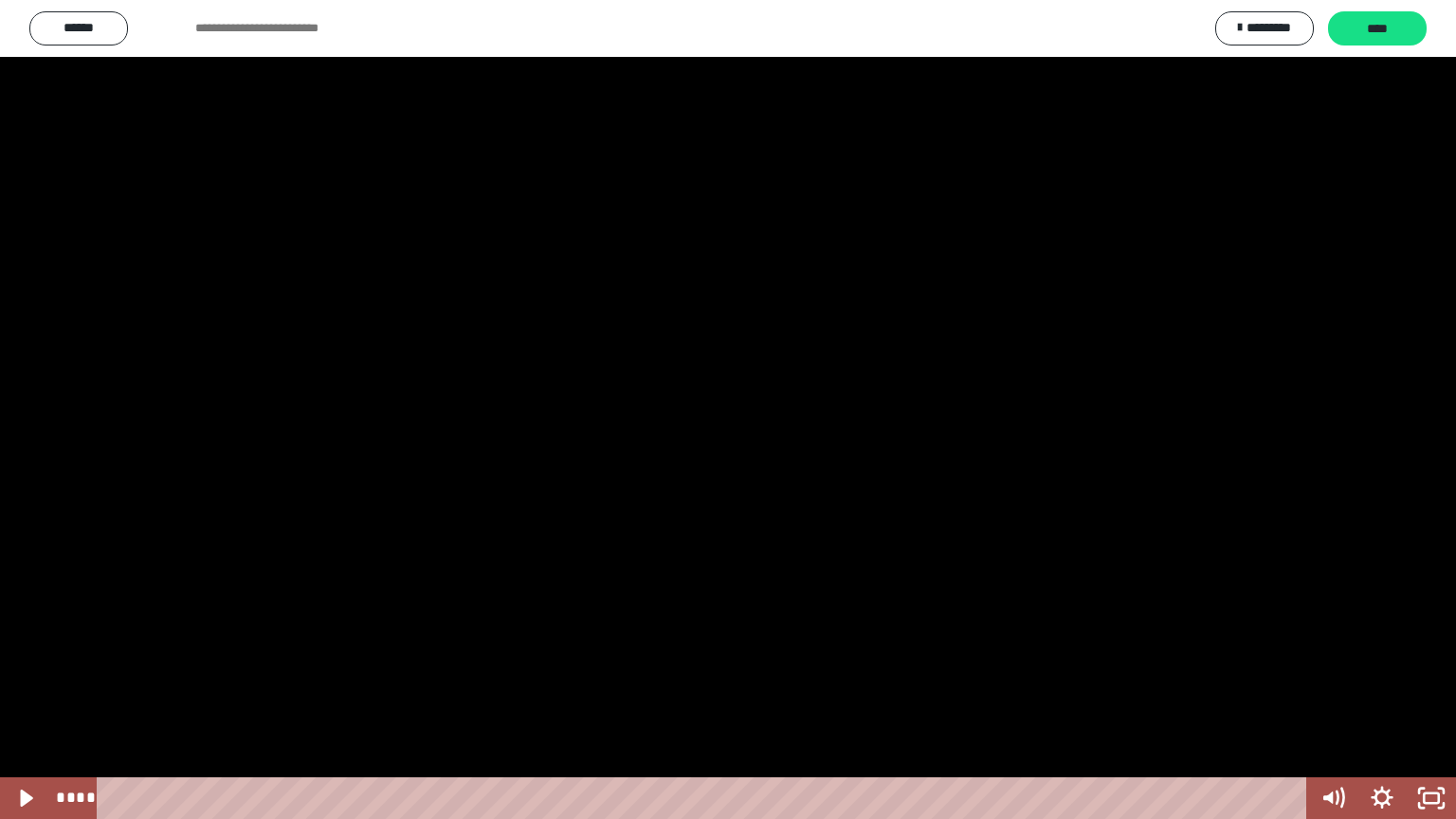 click at bounding box center (728, 410) 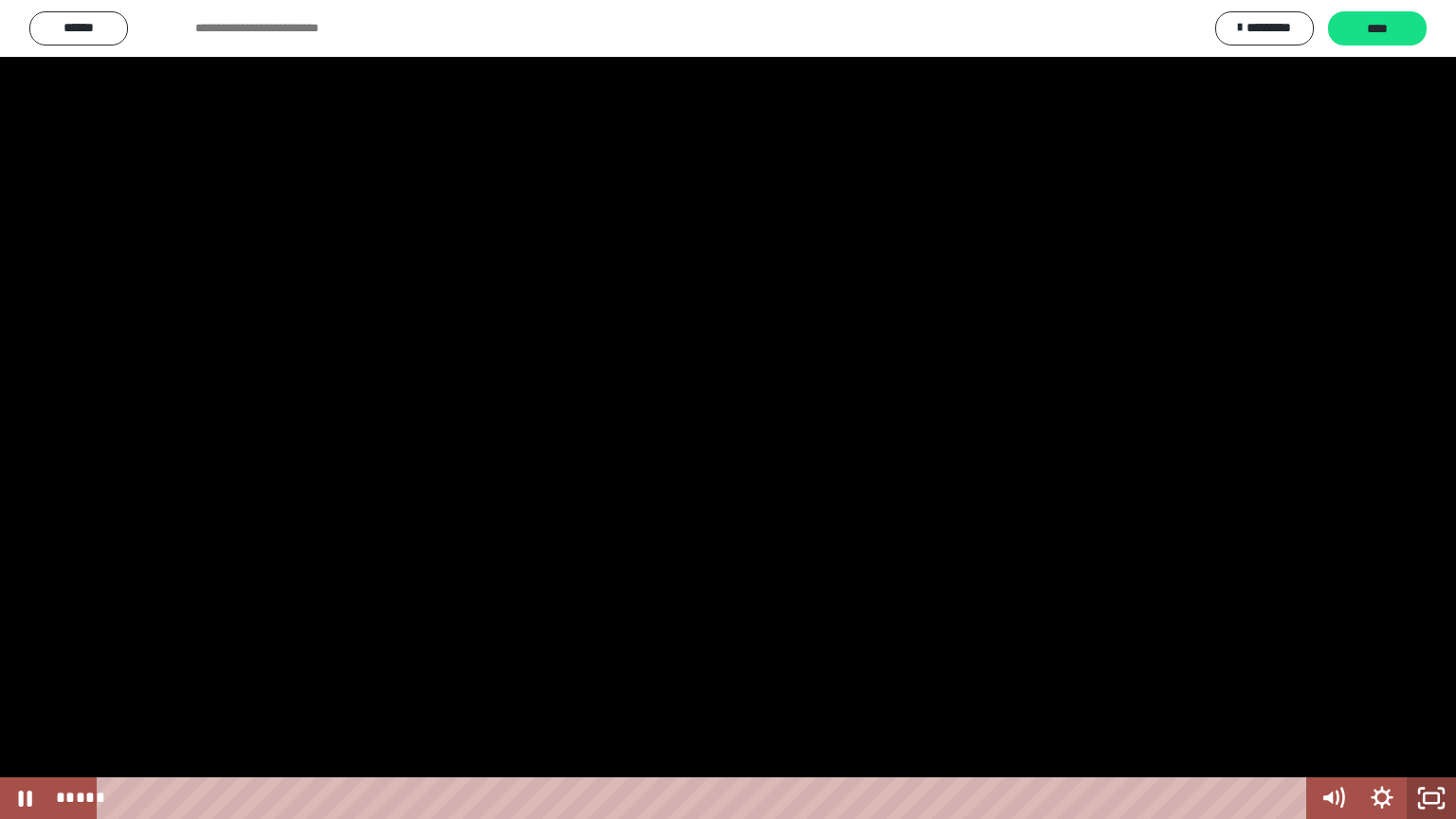 click 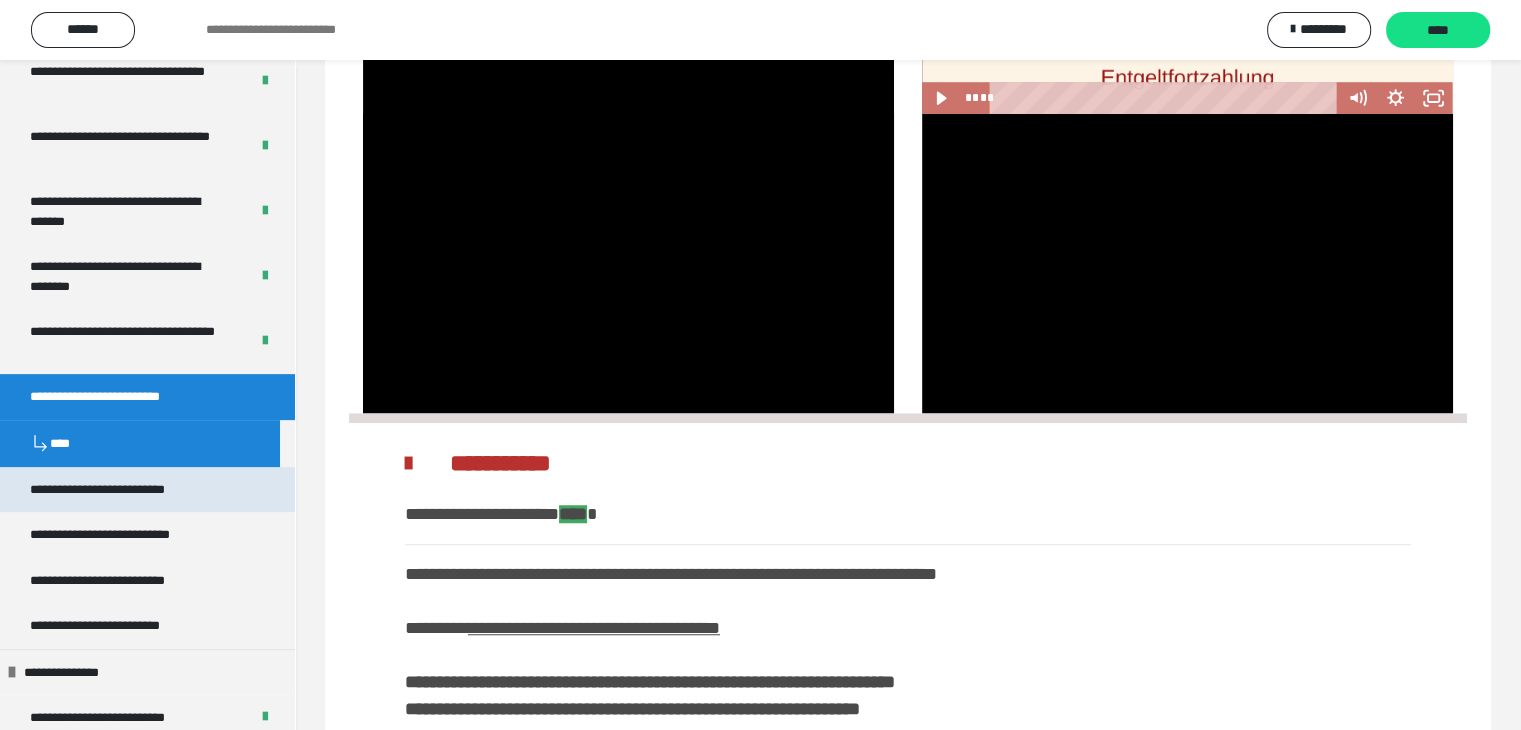 click on "**********" at bounding box center [126, 490] 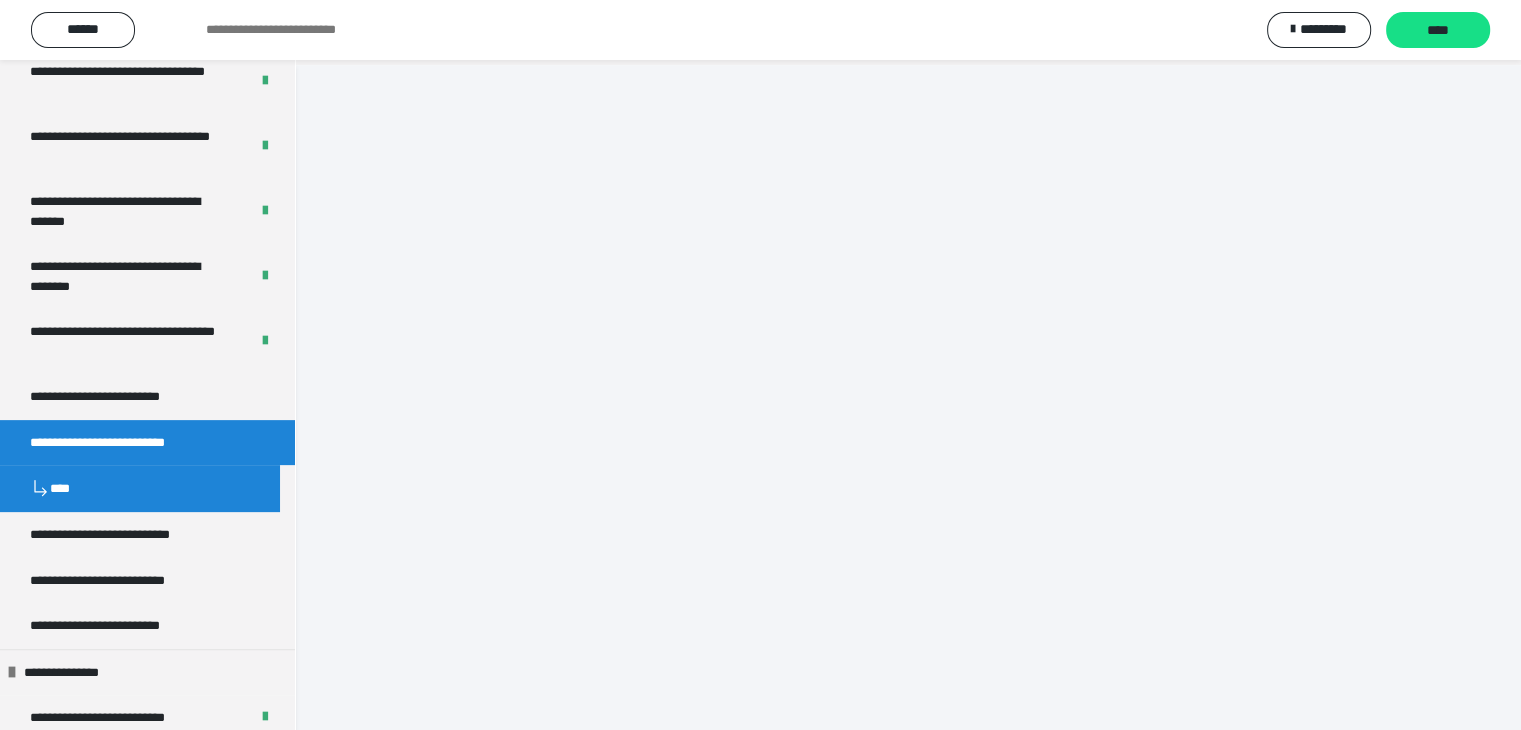 scroll, scrollTop: 728, scrollLeft: 0, axis: vertical 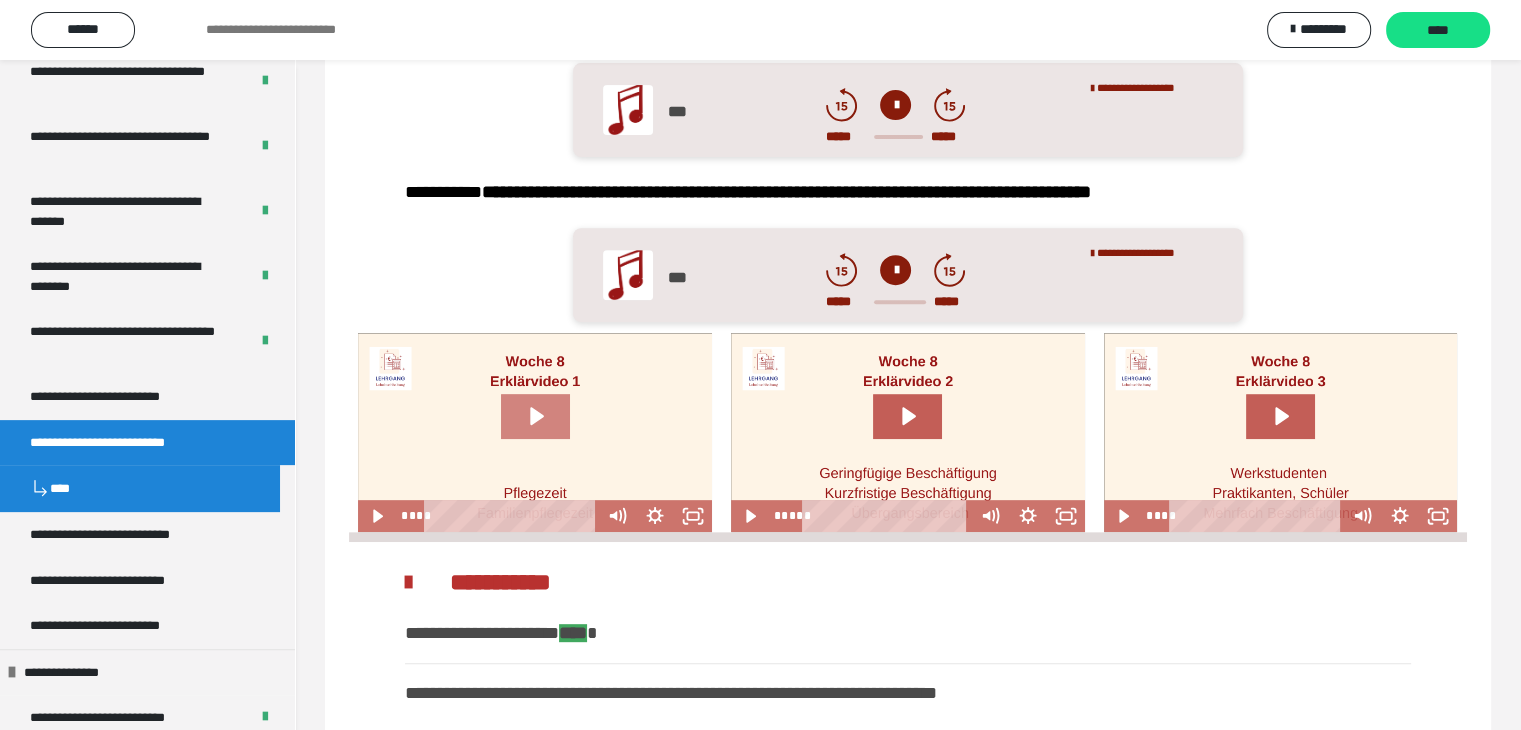 click 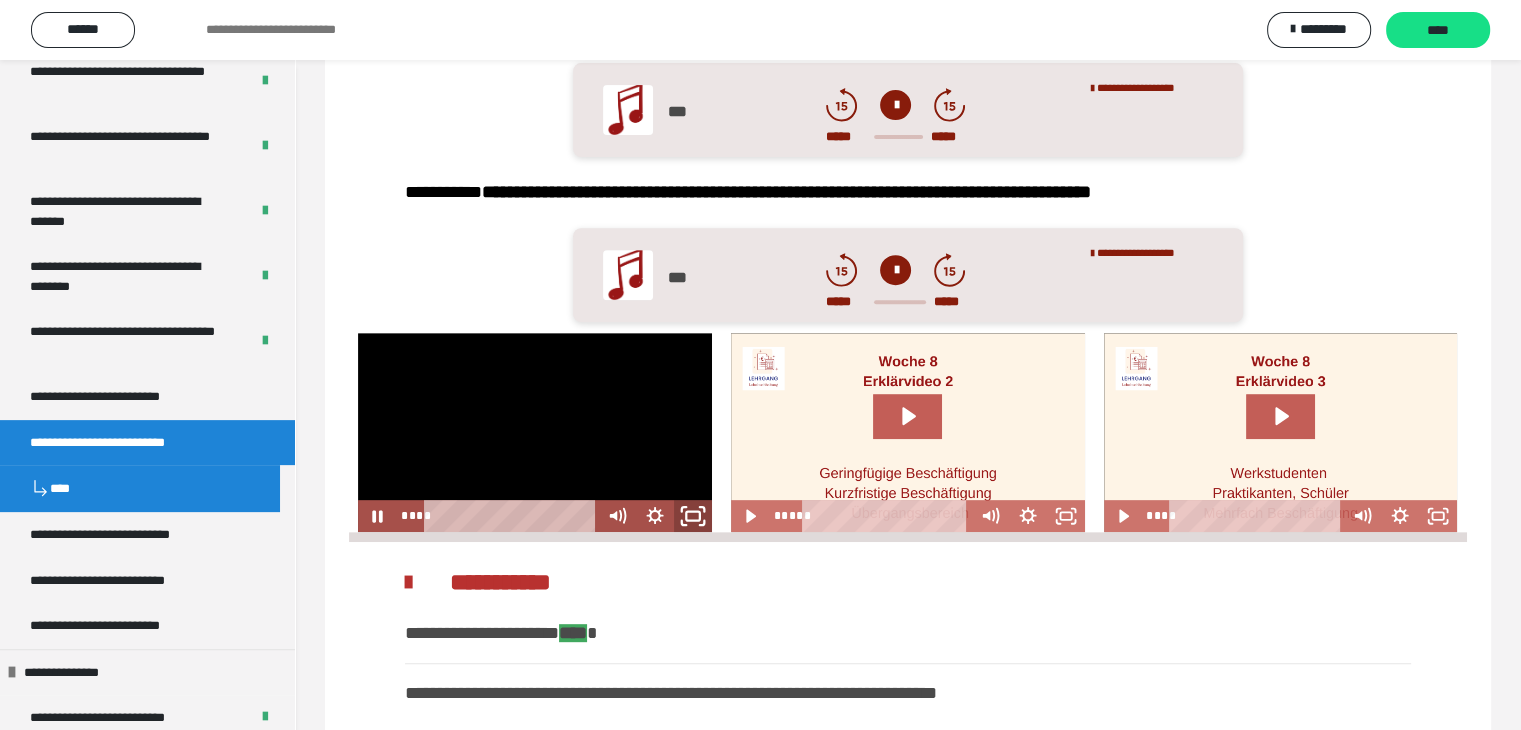 click 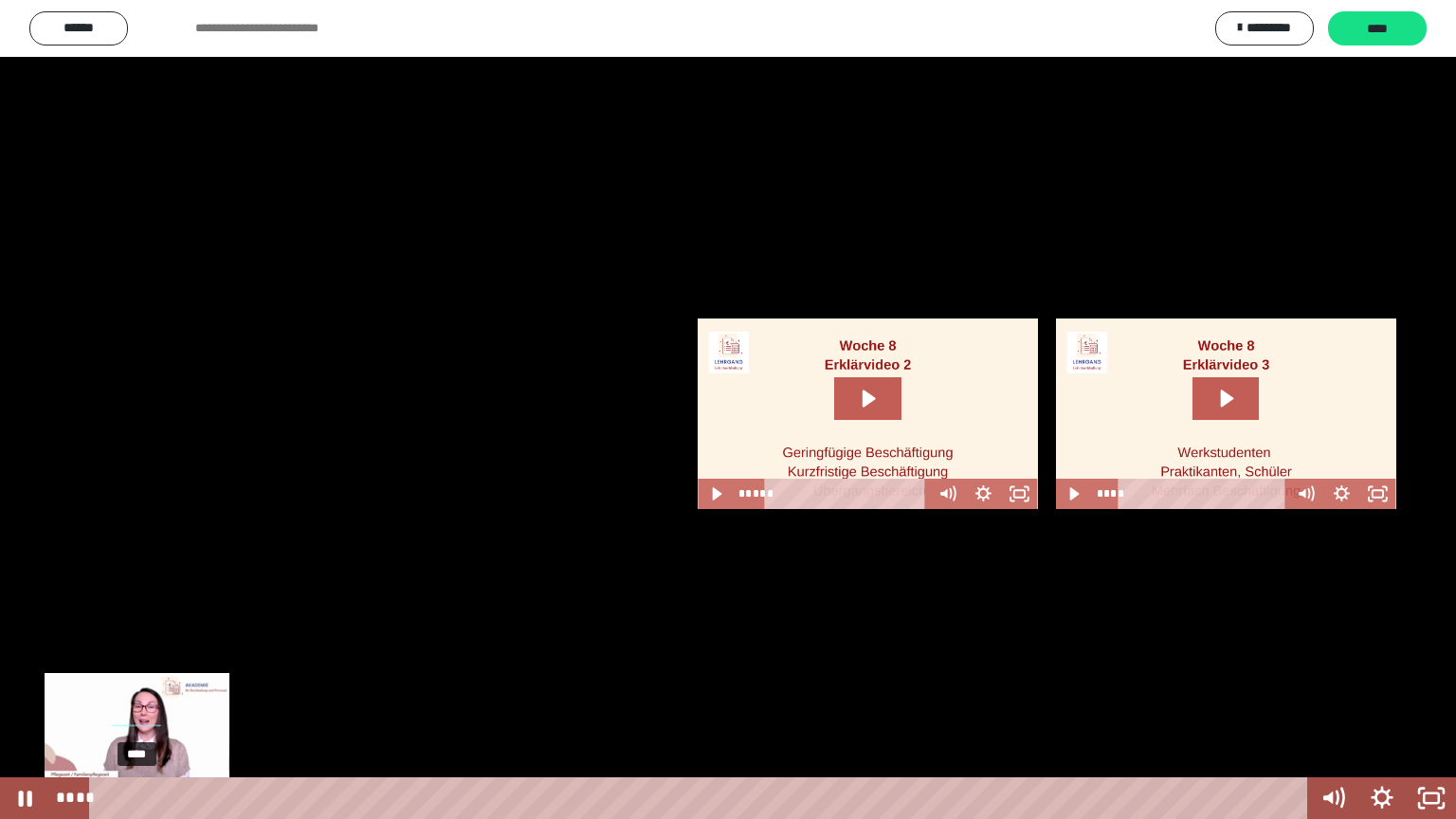 click on "****" at bounding box center [701, 798] 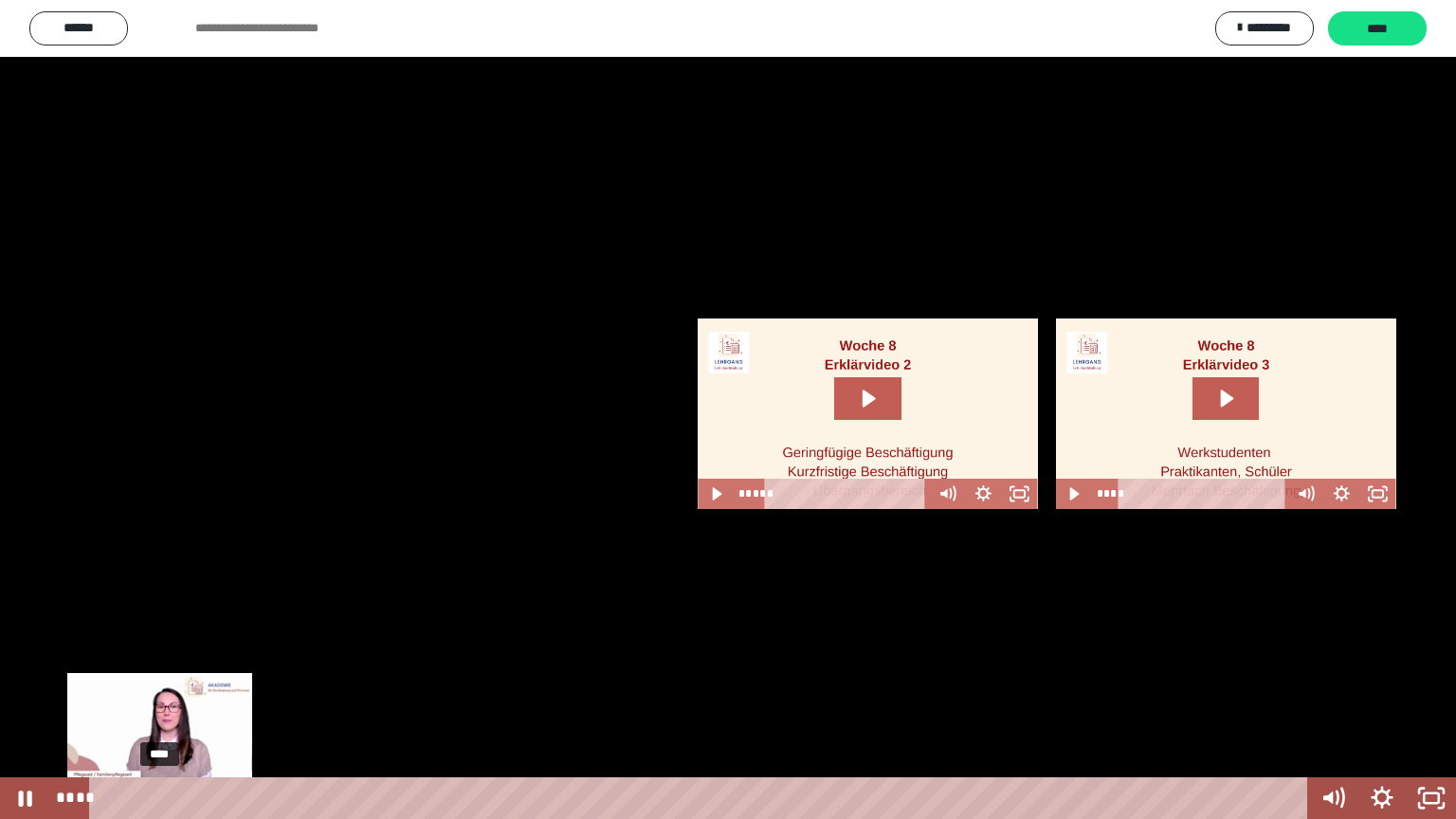 click on "****" at bounding box center (701, 798) 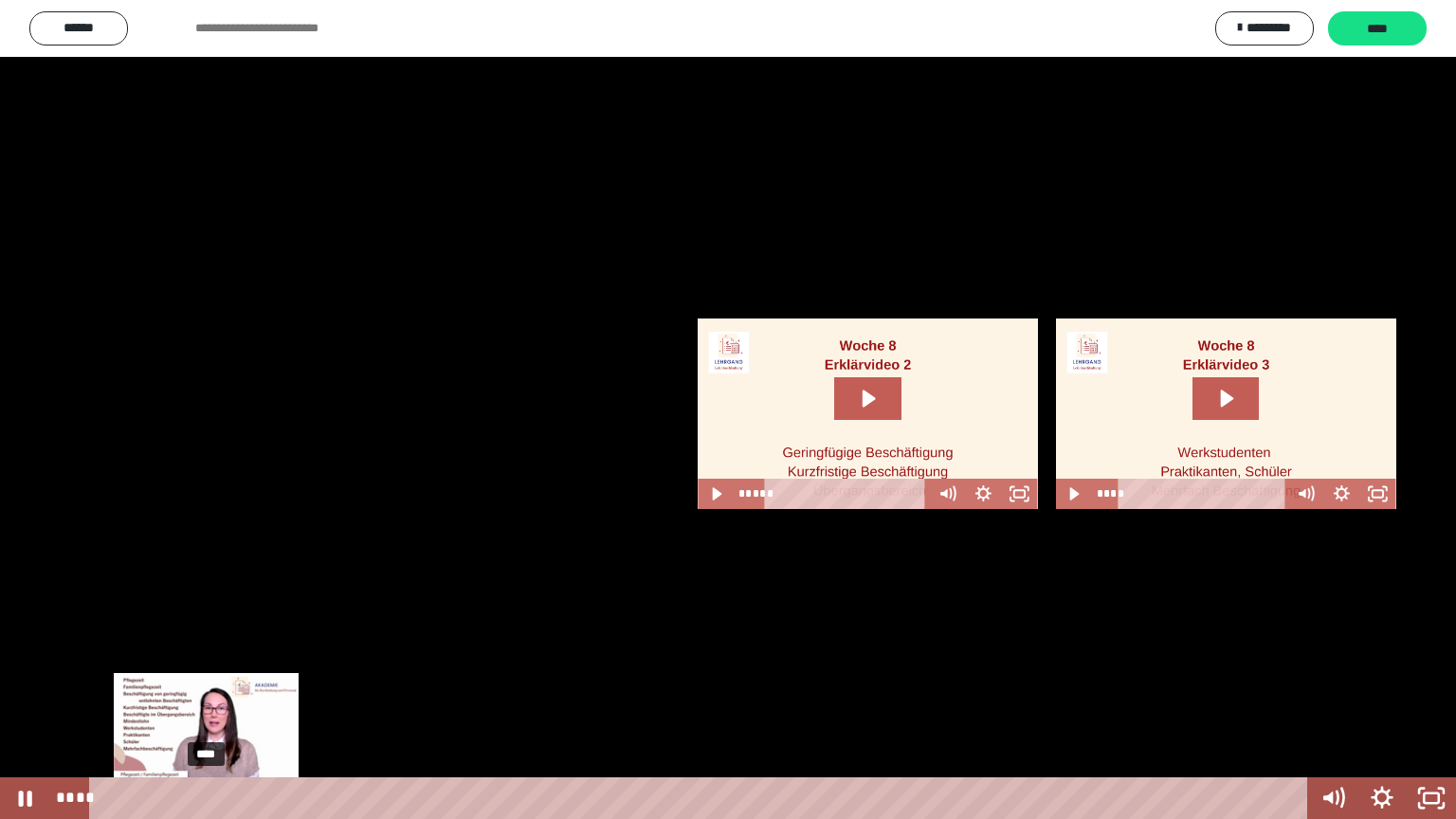 click on "****" at bounding box center (701, 798) 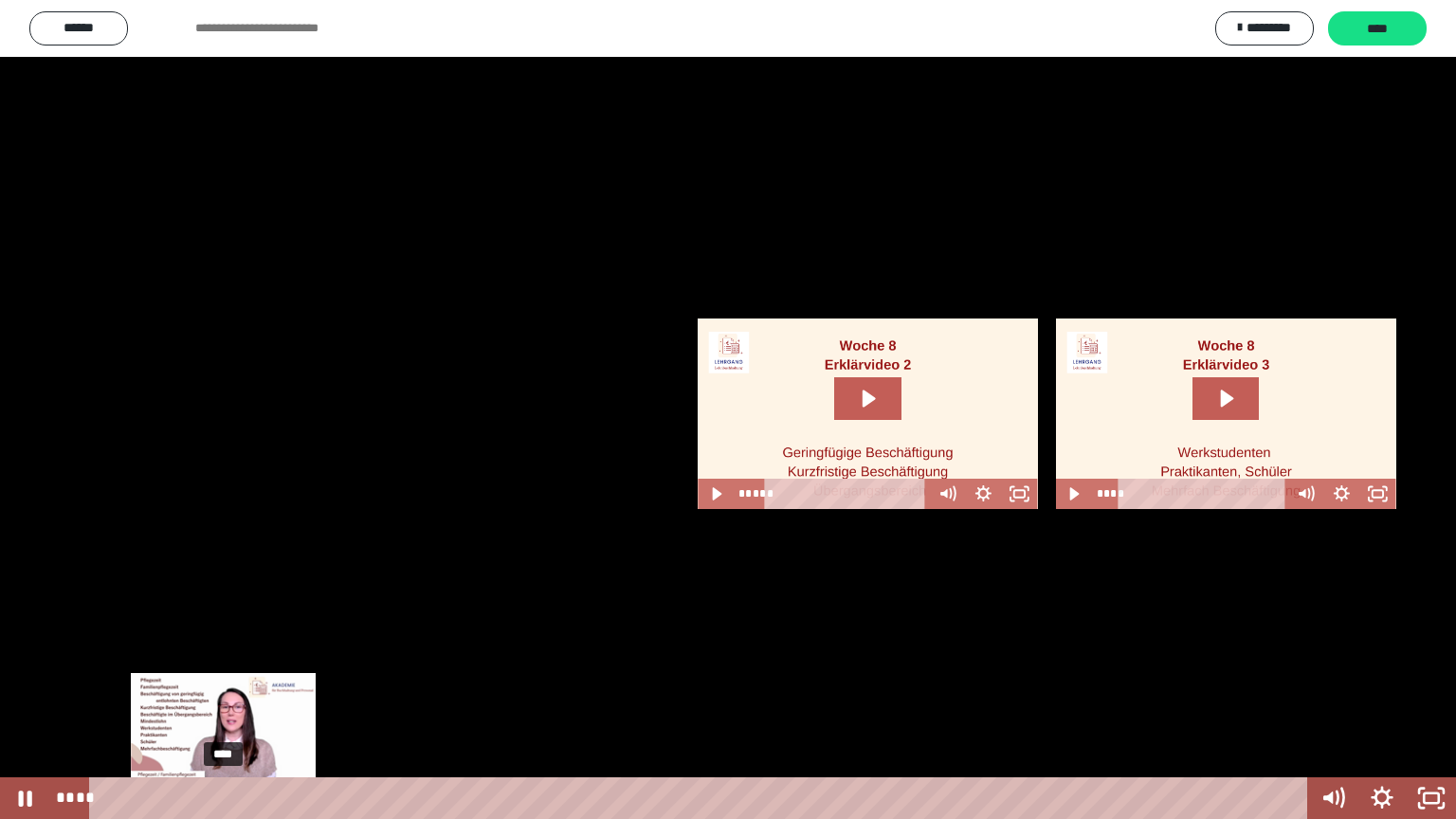 click on "****" at bounding box center (701, 798) 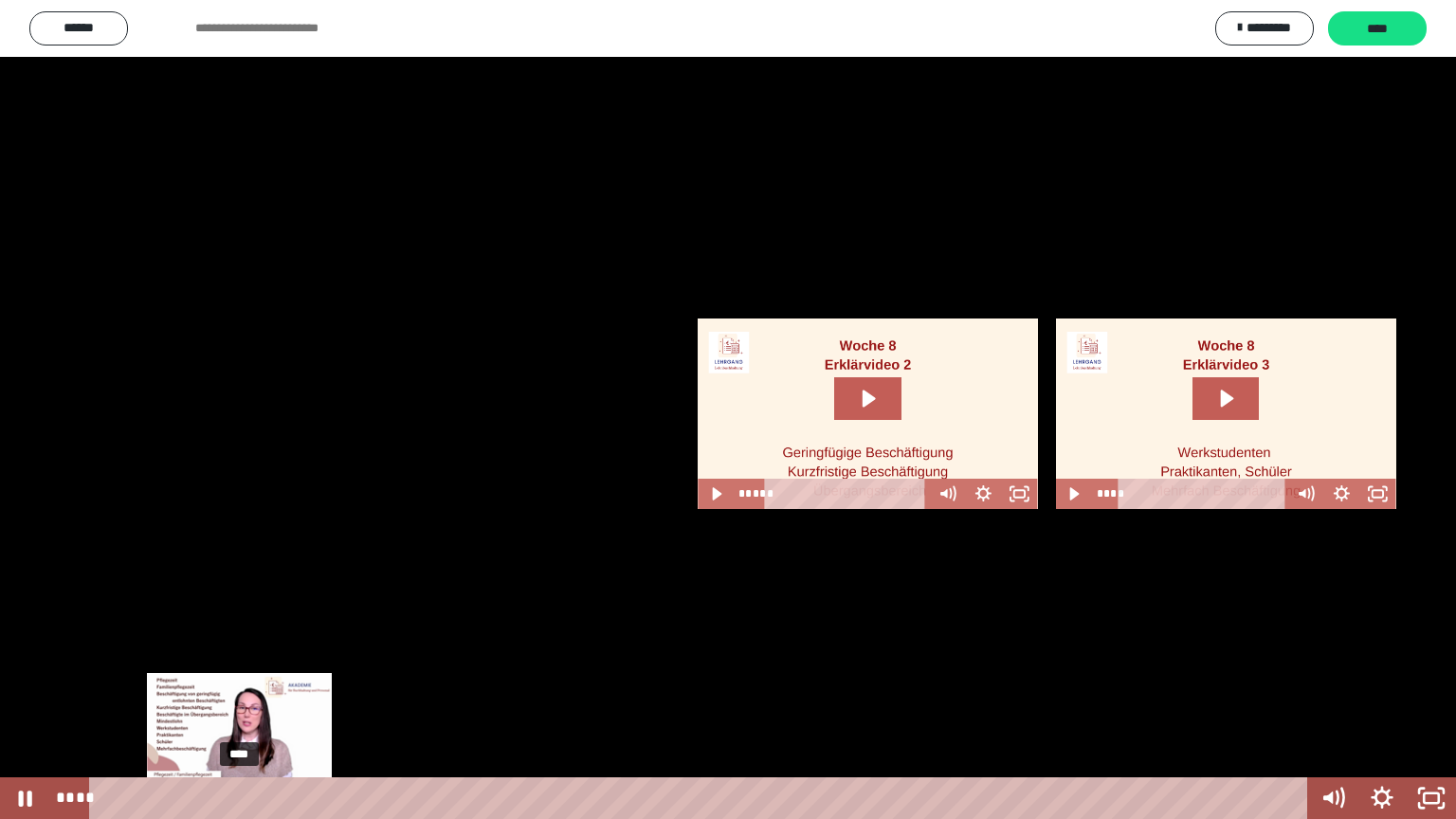 click on "****" at bounding box center [701, 798] 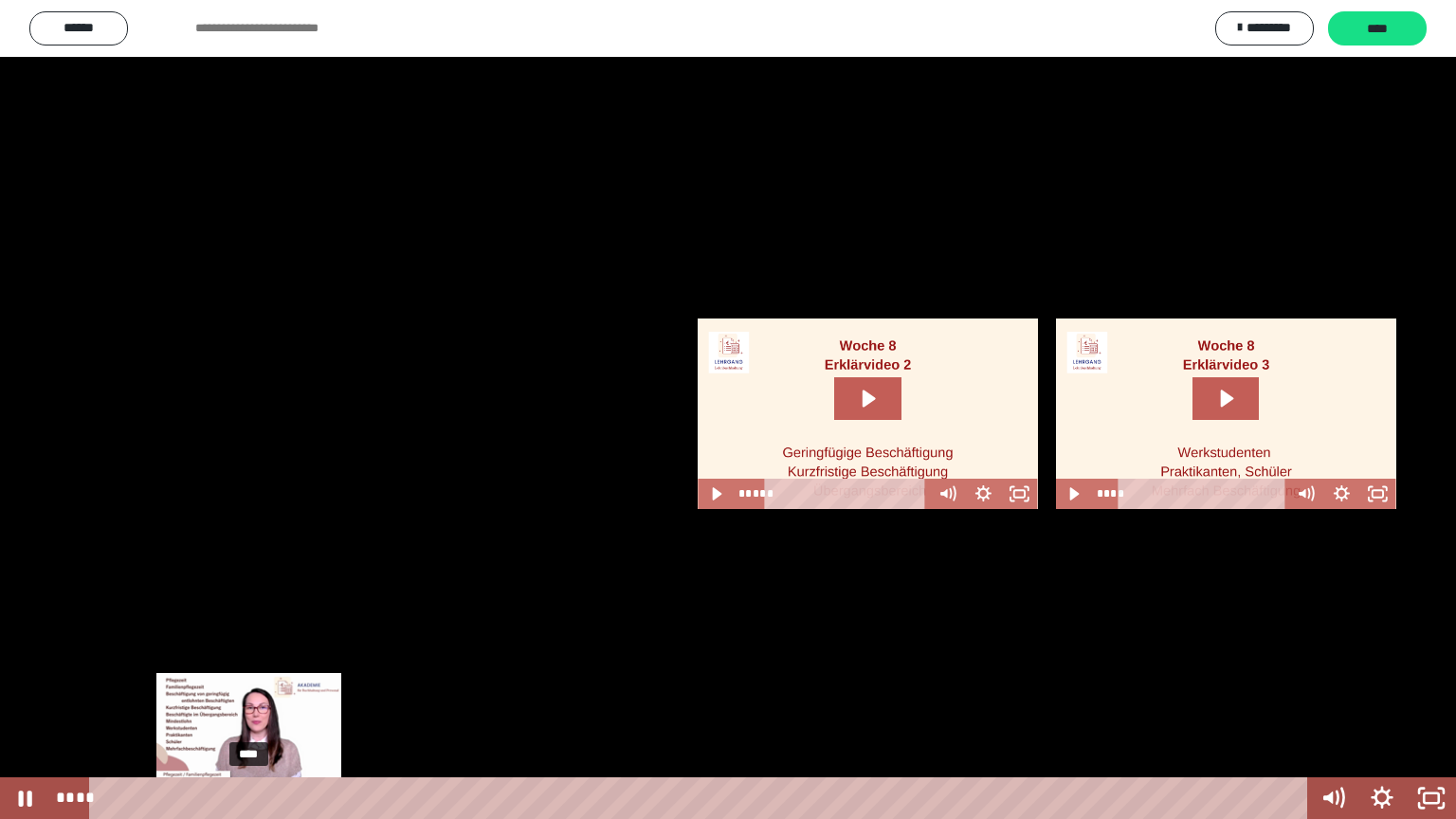 click at bounding box center (248, 798) 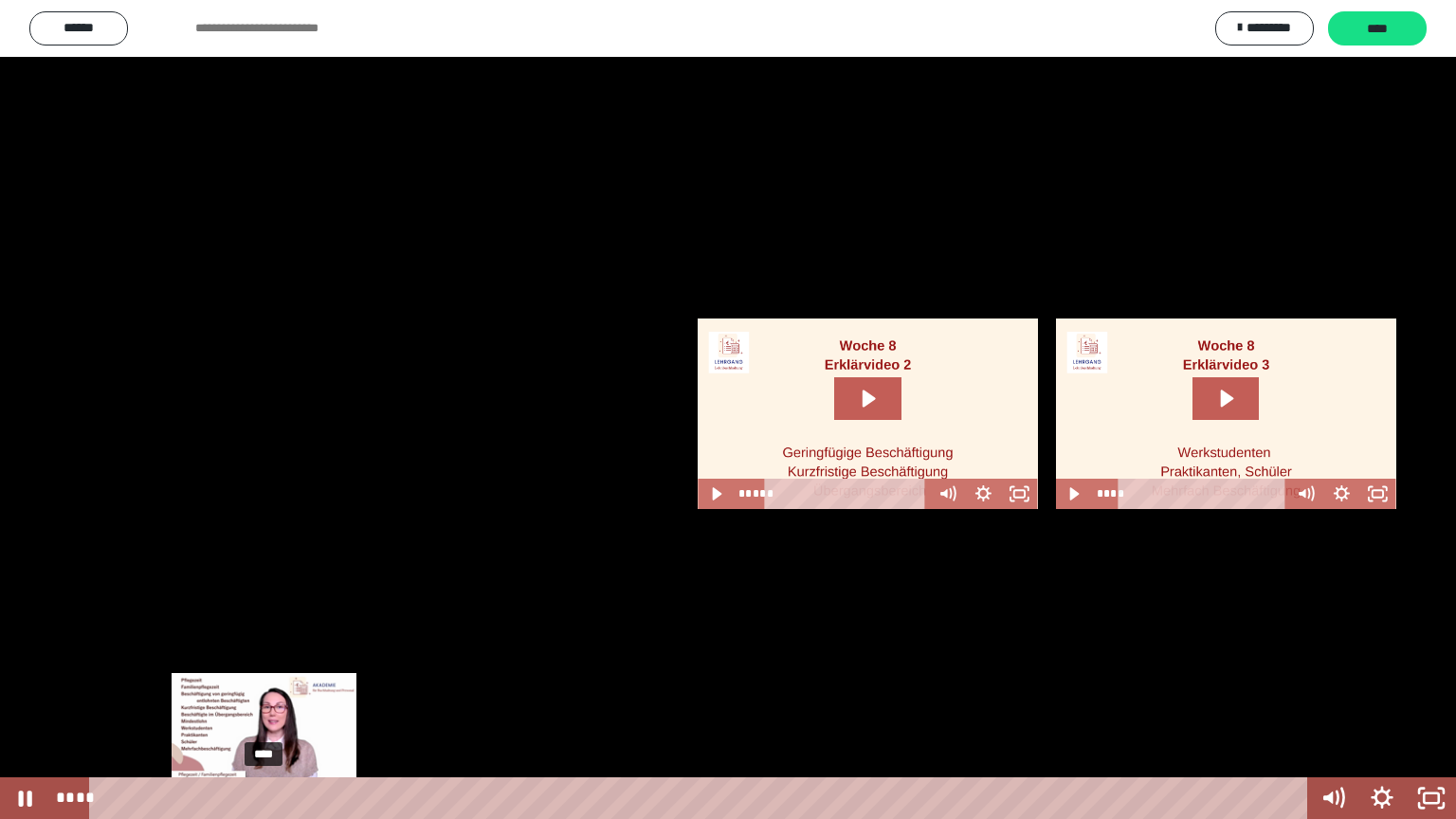 click on "****" at bounding box center [701, 798] 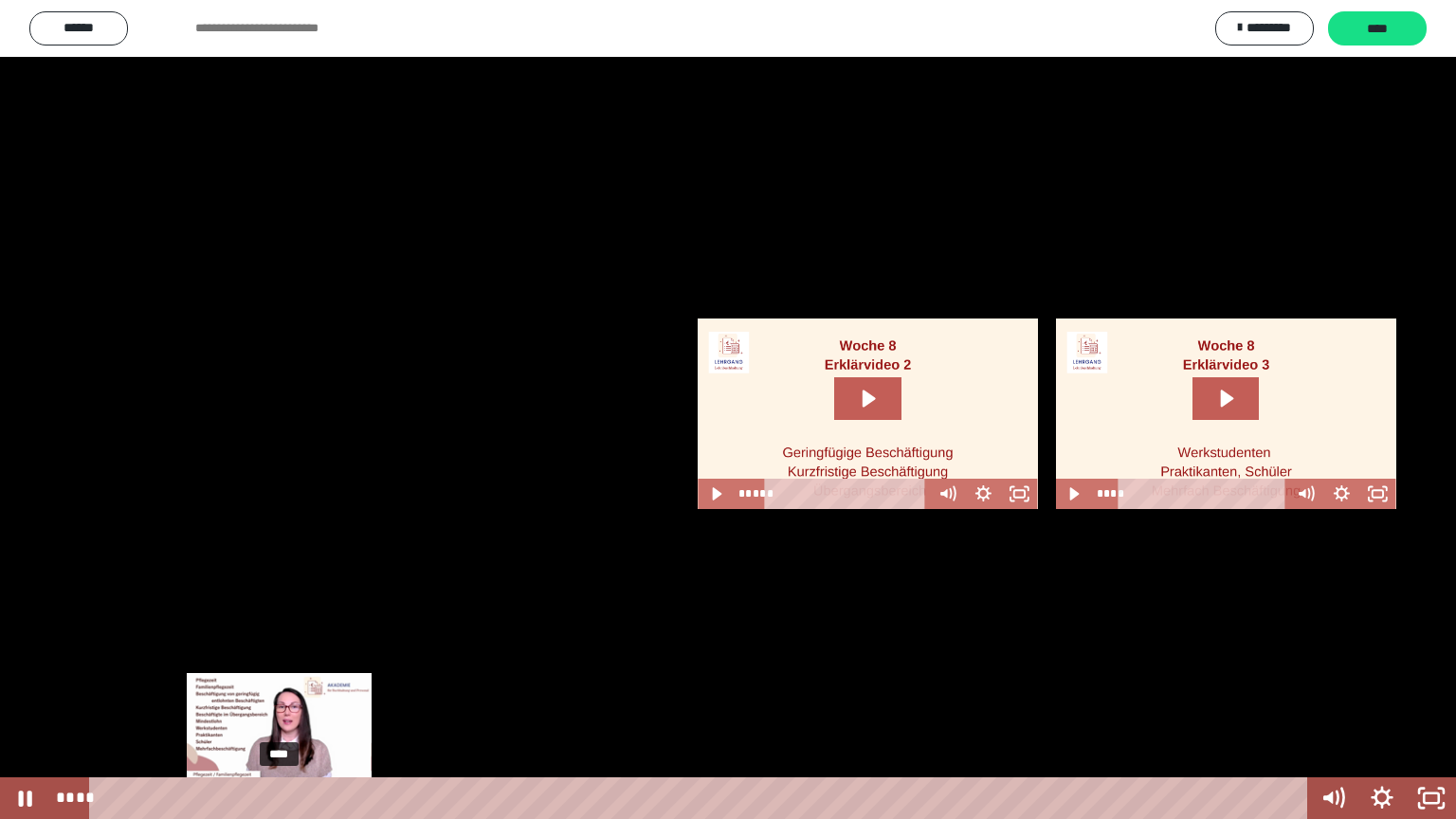 click on "****" at bounding box center (701, 798) 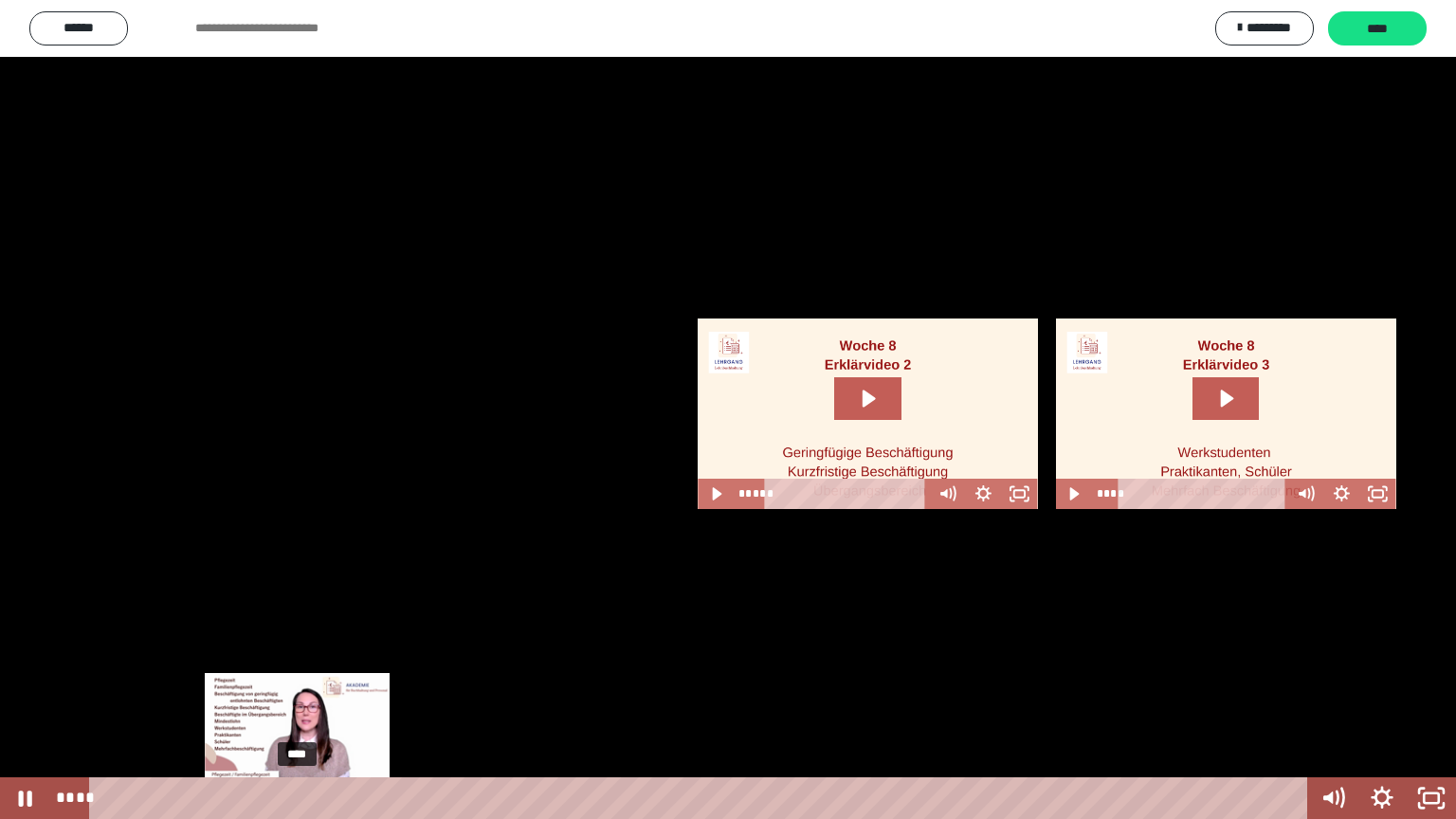 click on "****" at bounding box center (701, 798) 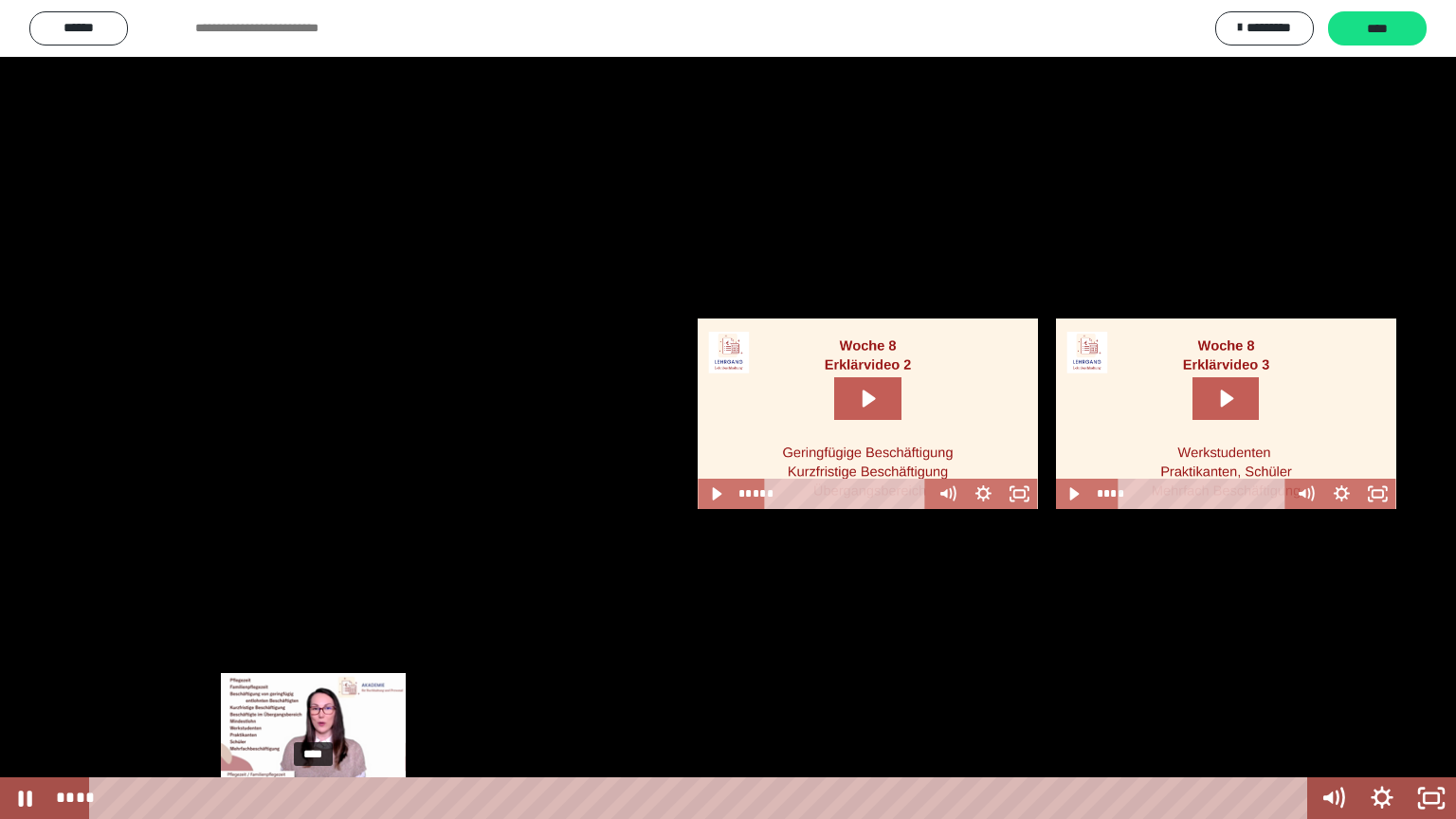 click on "****" at bounding box center (701, 798) 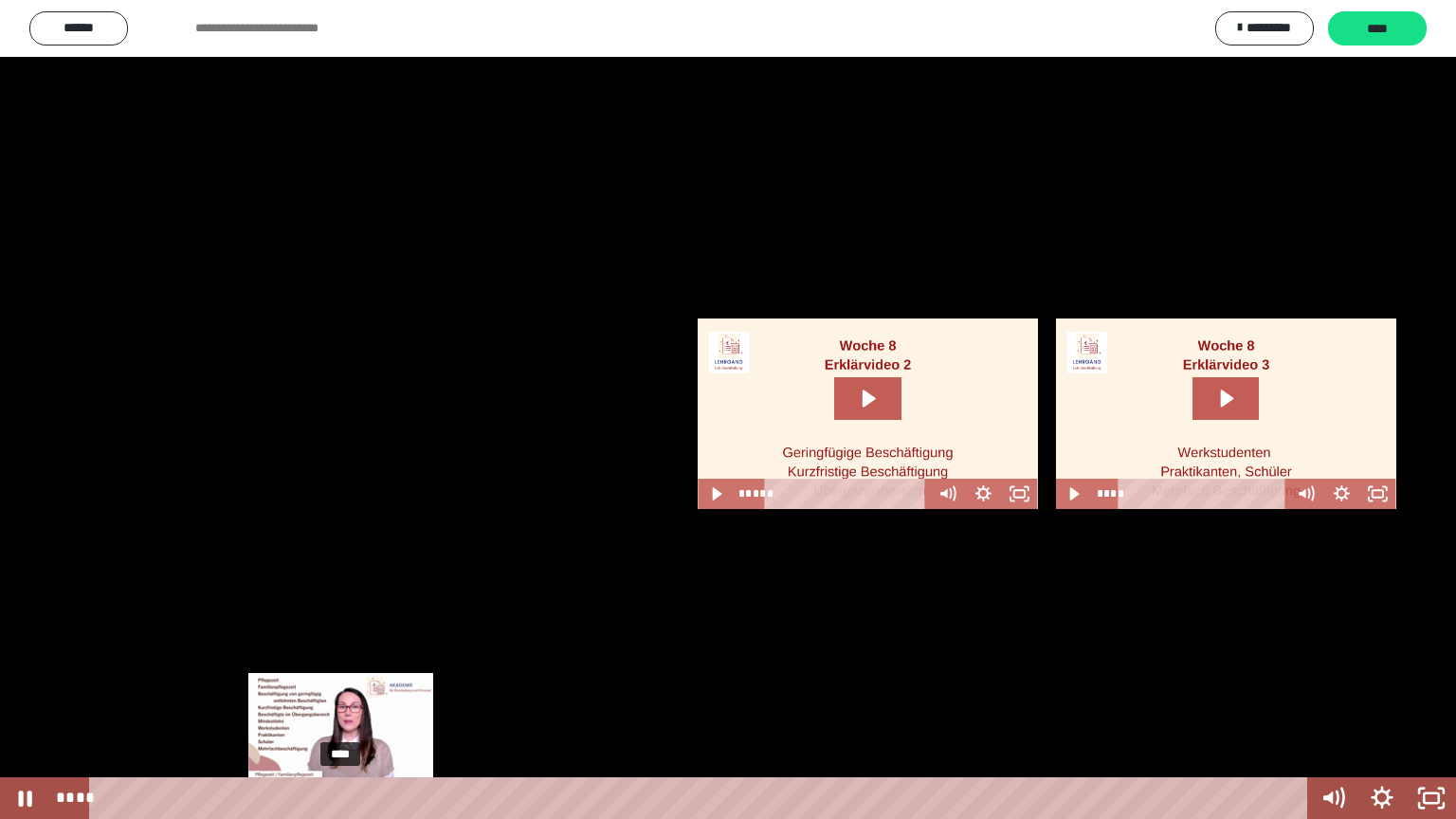click on "****" at bounding box center [701, 798] 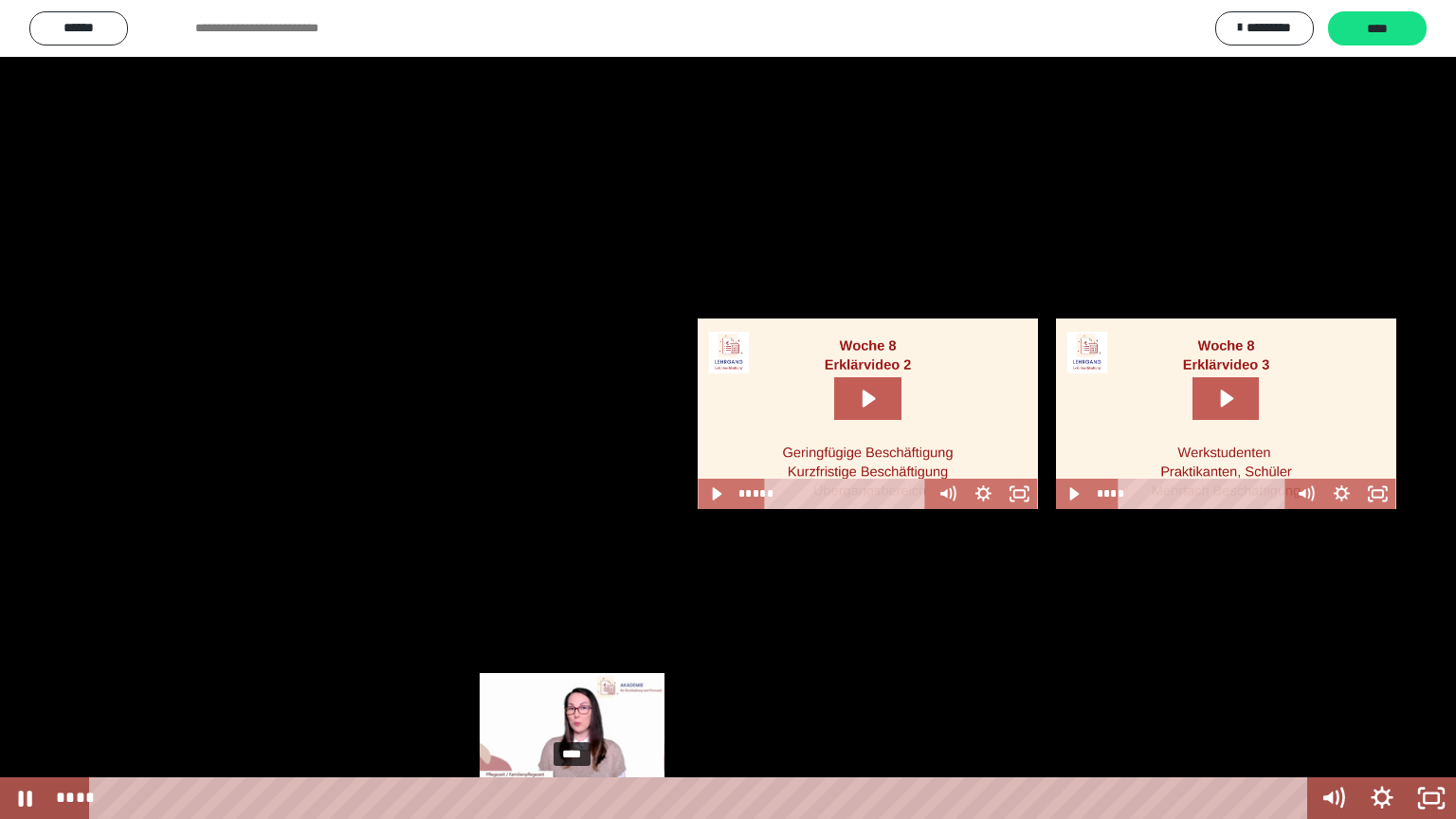 click on "****" at bounding box center [701, 798] 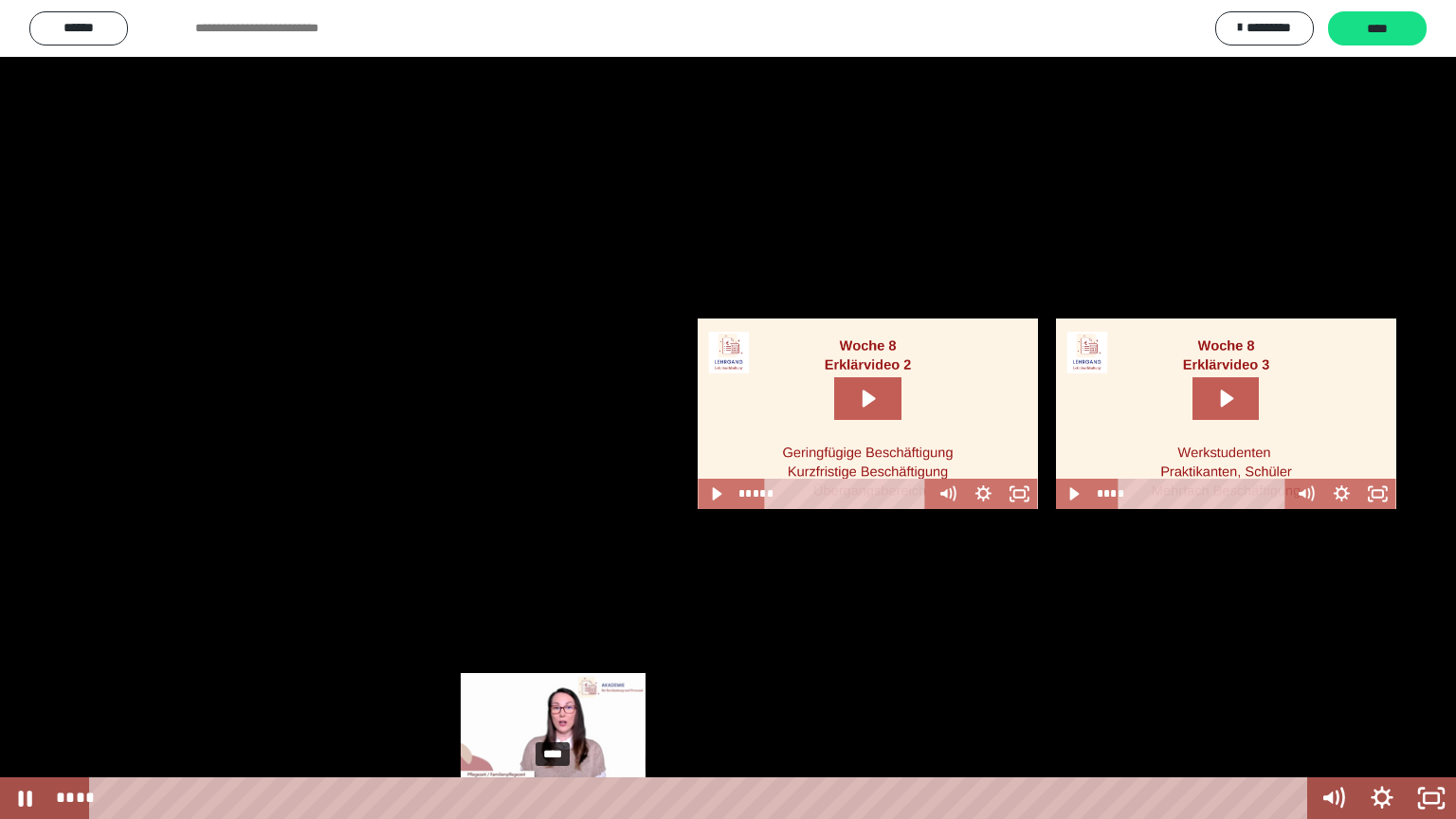 click on "****" at bounding box center (701, 798) 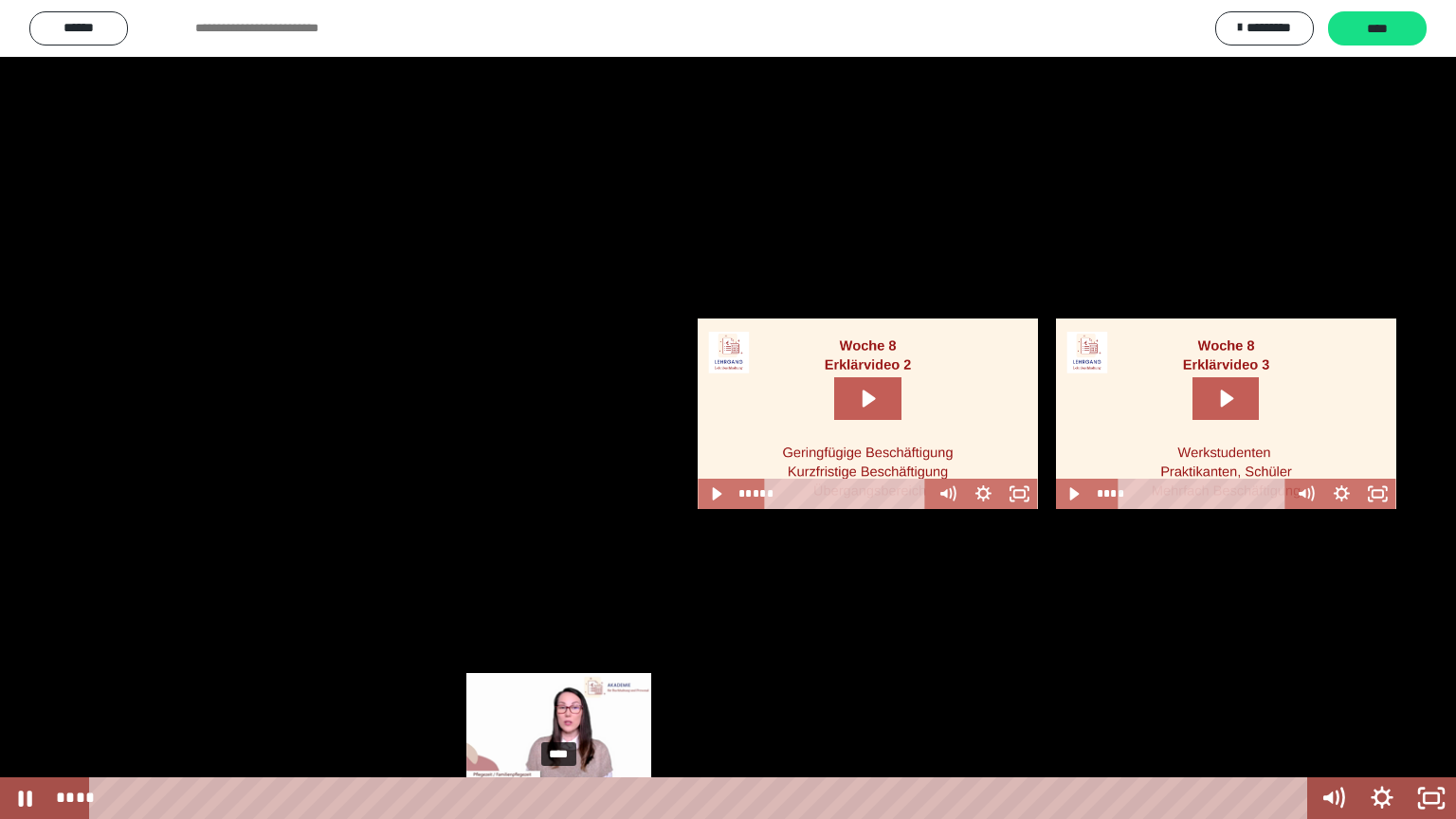click on "****" at bounding box center (701, 798) 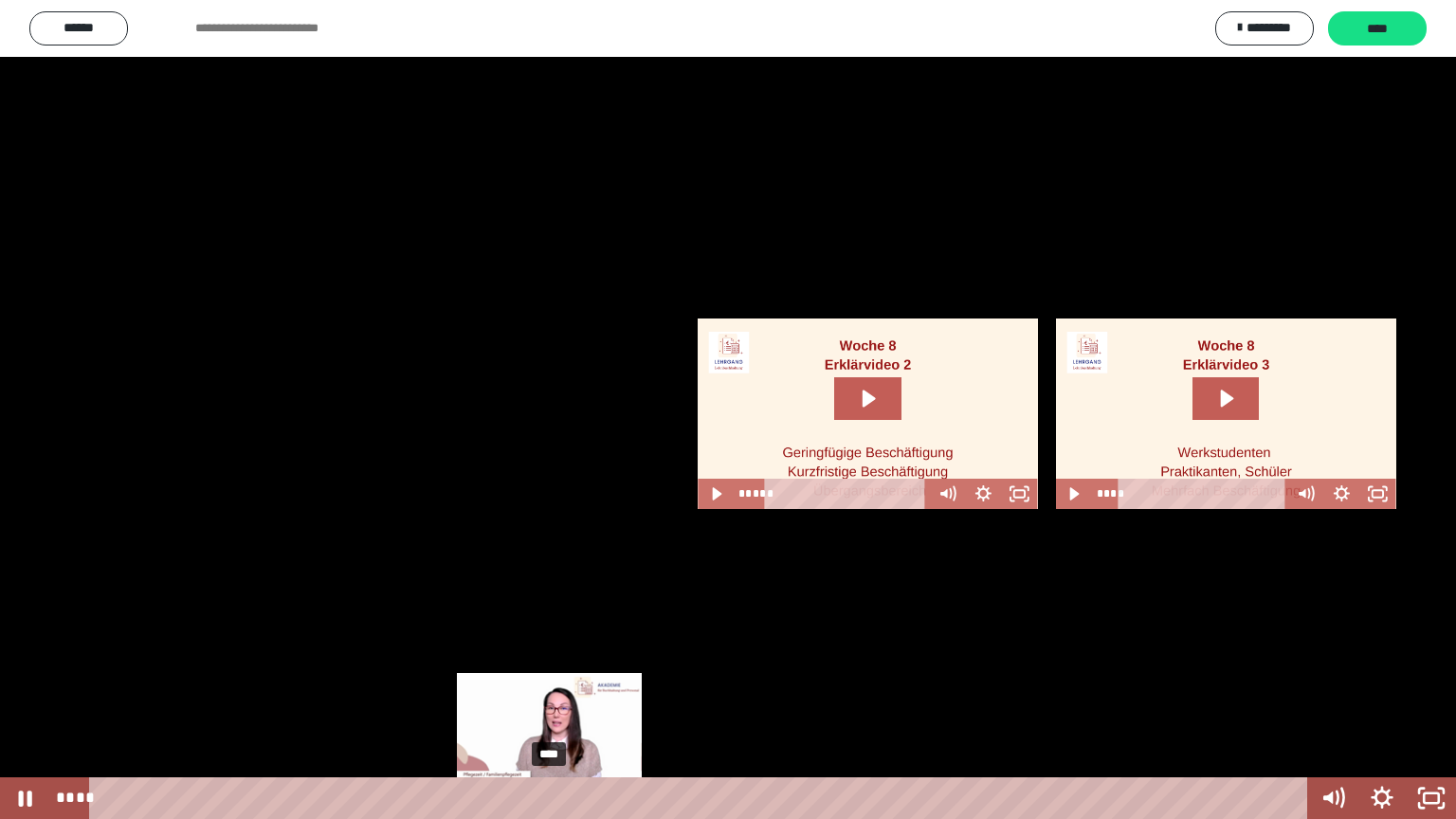 click on "****" at bounding box center (701, 798) 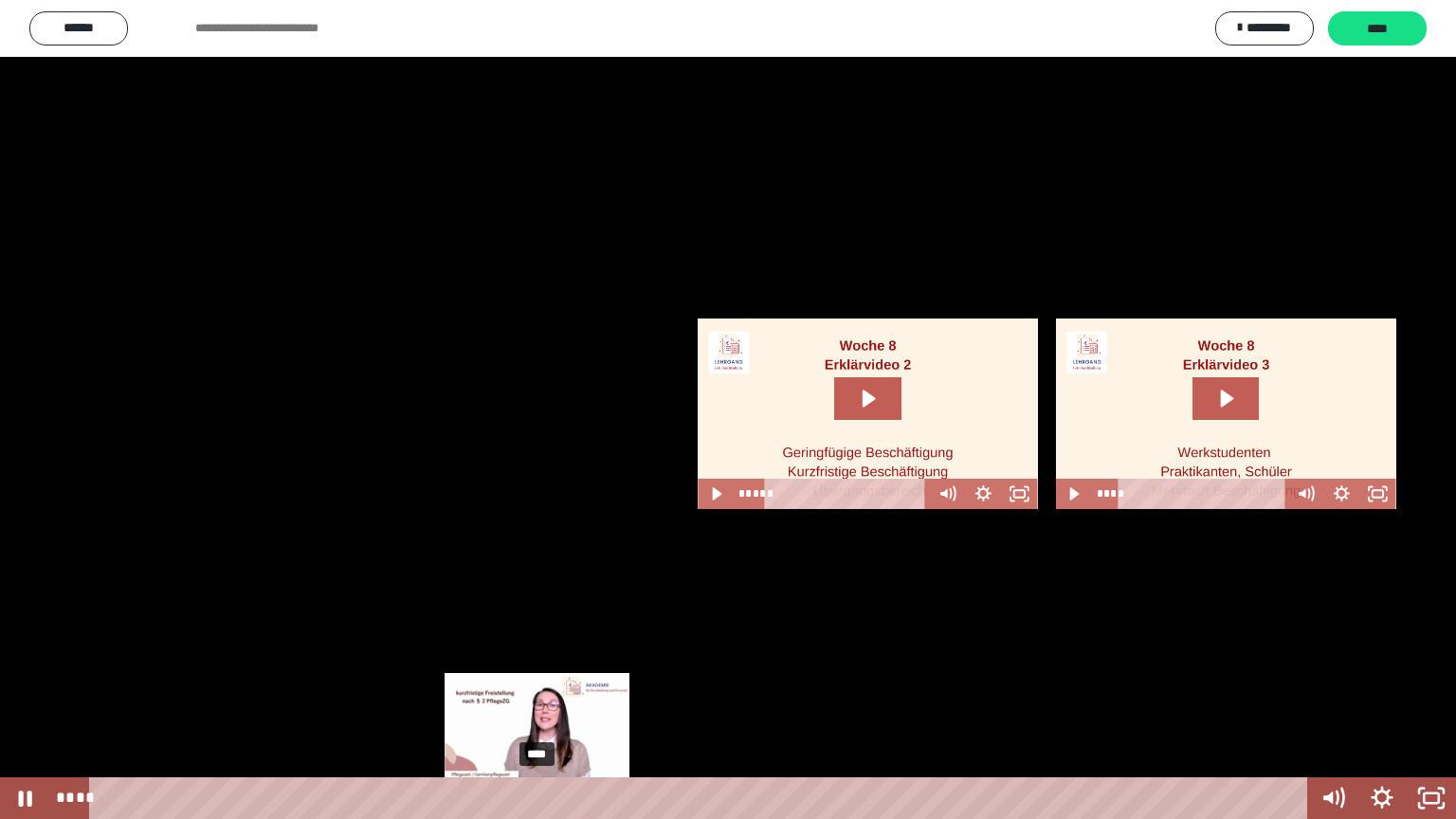 click on "****" at bounding box center (701, 798) 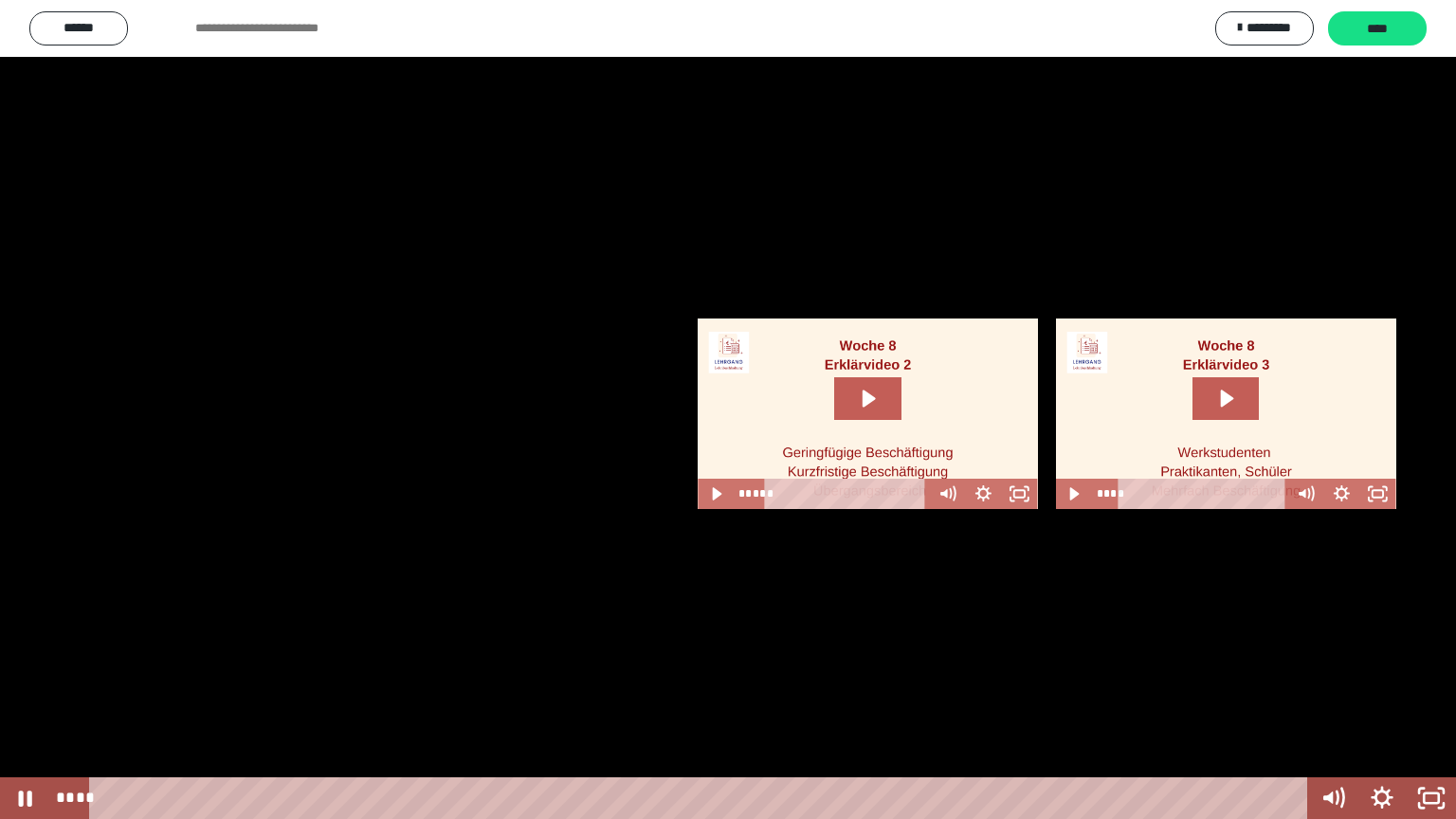 click at bounding box center [728, 410] 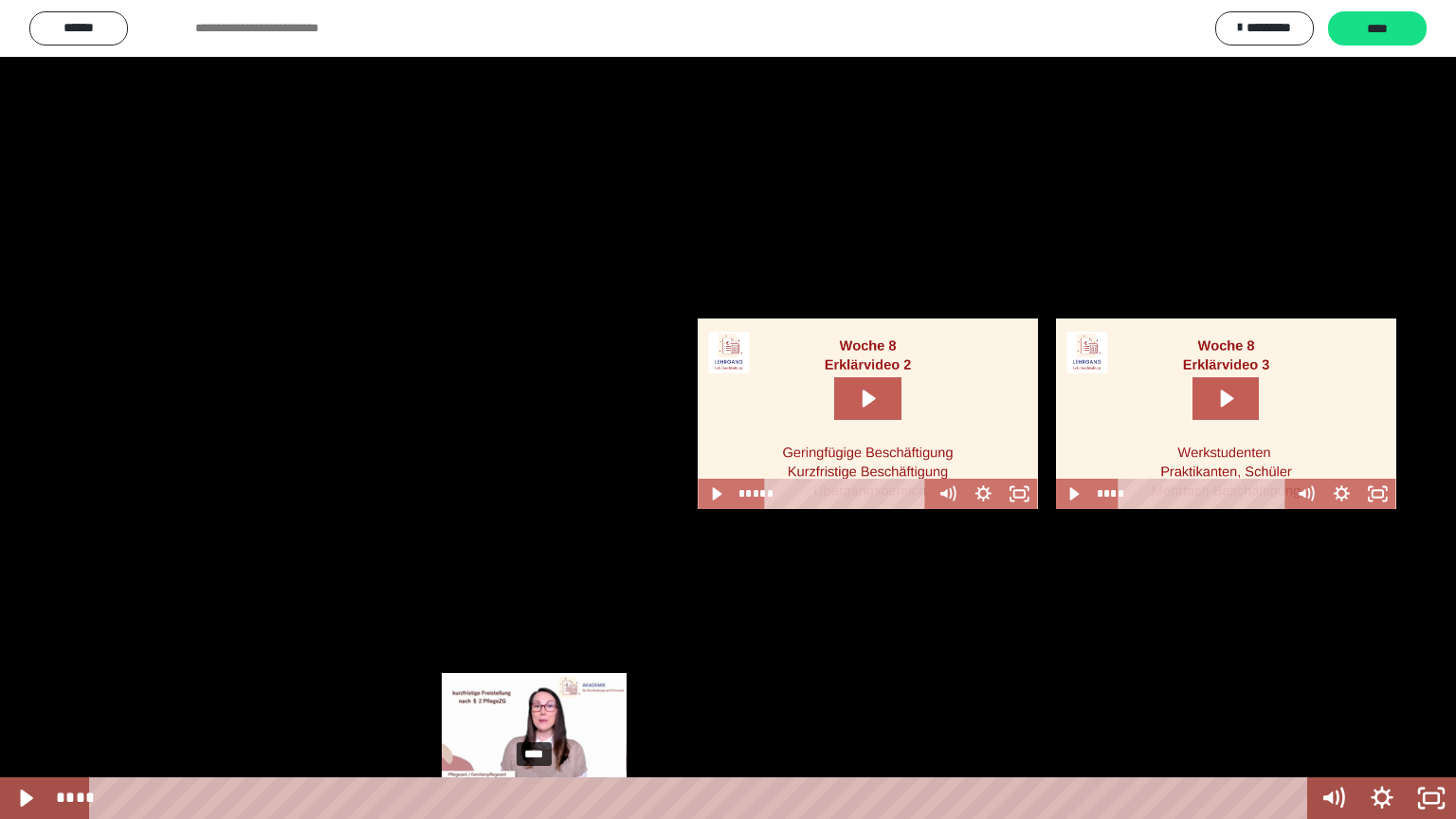 click at bounding box center (541, 798) 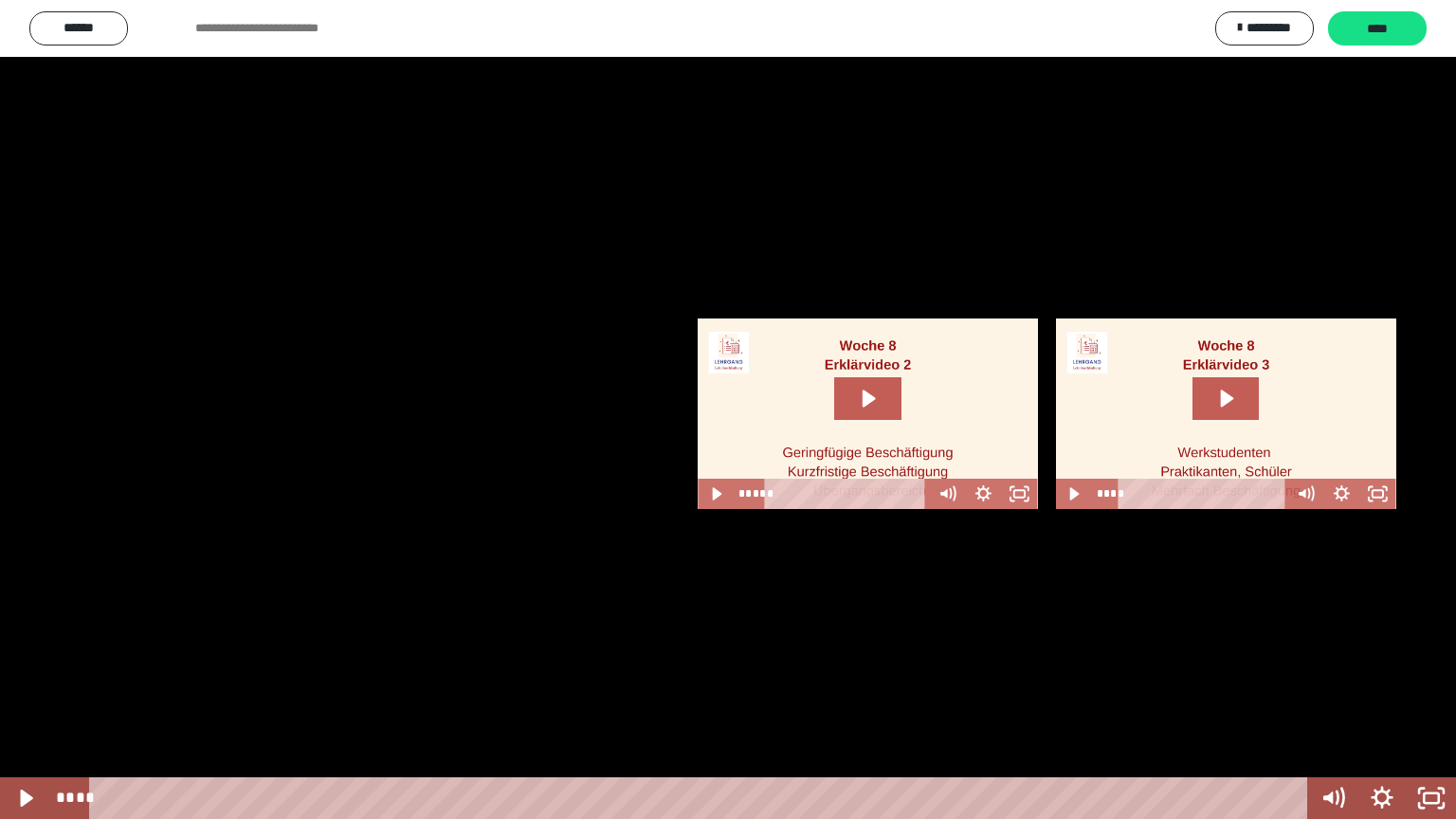 click at bounding box center [728, 410] 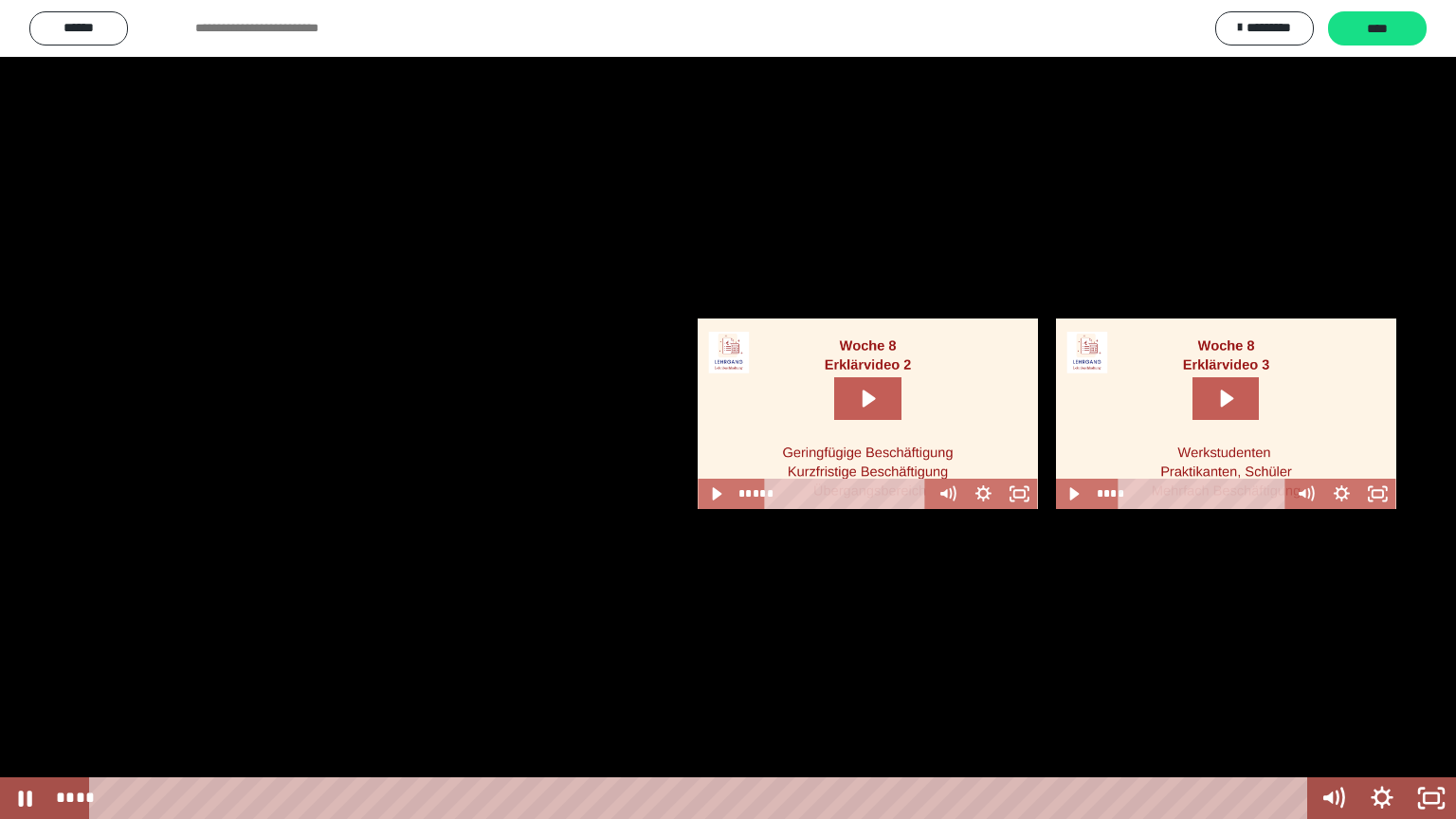 click at bounding box center [728, 410] 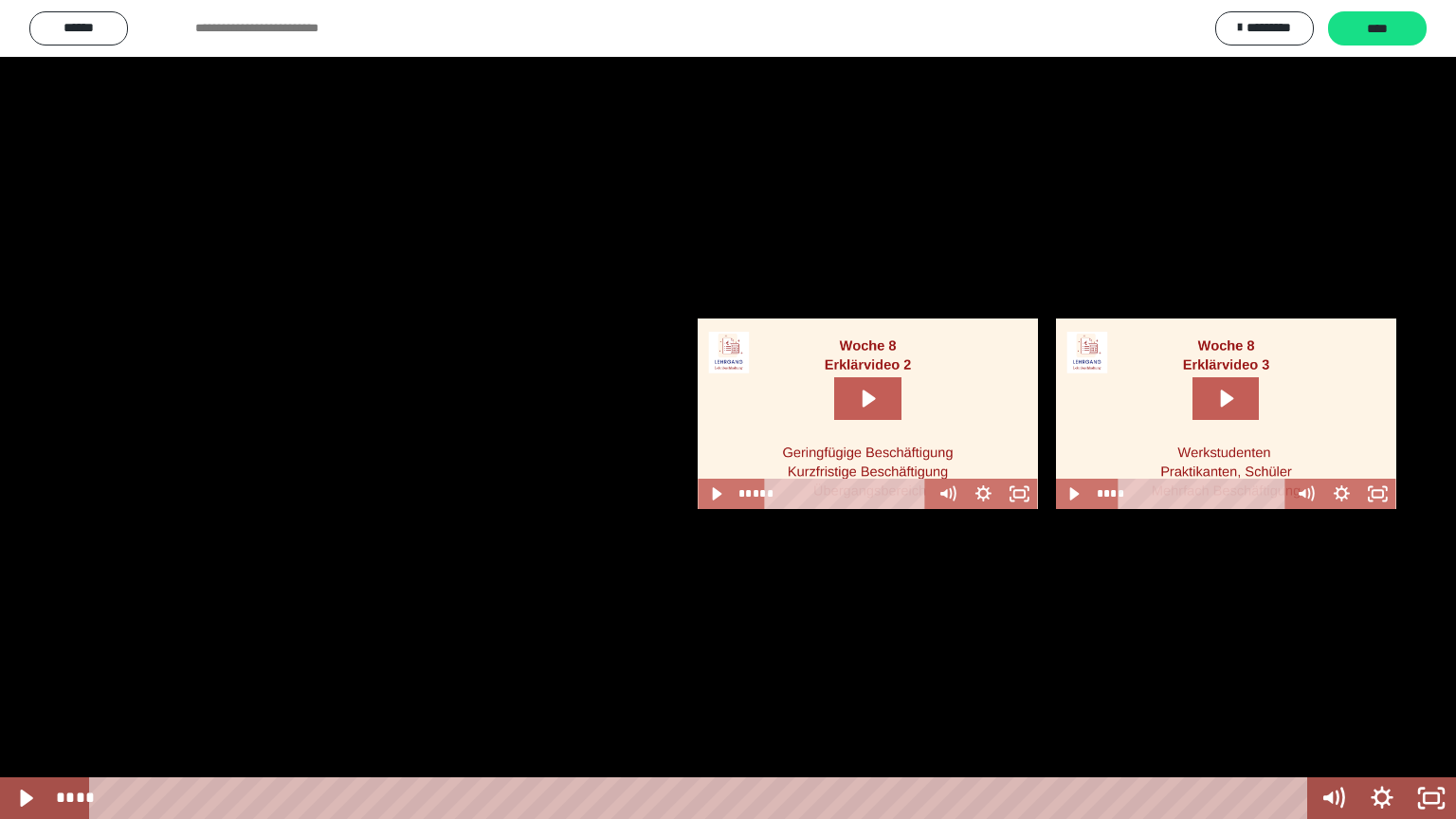 click at bounding box center [728, 410] 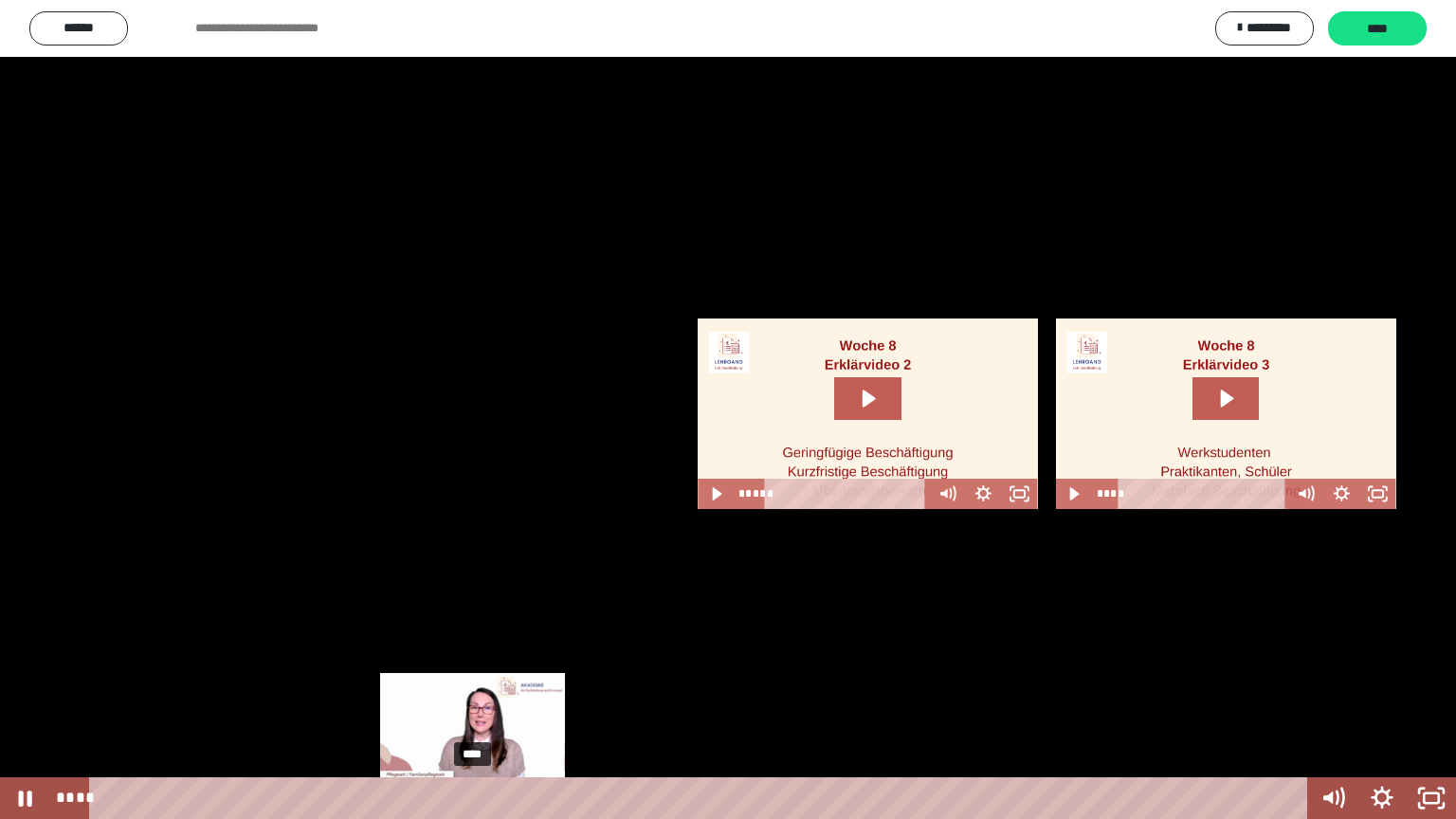click on "****" at bounding box center (701, 798) 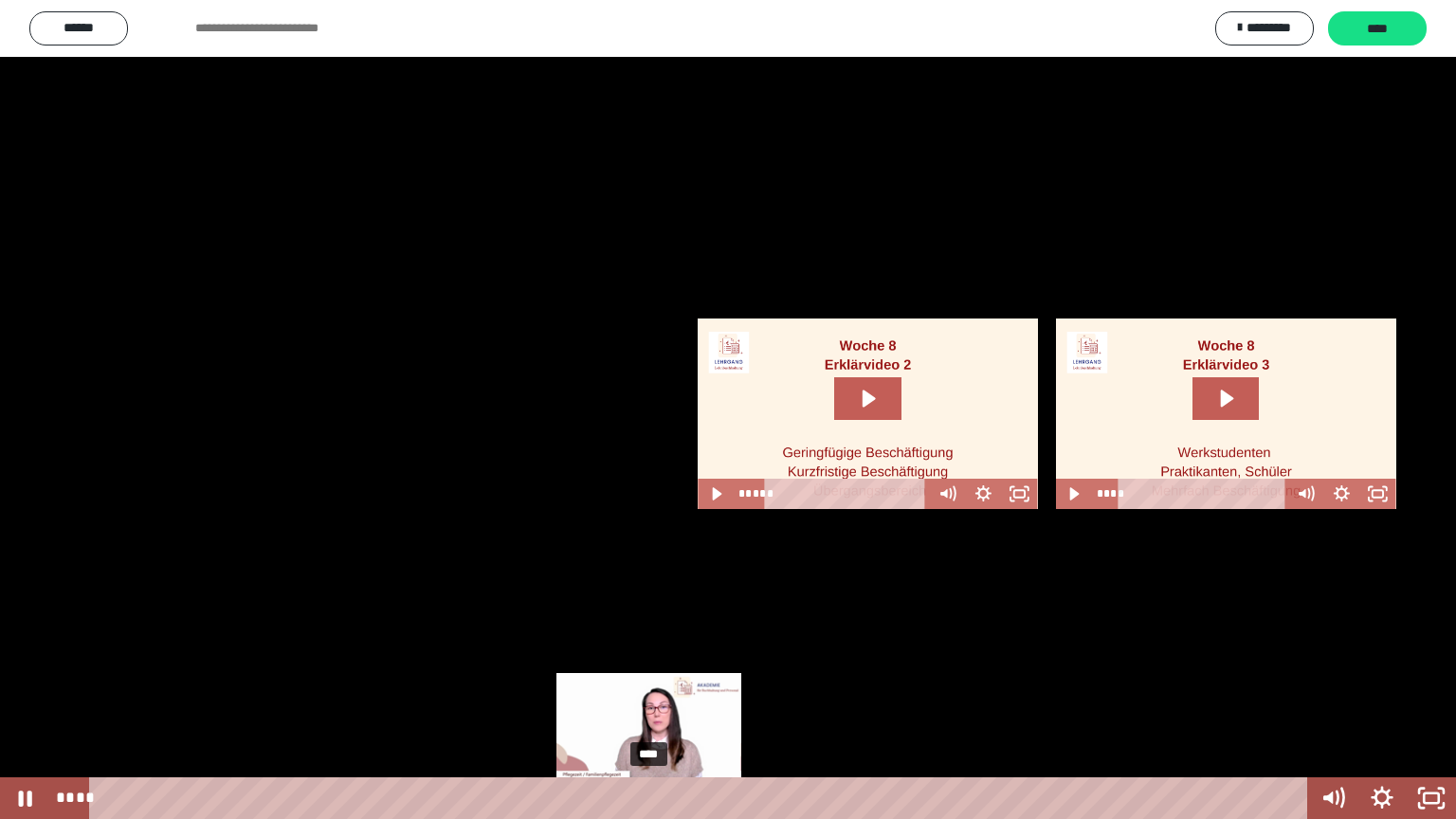 click on "****" at bounding box center [701, 798] 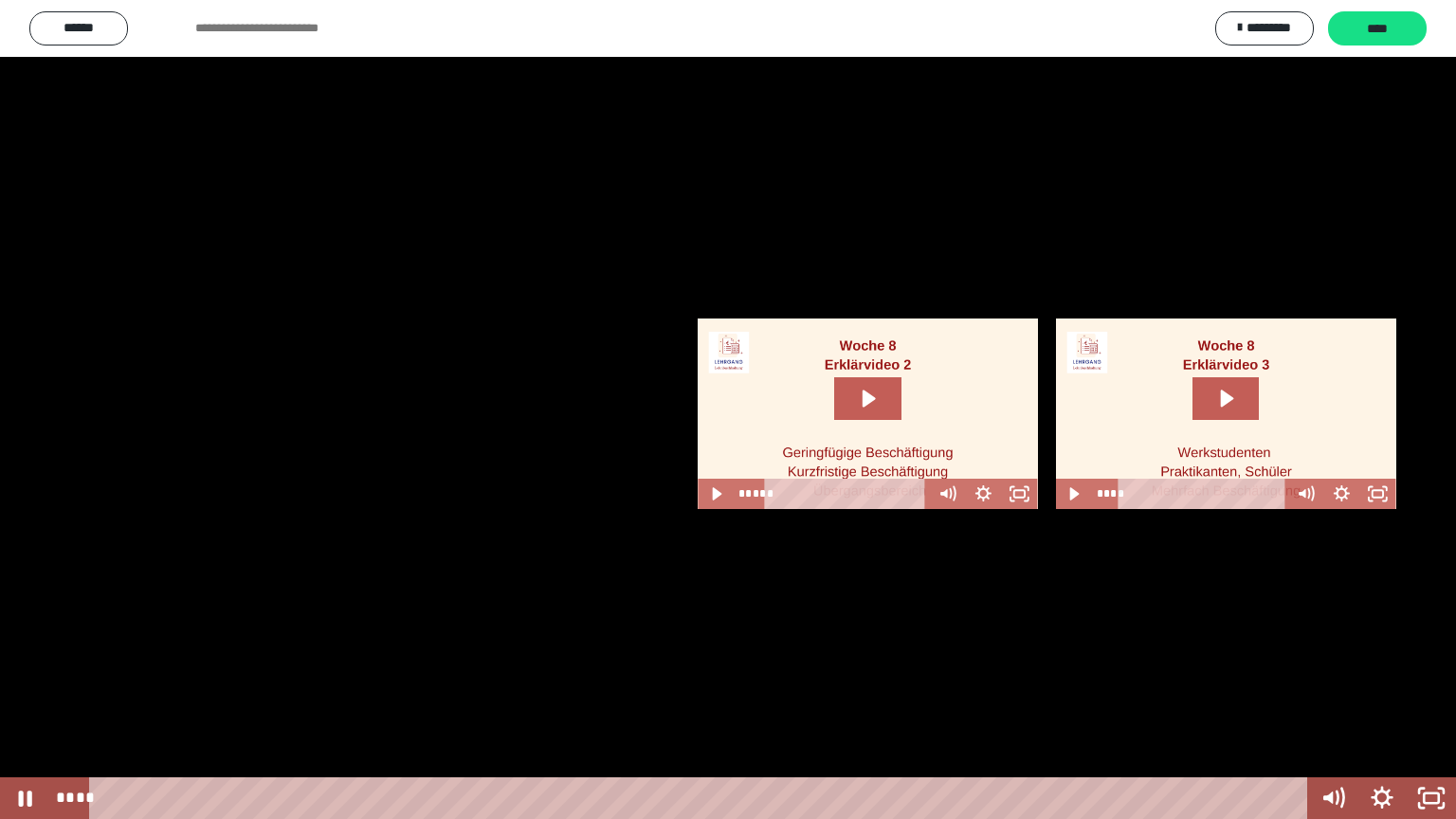 click at bounding box center (728, 410) 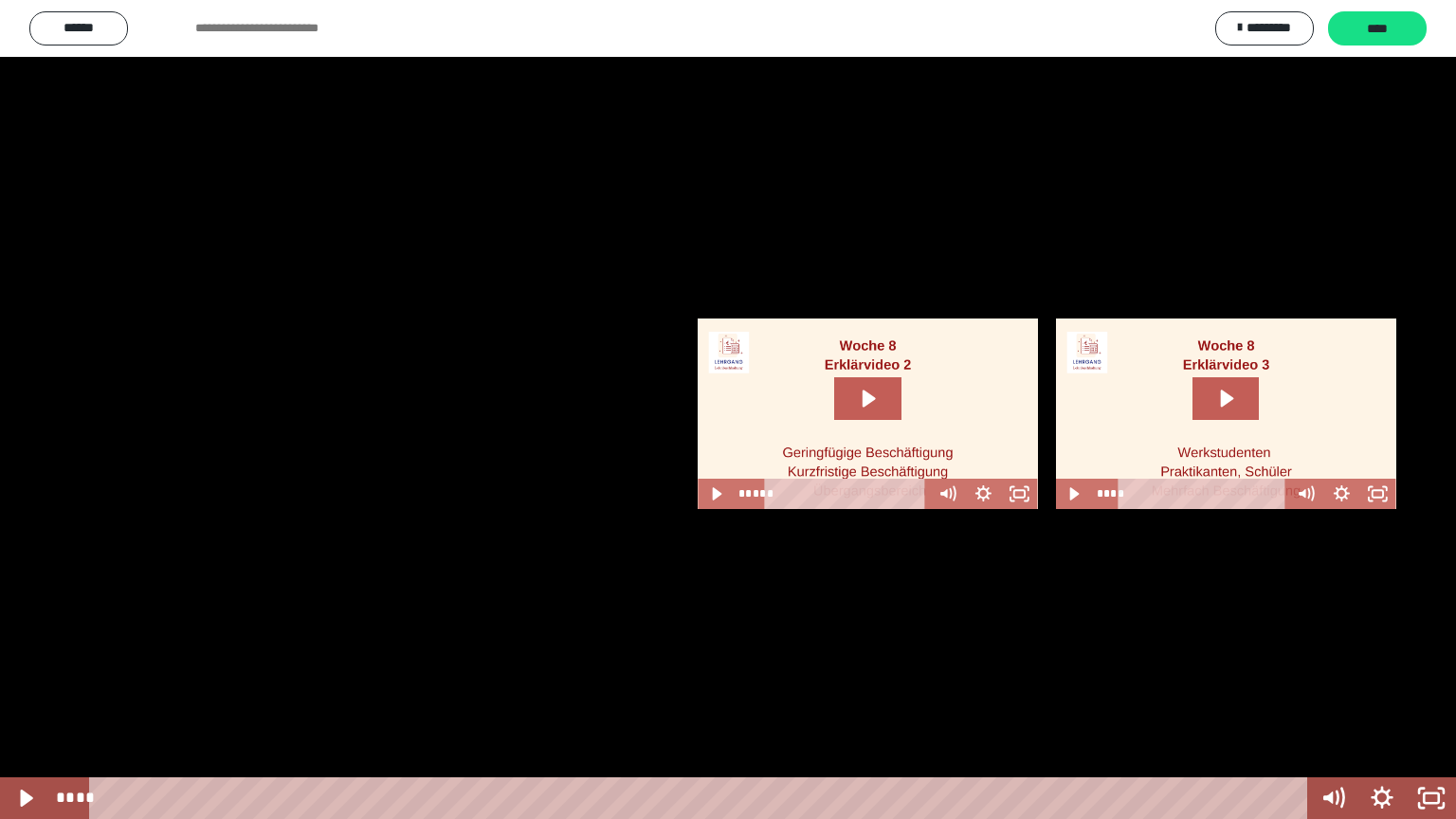 click at bounding box center [728, 410] 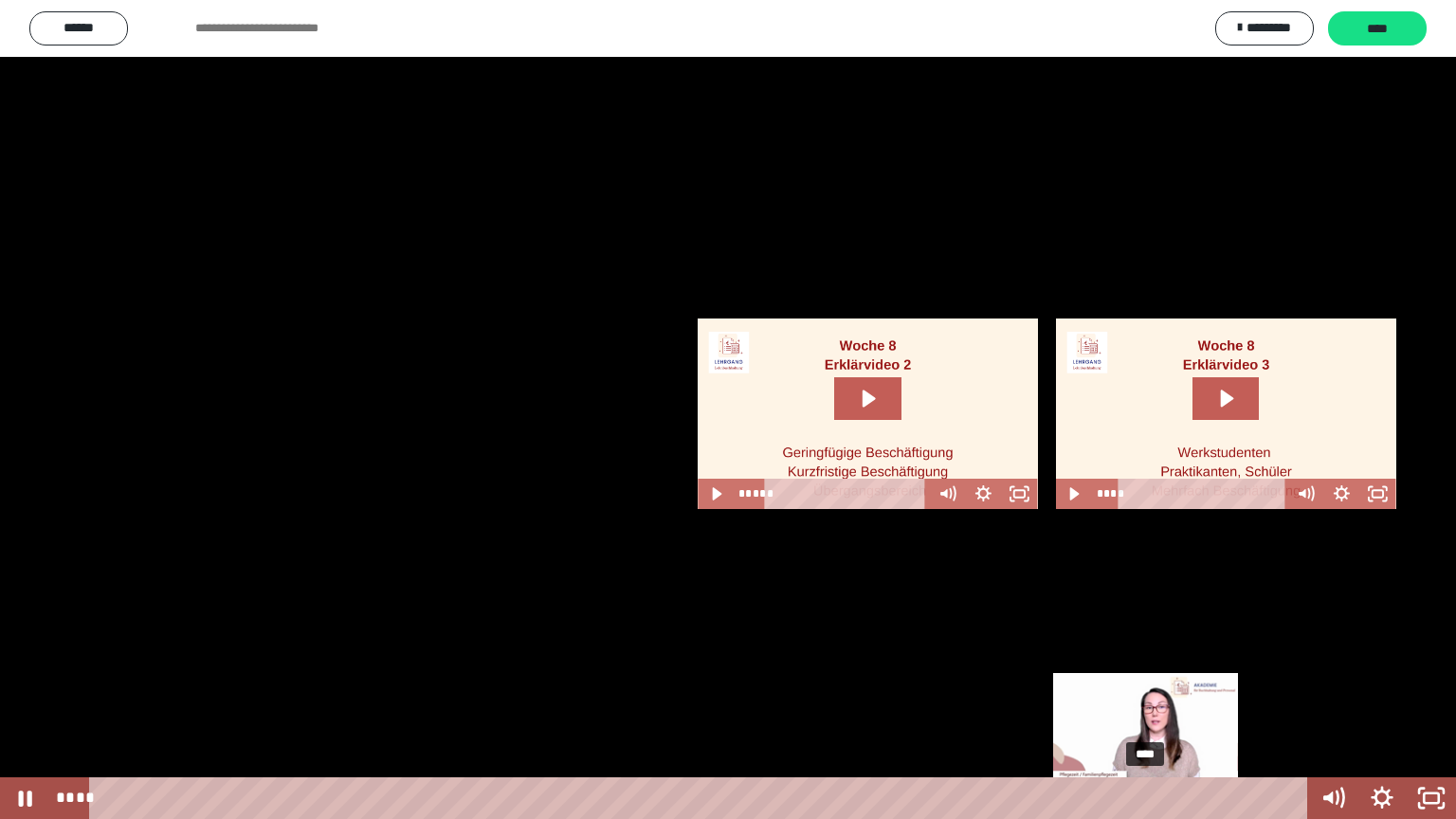 click on "****" at bounding box center (701, 798) 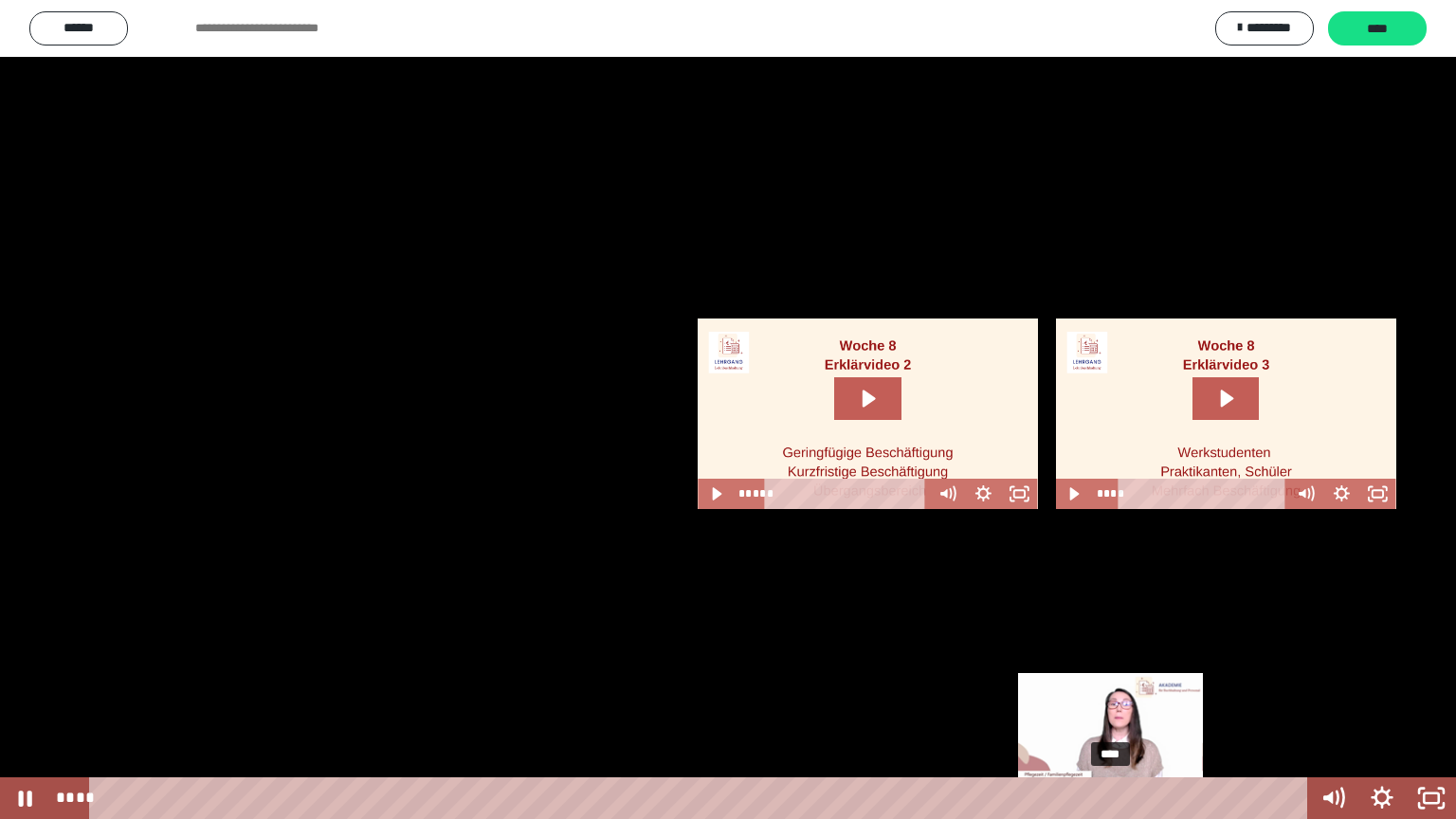 click on "****" at bounding box center (701, 798) 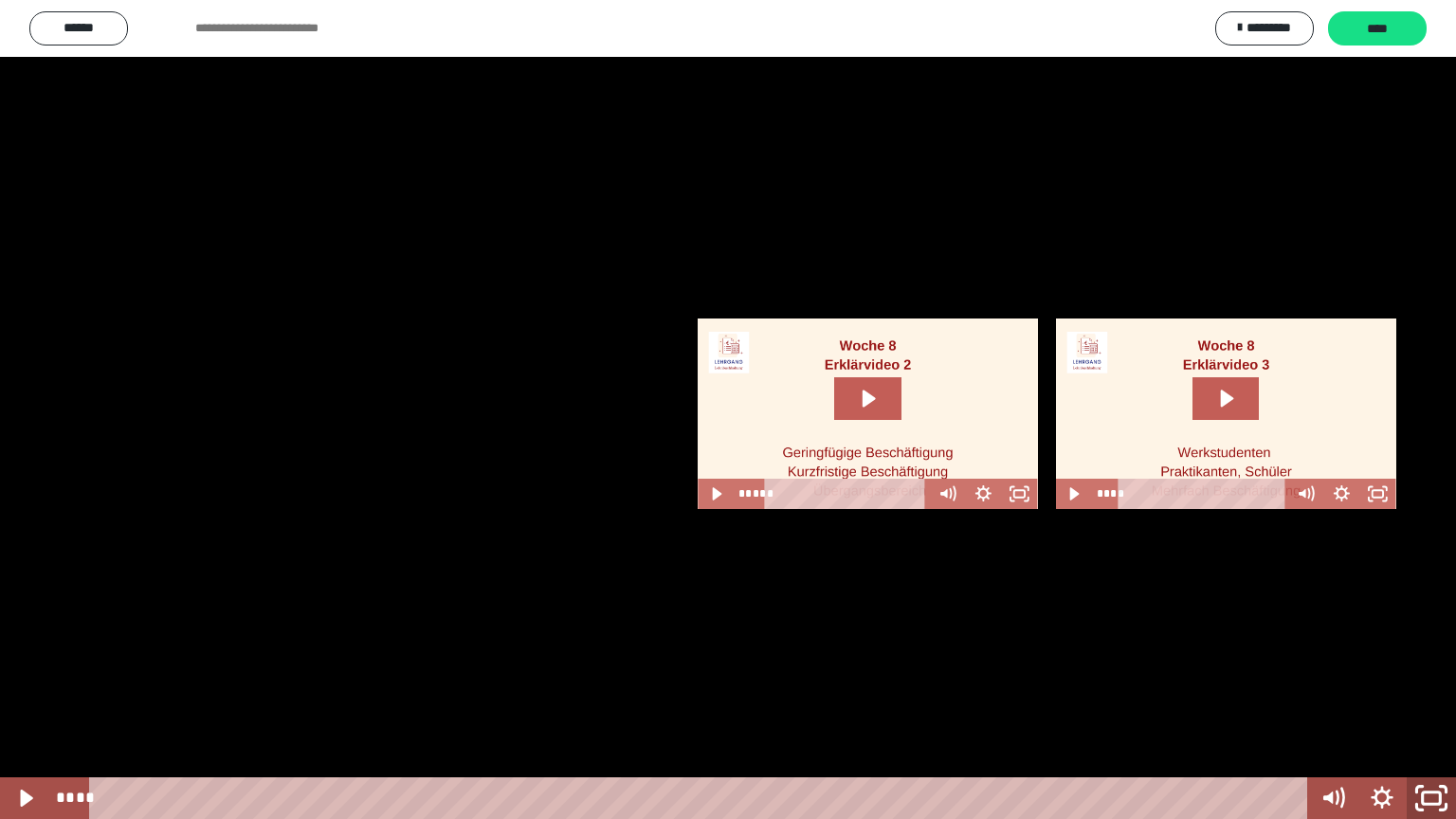 click 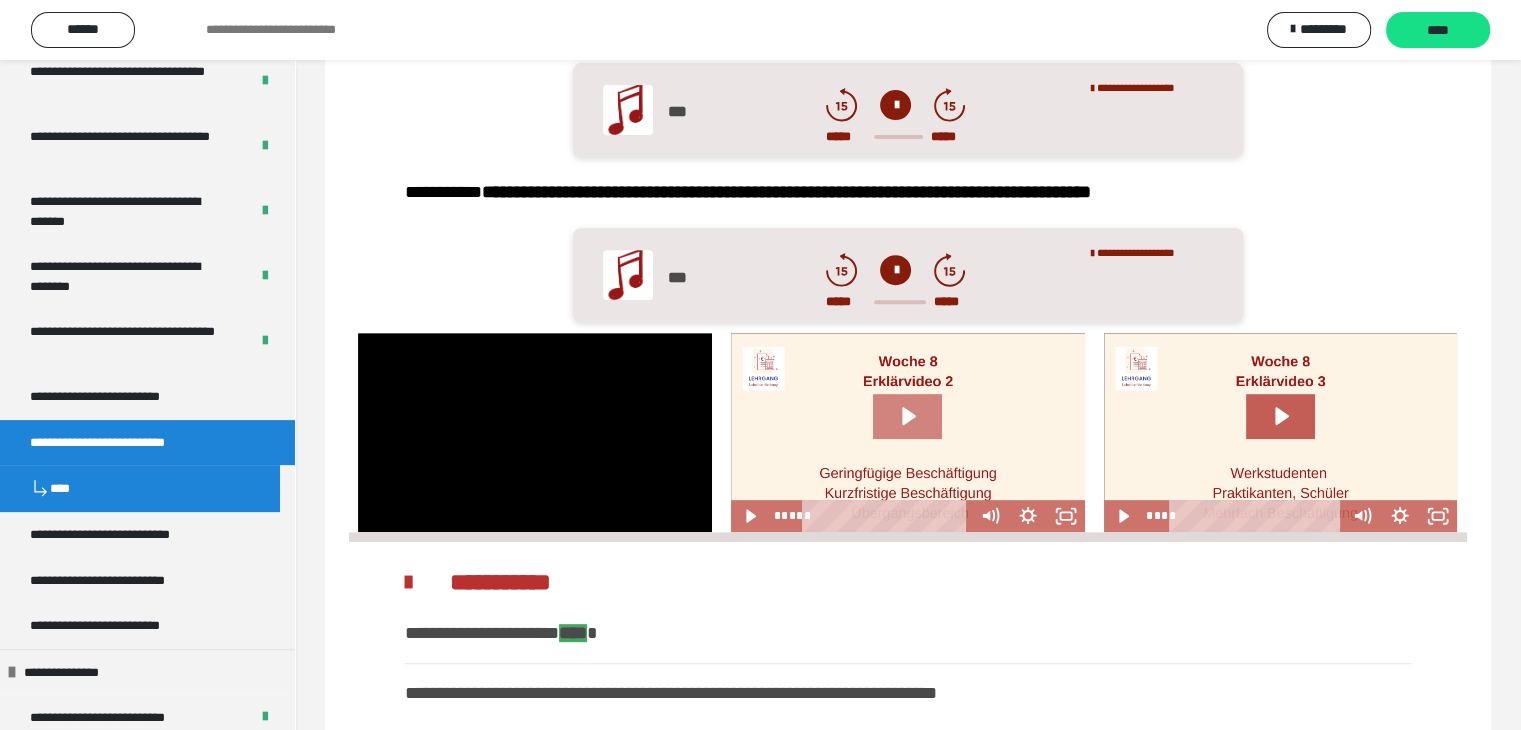 click 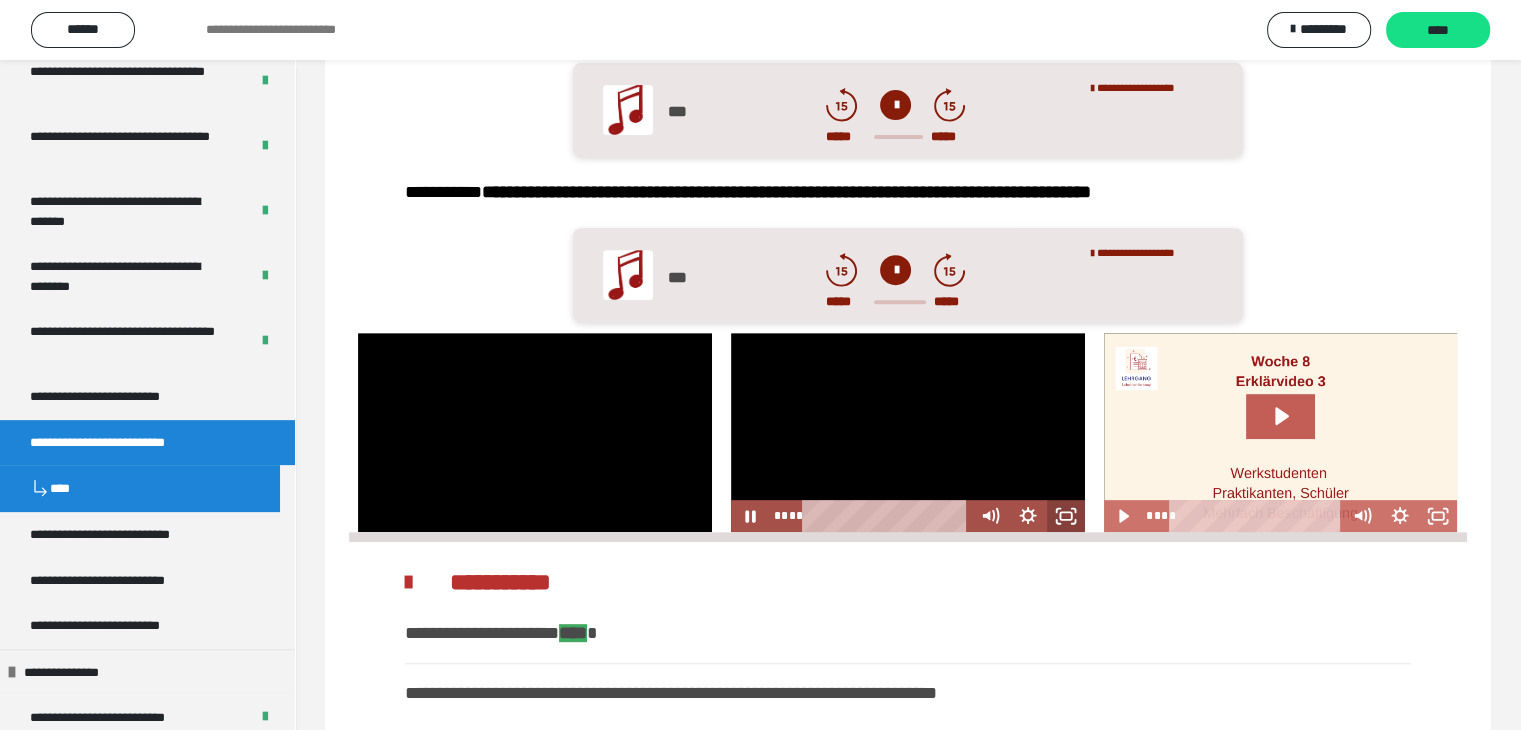drag, startPoint x: 1068, startPoint y: 515, endPoint x: 1068, endPoint y: 601, distance: 86 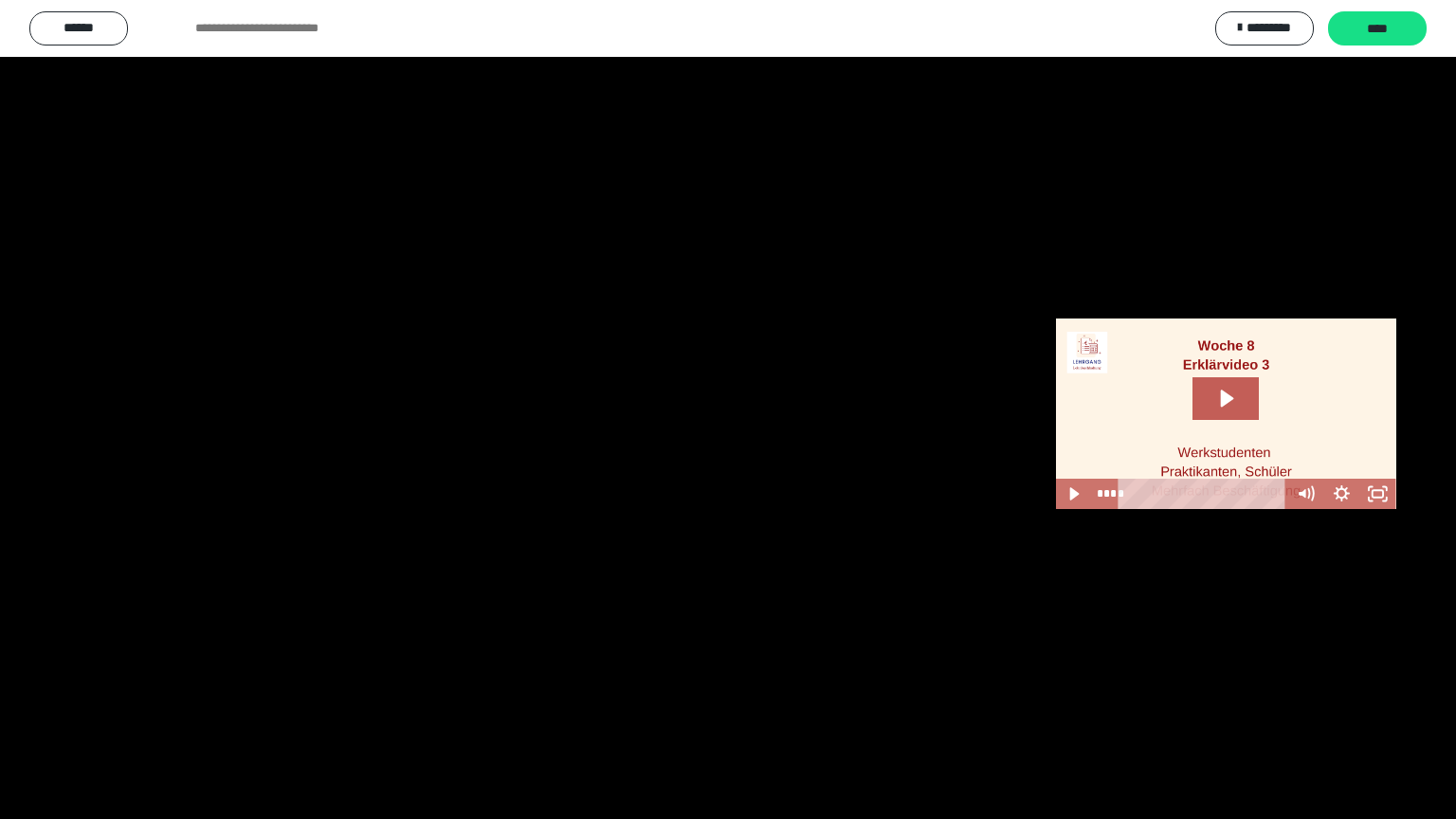 click at bounding box center [728, 410] 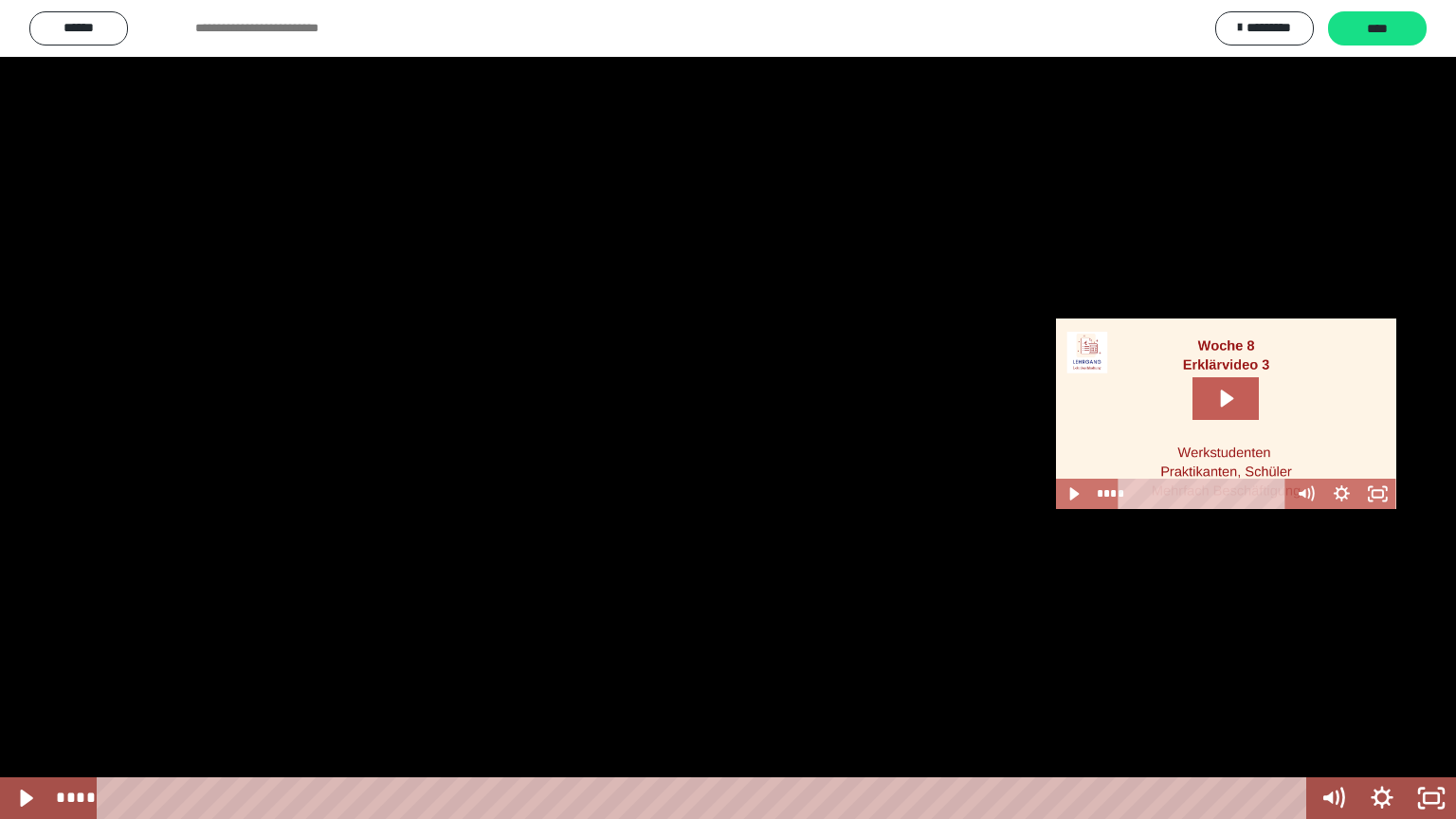 click at bounding box center (728, 410) 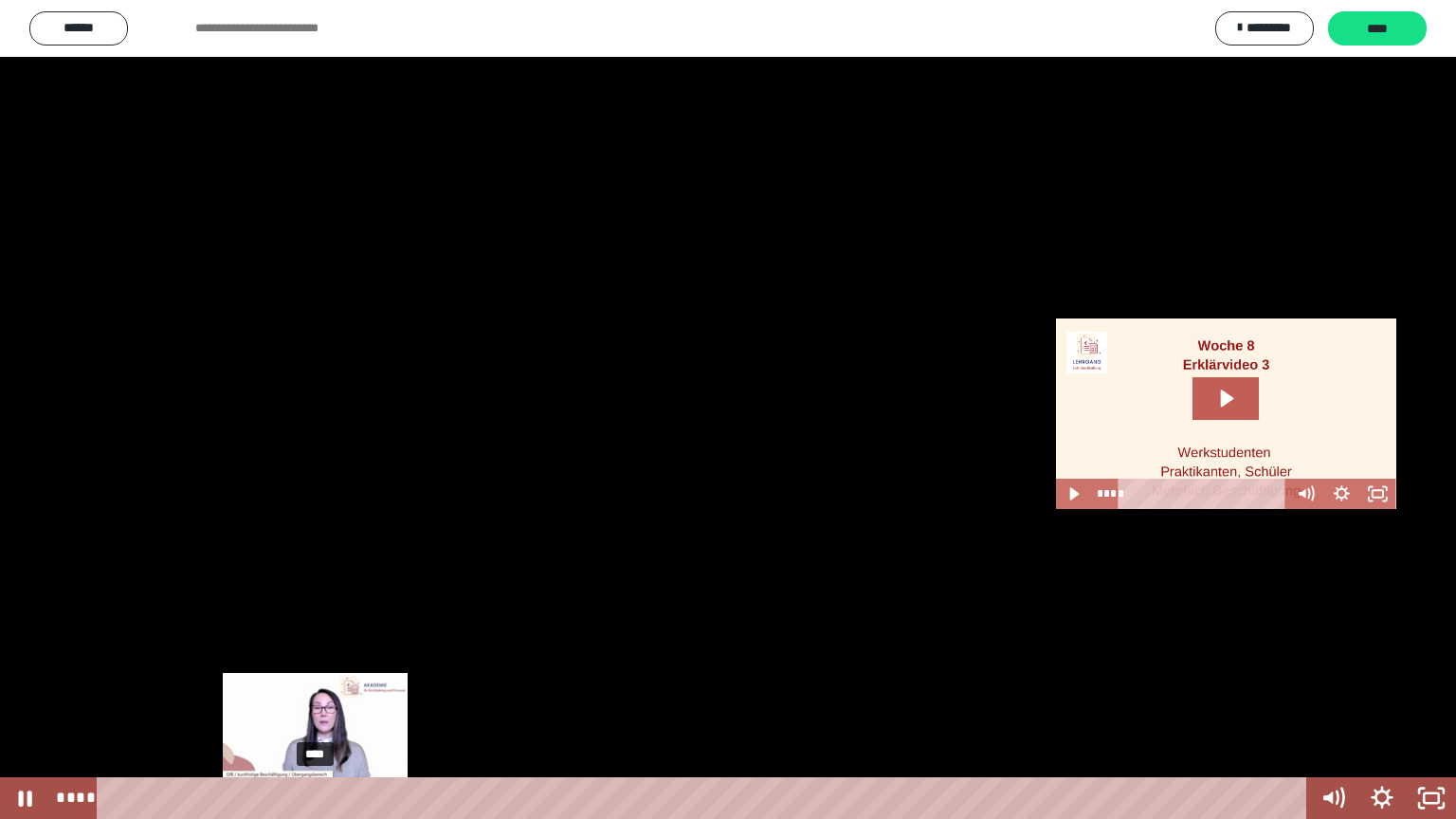 click on "****" at bounding box center (705, 798) 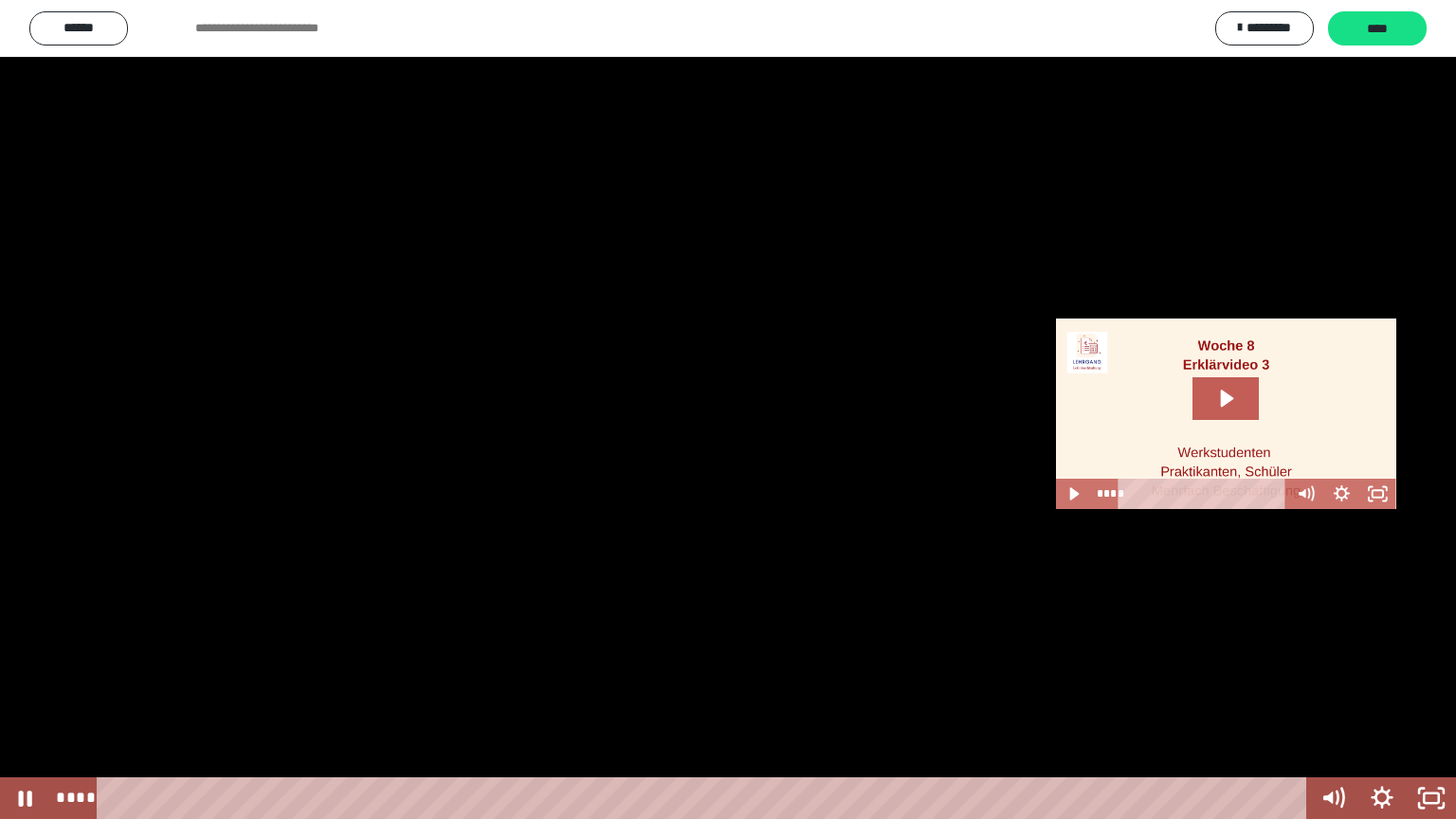 click at bounding box center [728, 410] 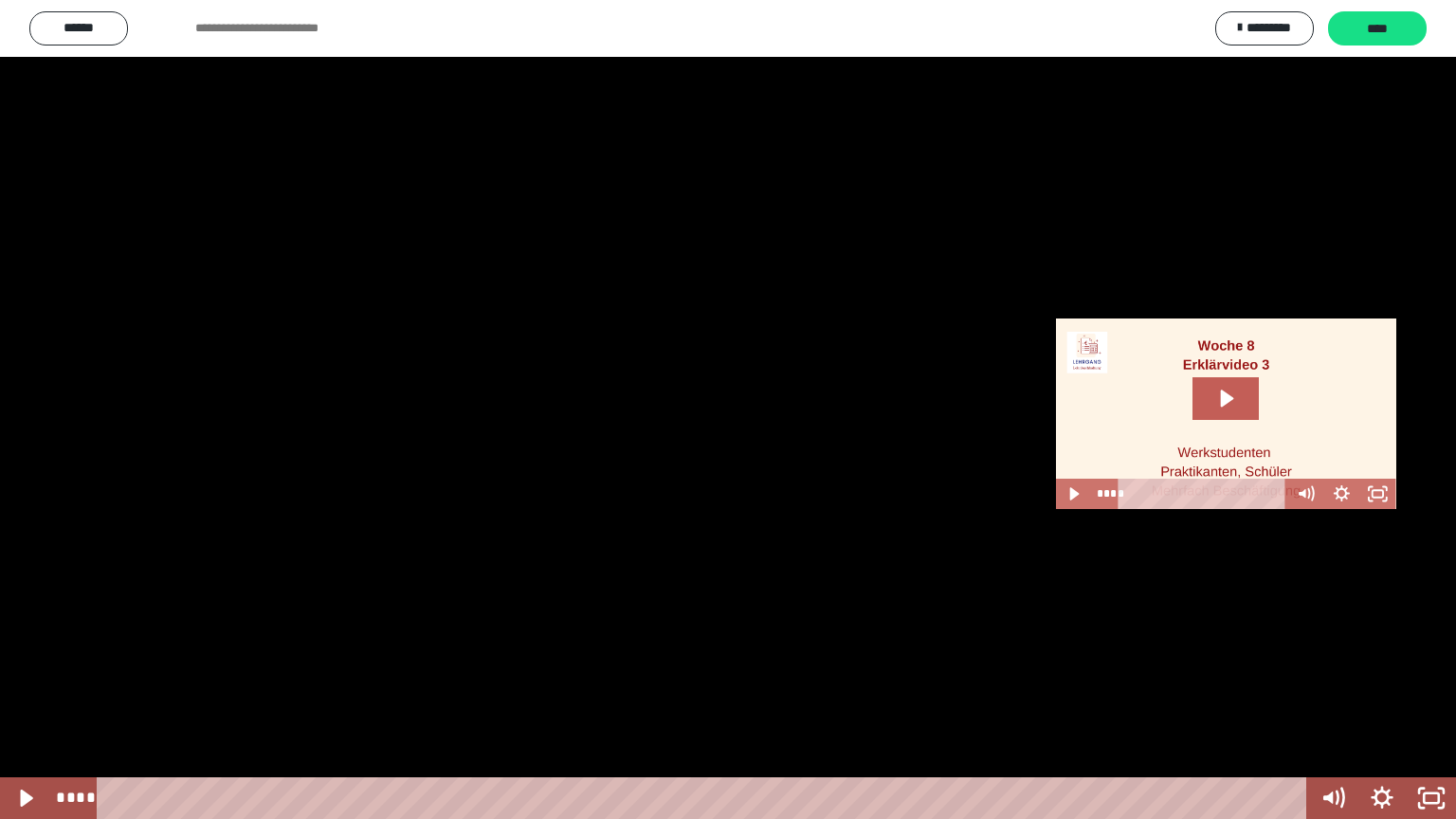 click at bounding box center (728, 410) 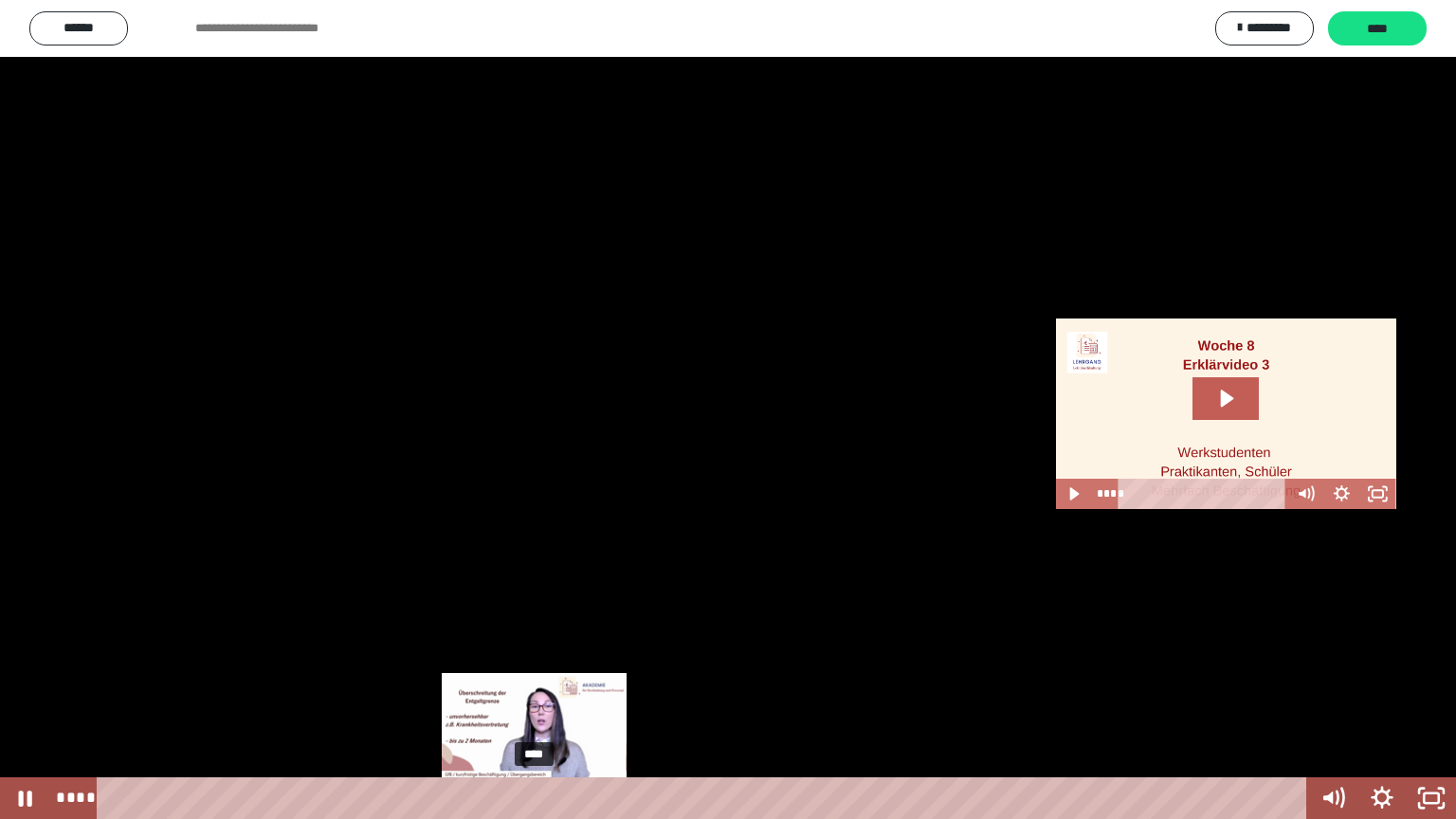 click on "****" at bounding box center (705, 798) 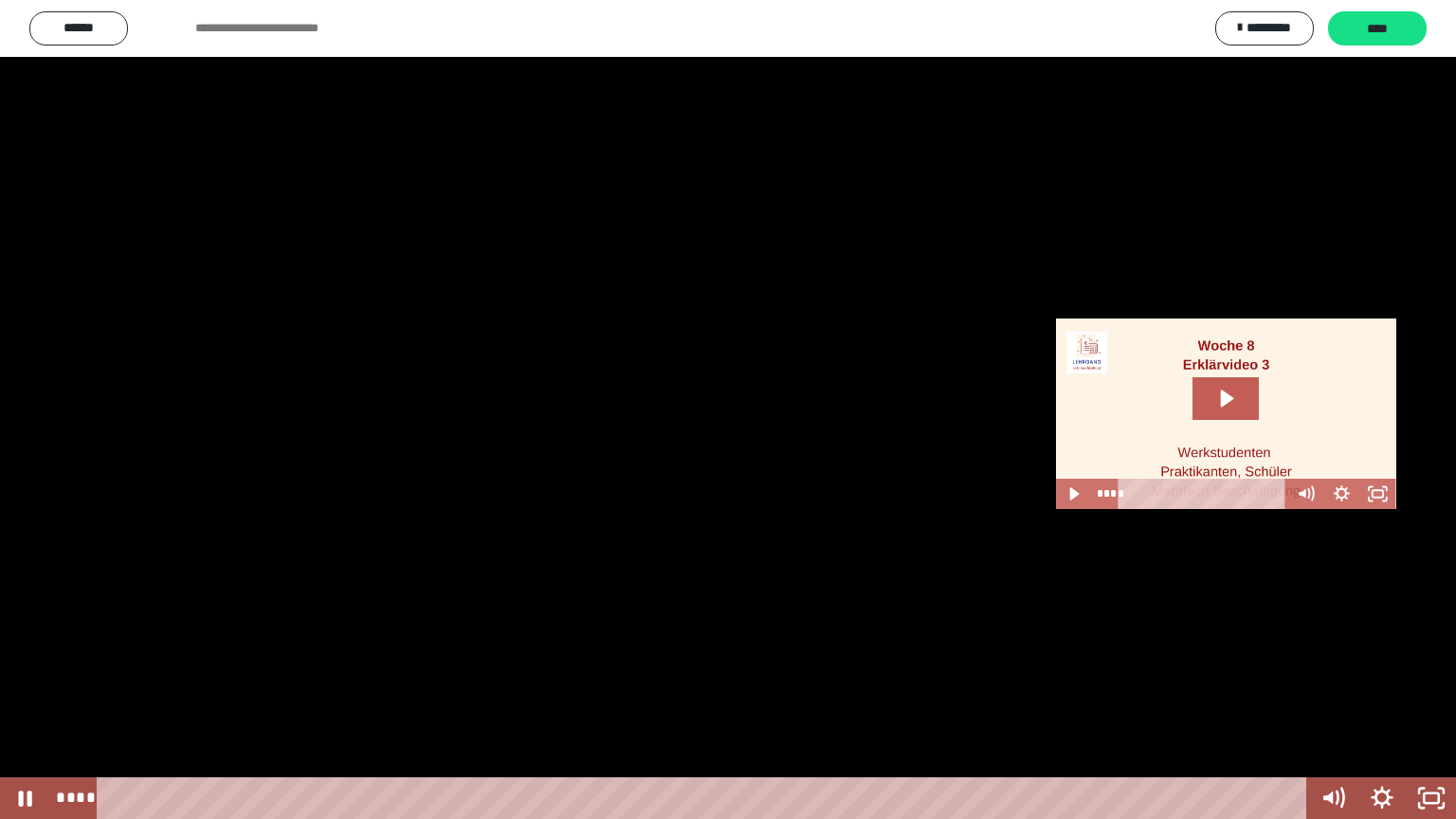 click at bounding box center [728, 410] 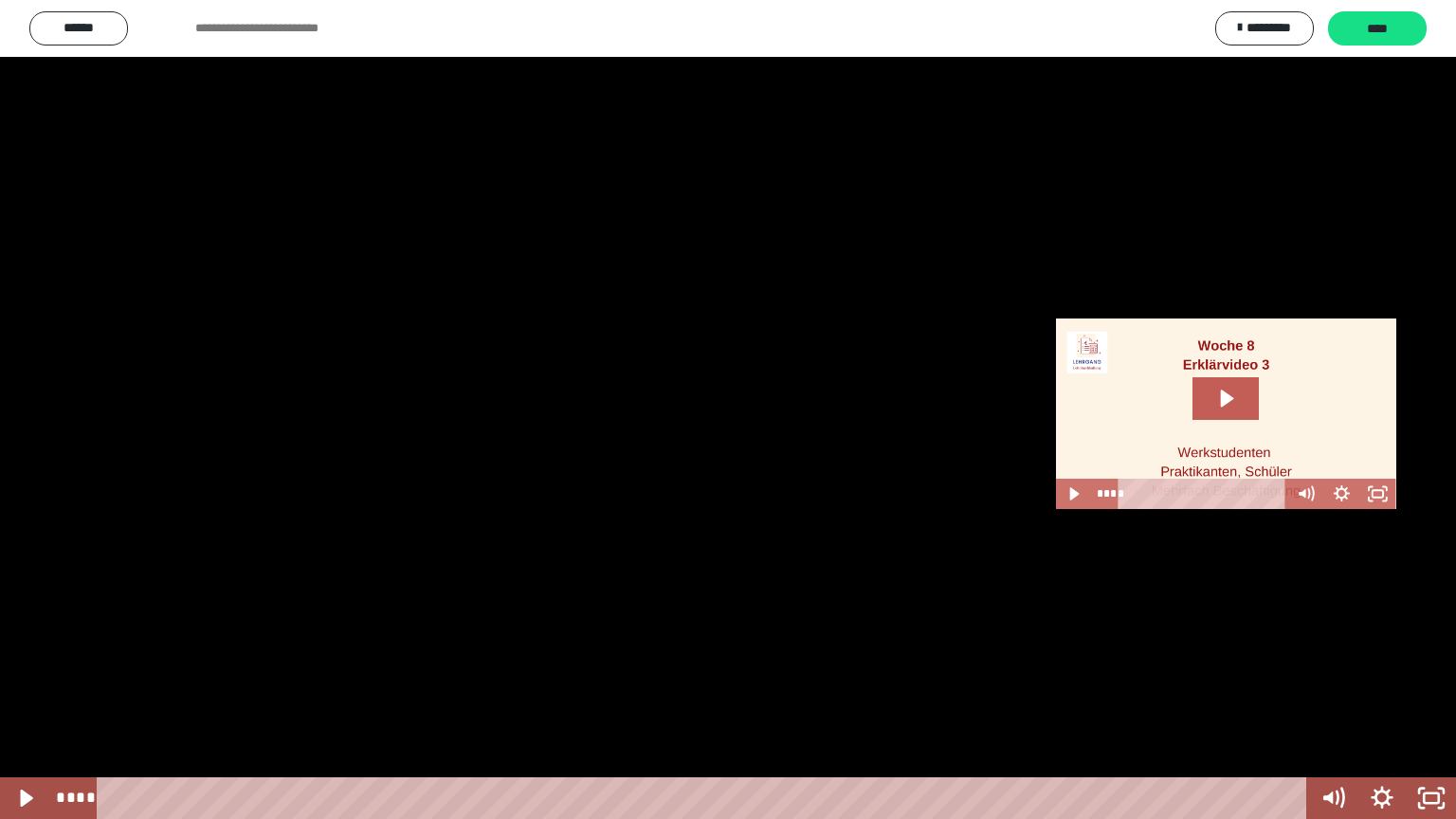 click at bounding box center [728, 410] 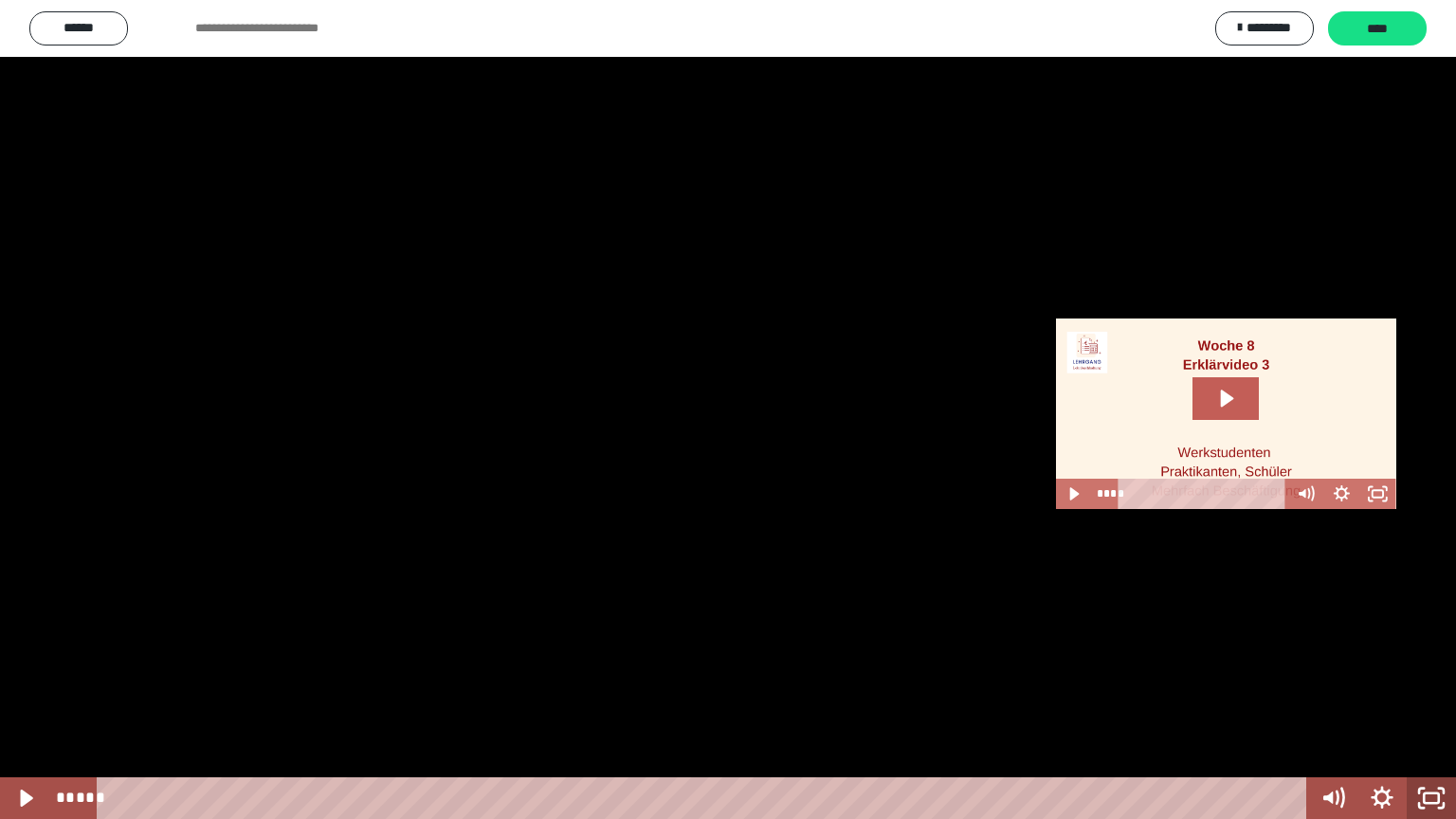 click 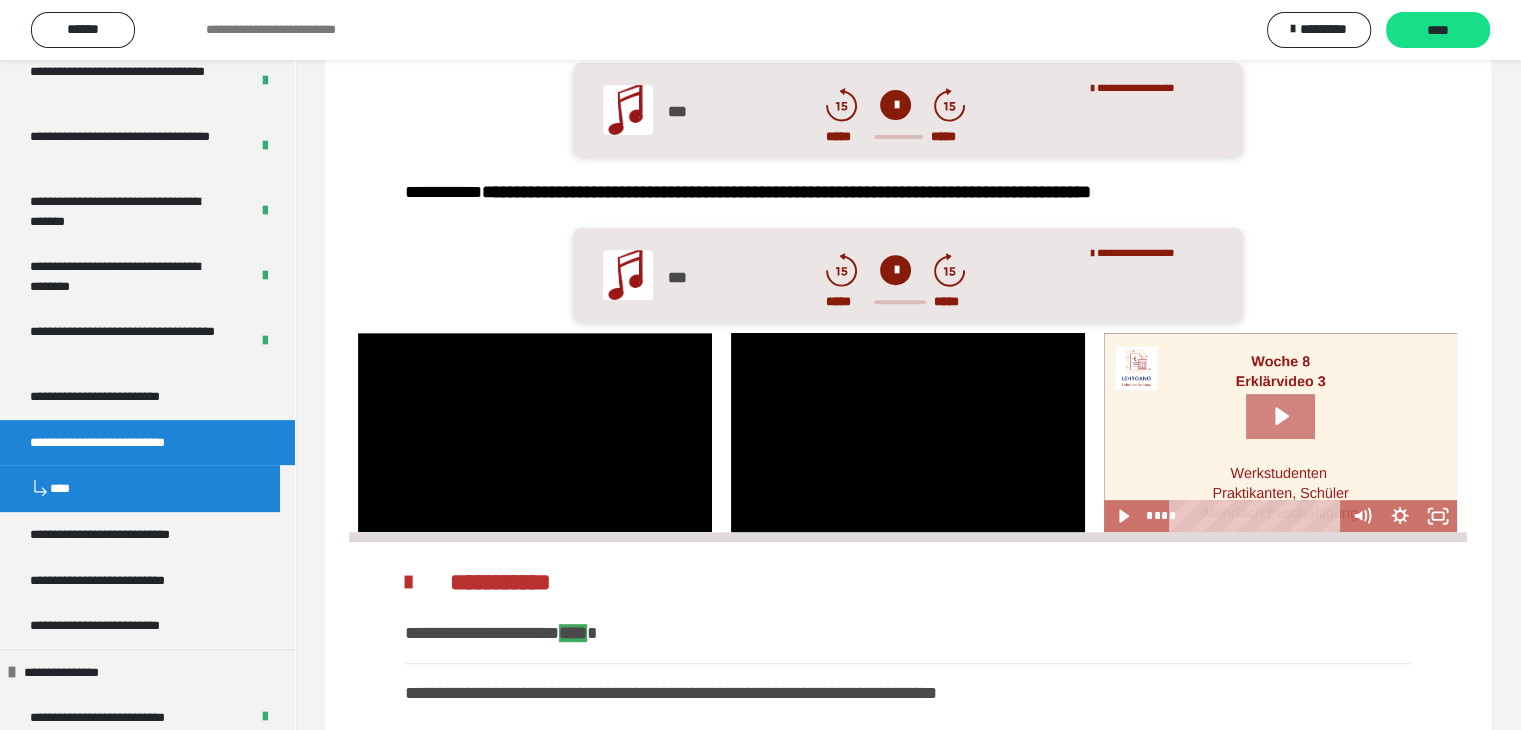 click 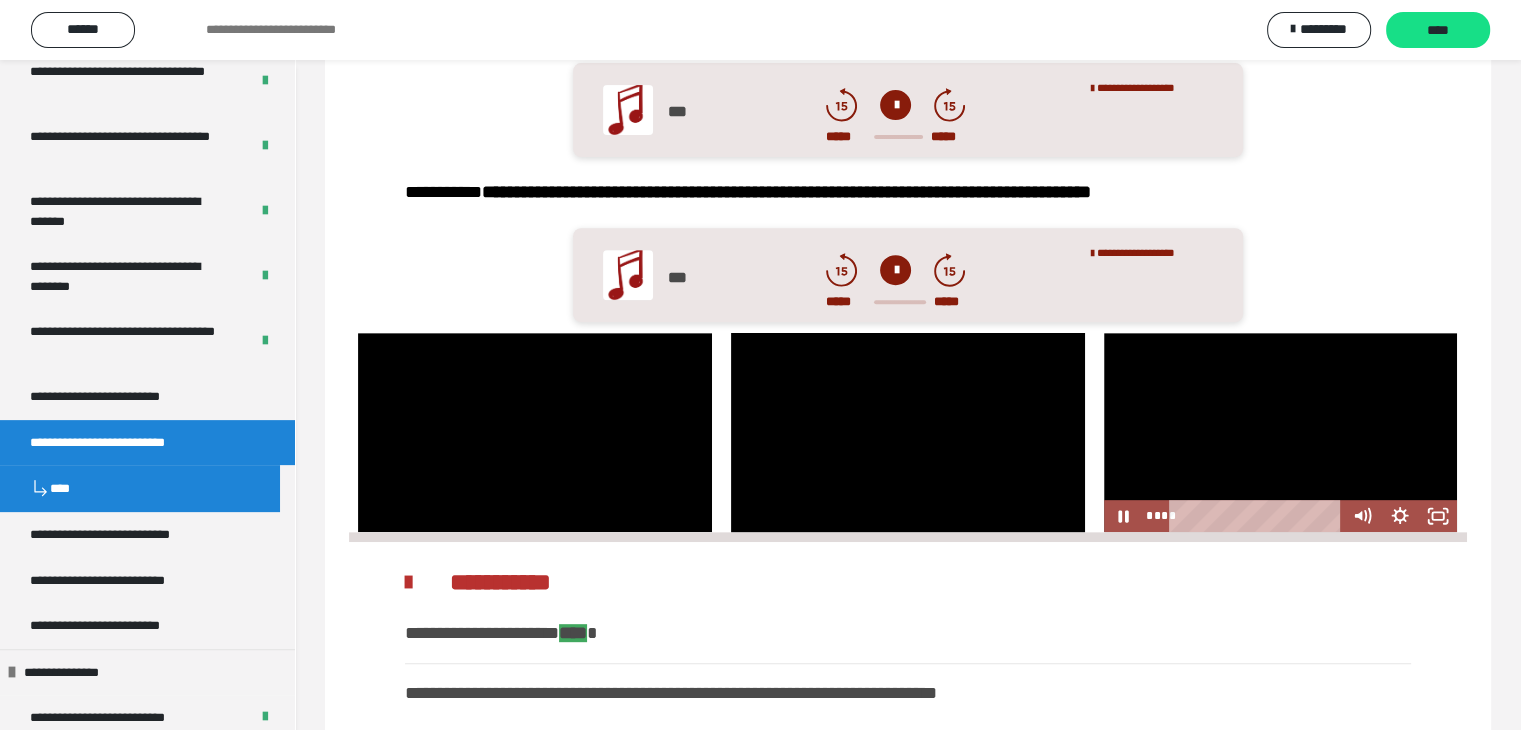 click at bounding box center (1281, 432) 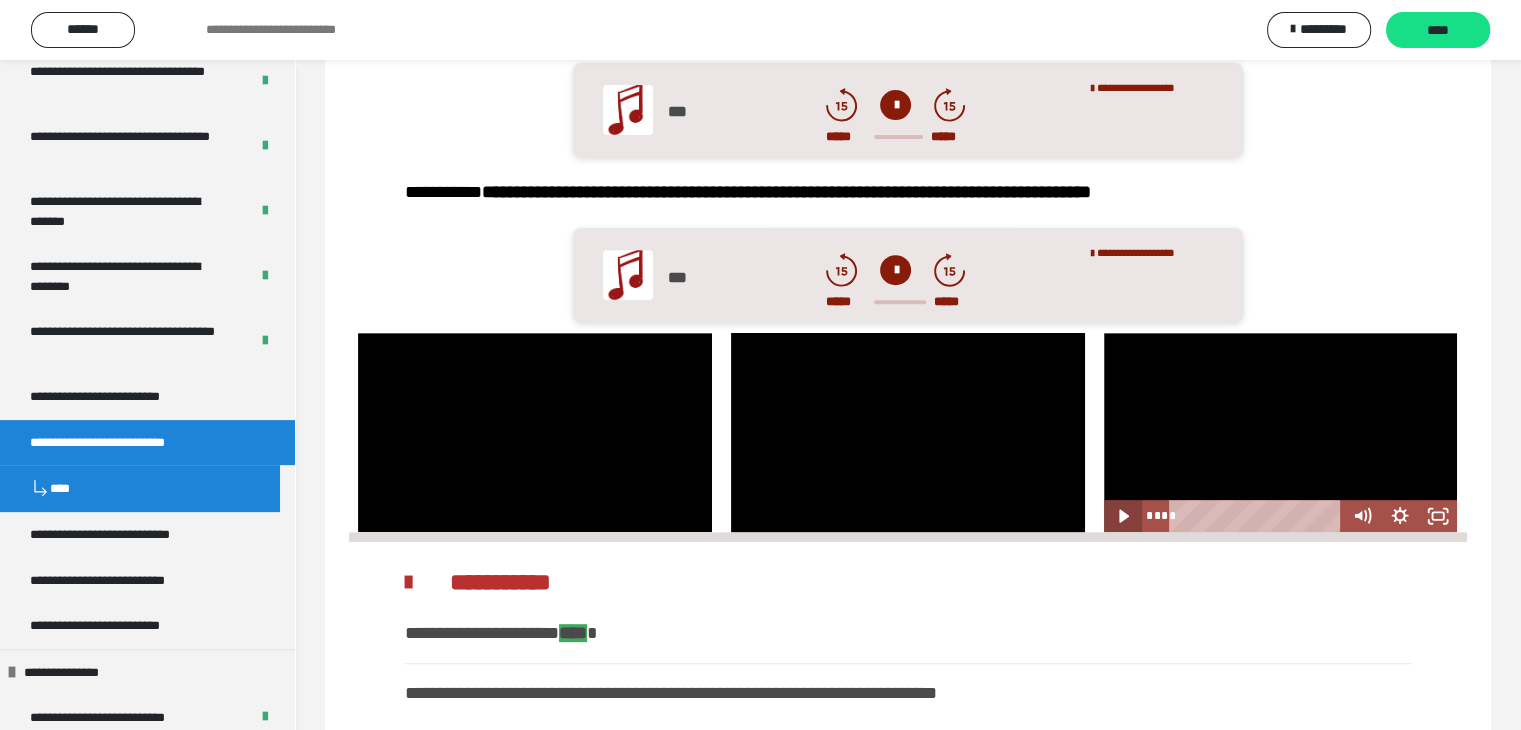 click 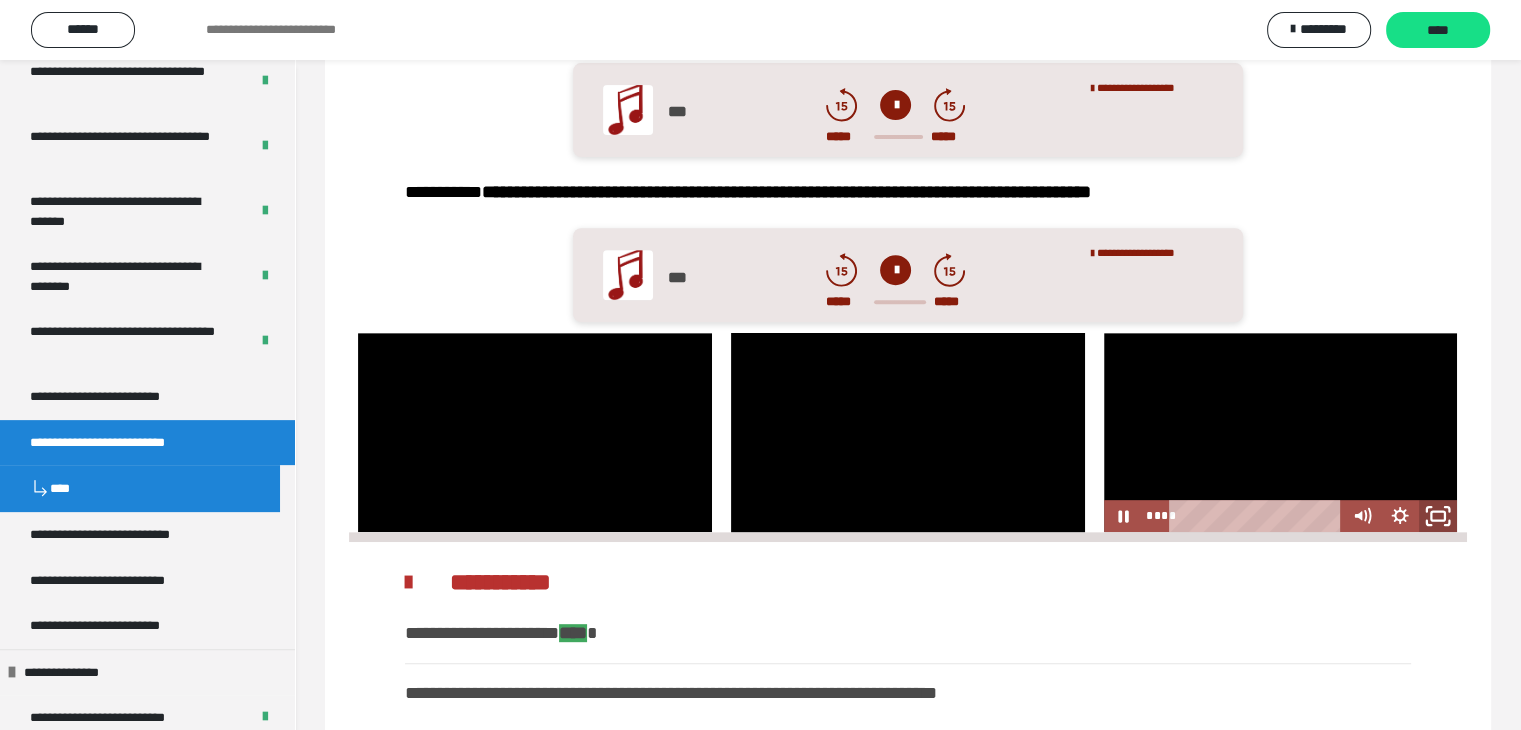 click 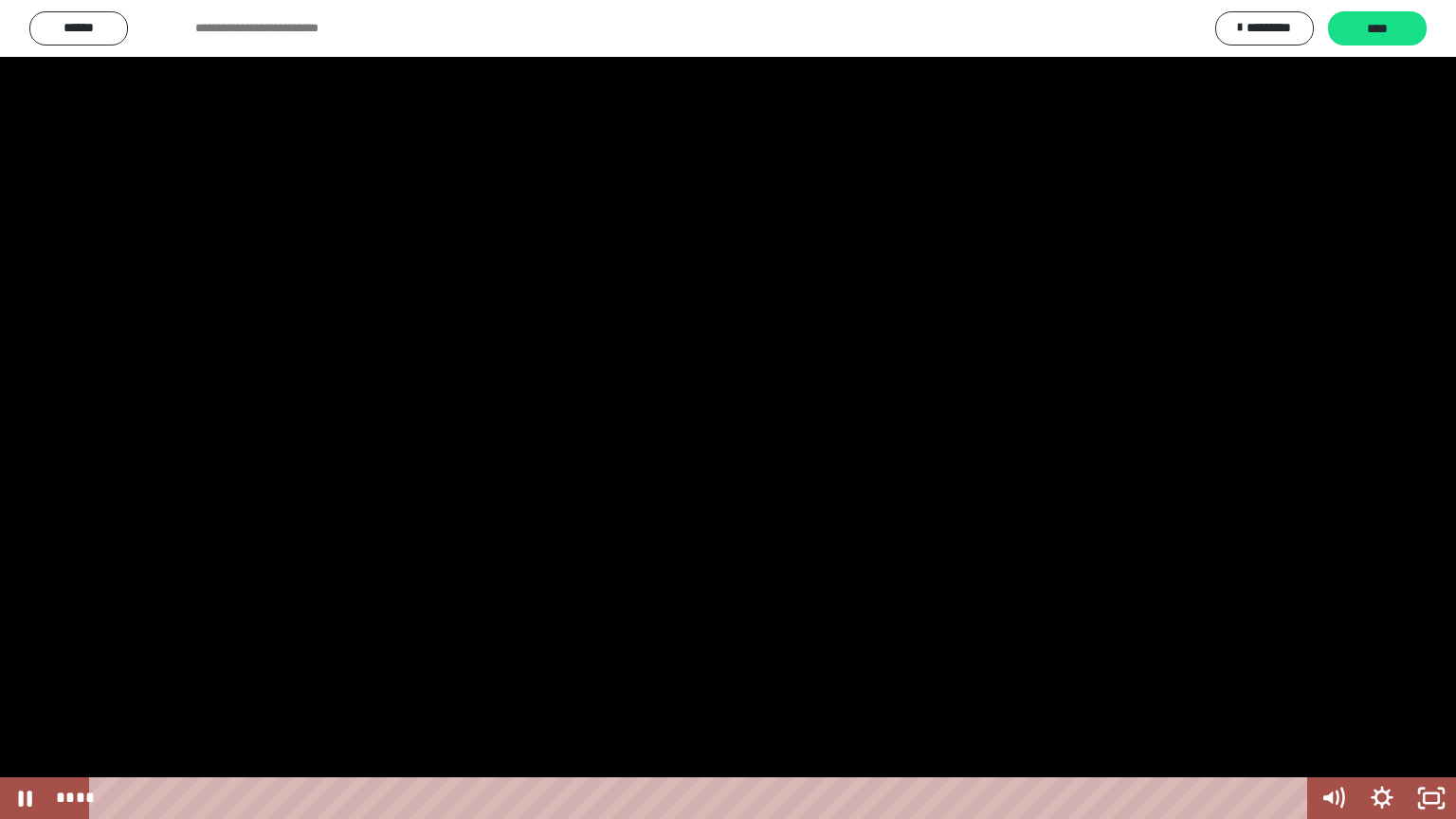 click at bounding box center (728, 410) 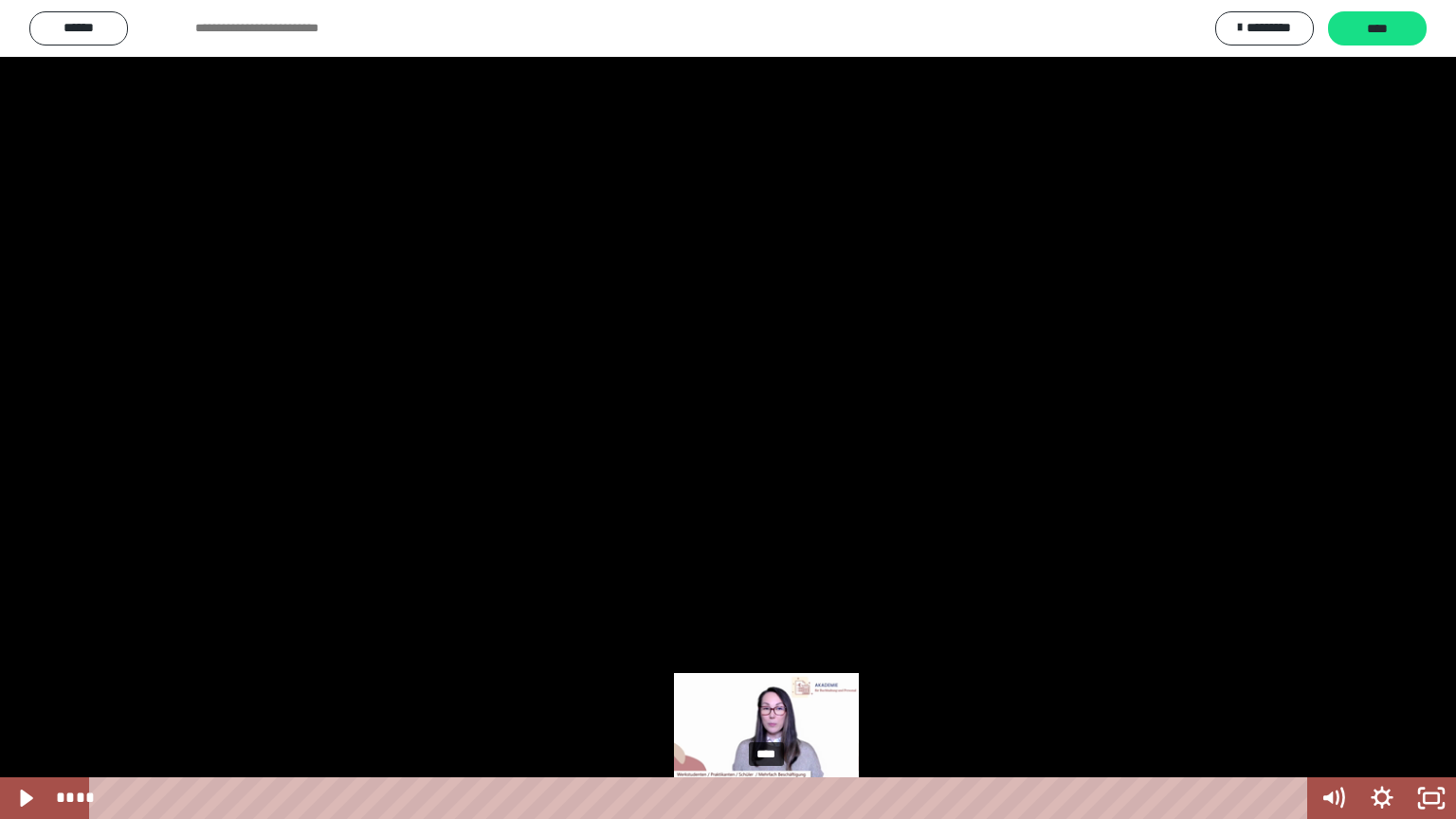 click on "****" at bounding box center [701, 798] 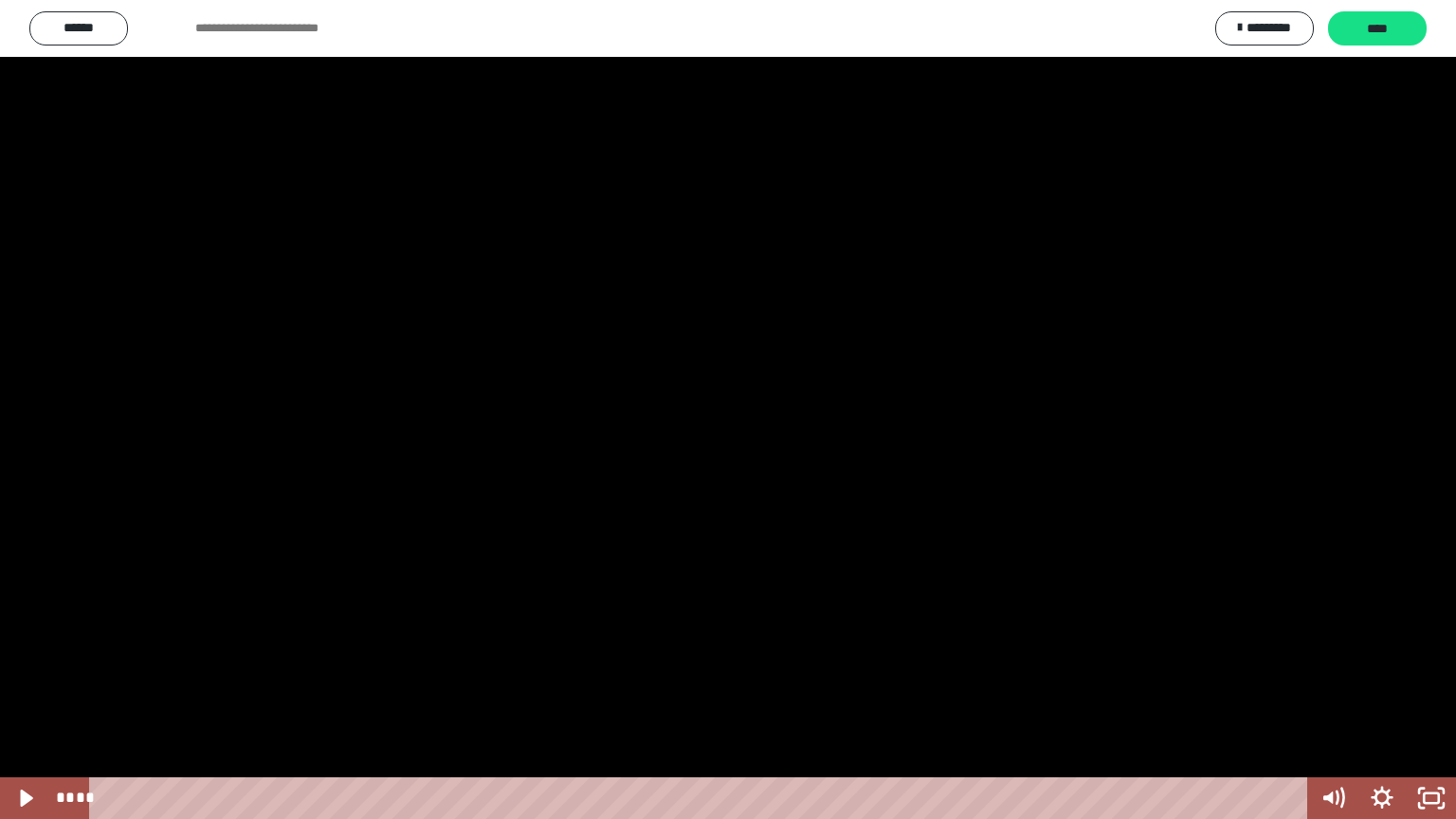 click at bounding box center [728, 410] 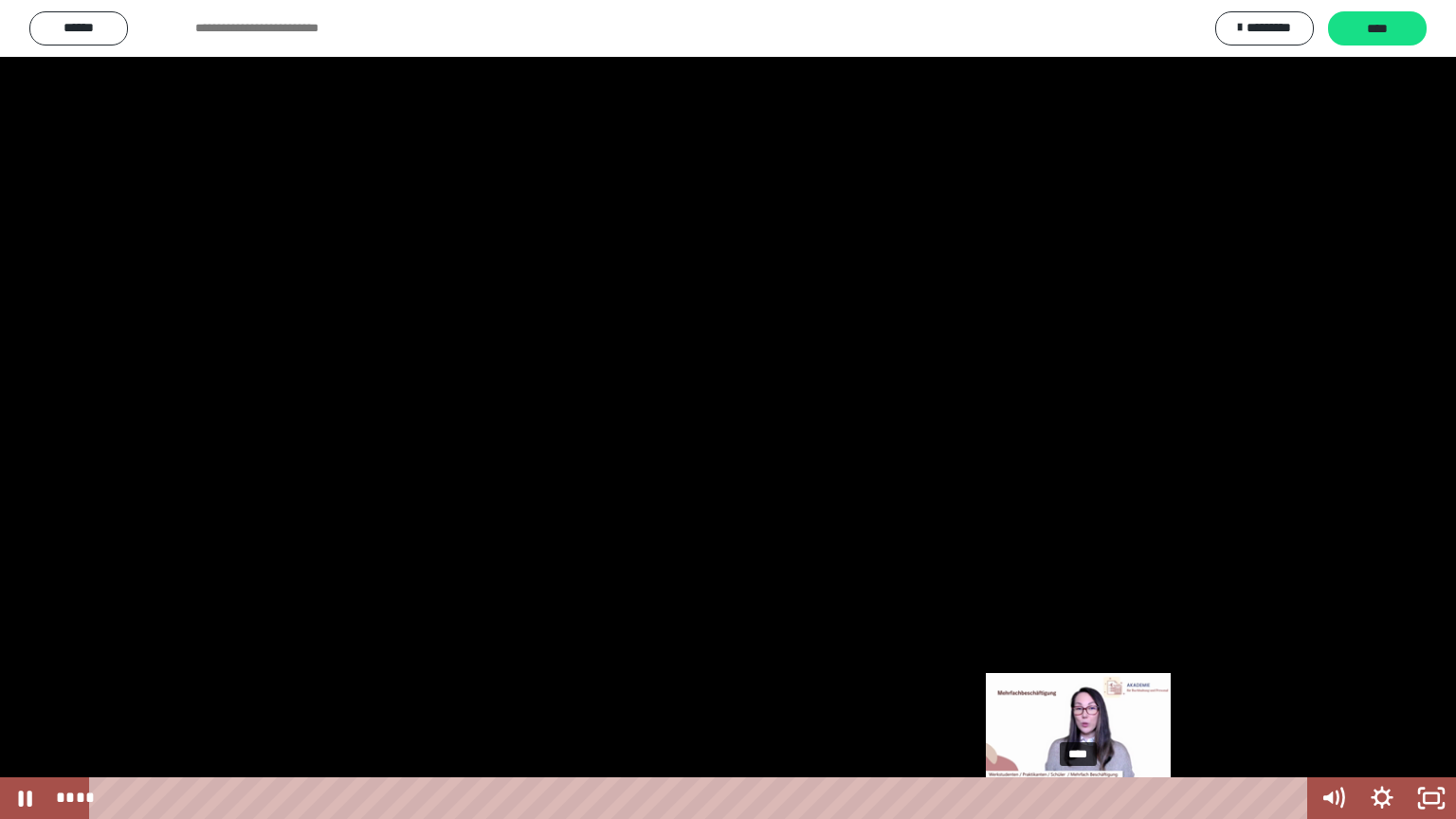 click on "****" at bounding box center [701, 798] 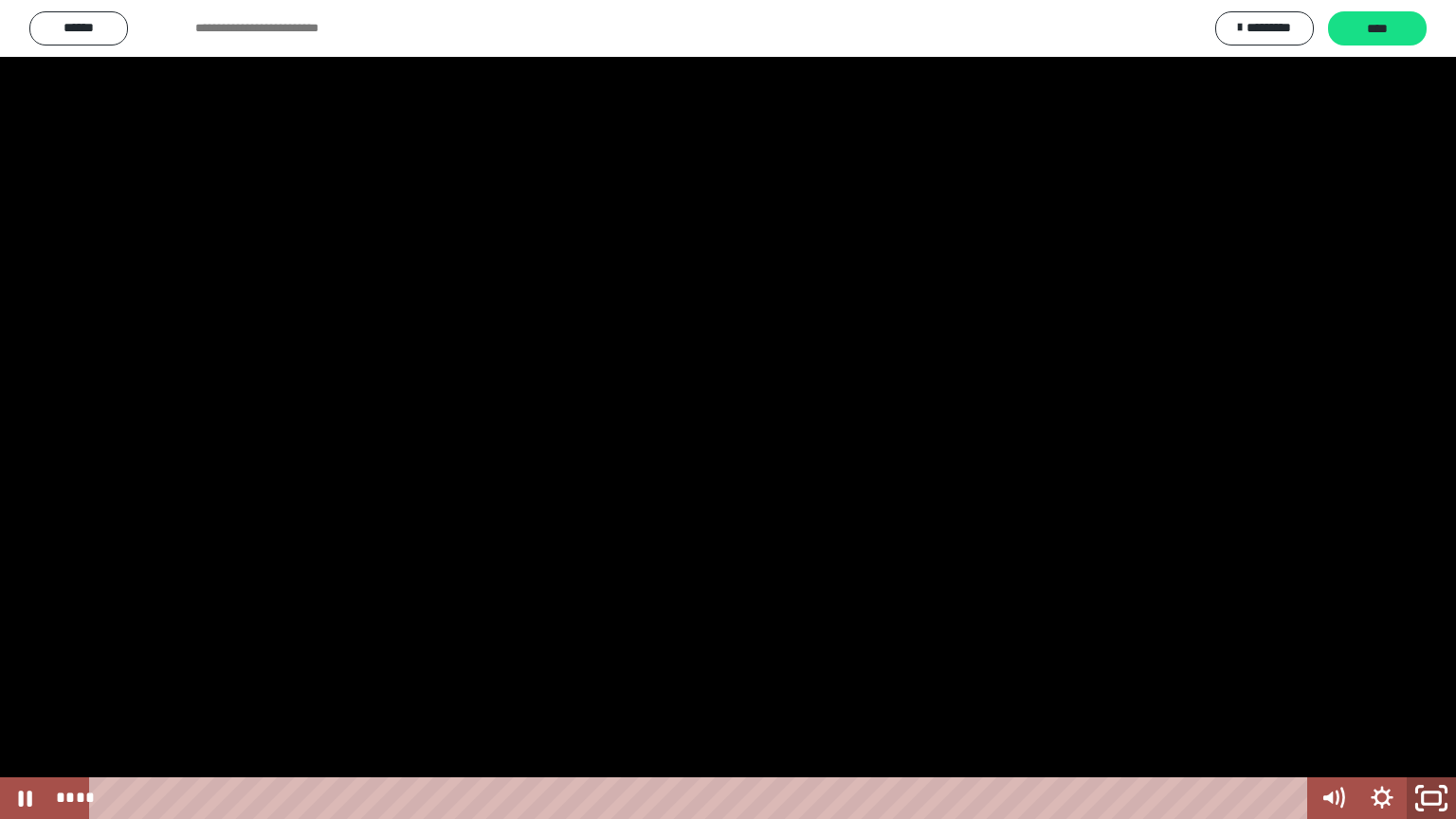 click 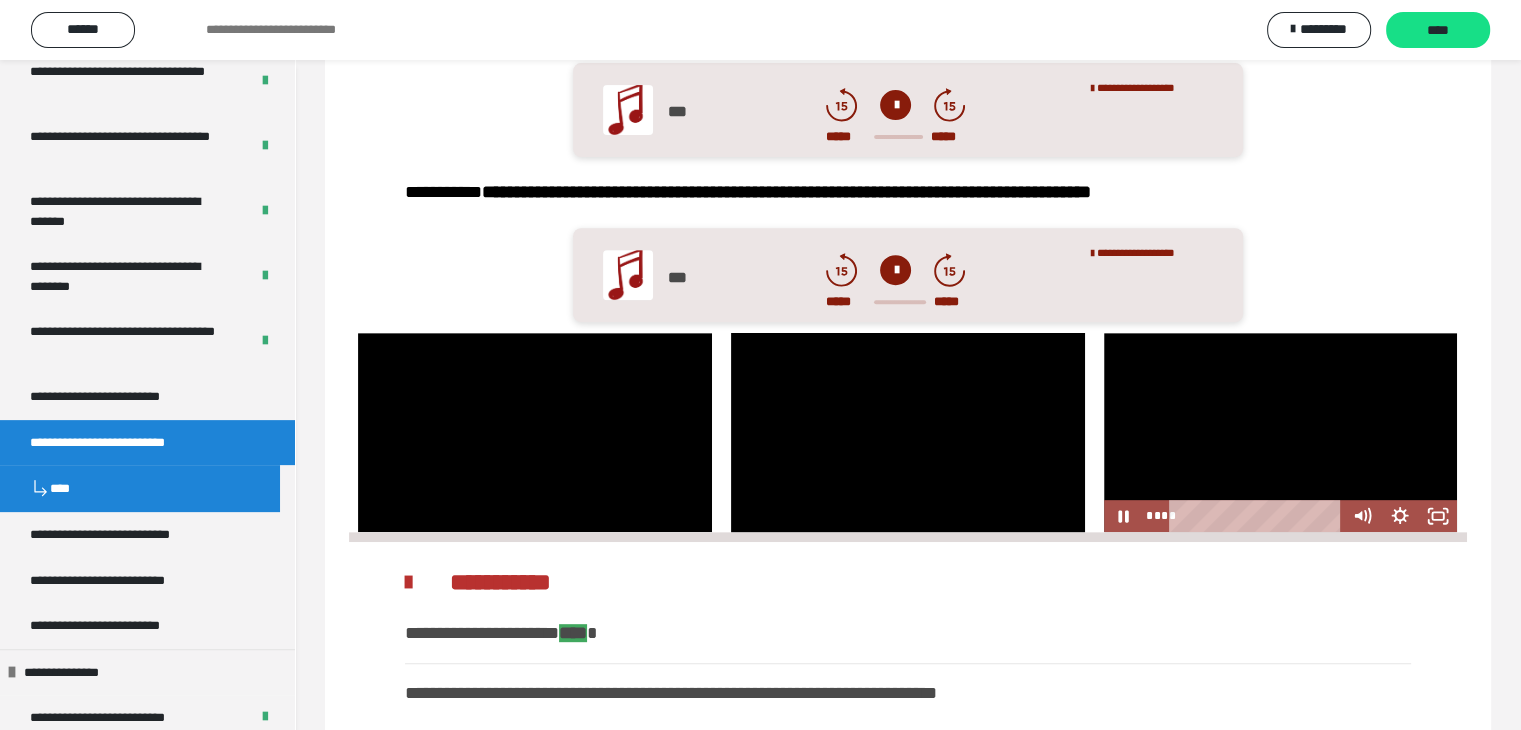click at bounding box center (1281, 432) 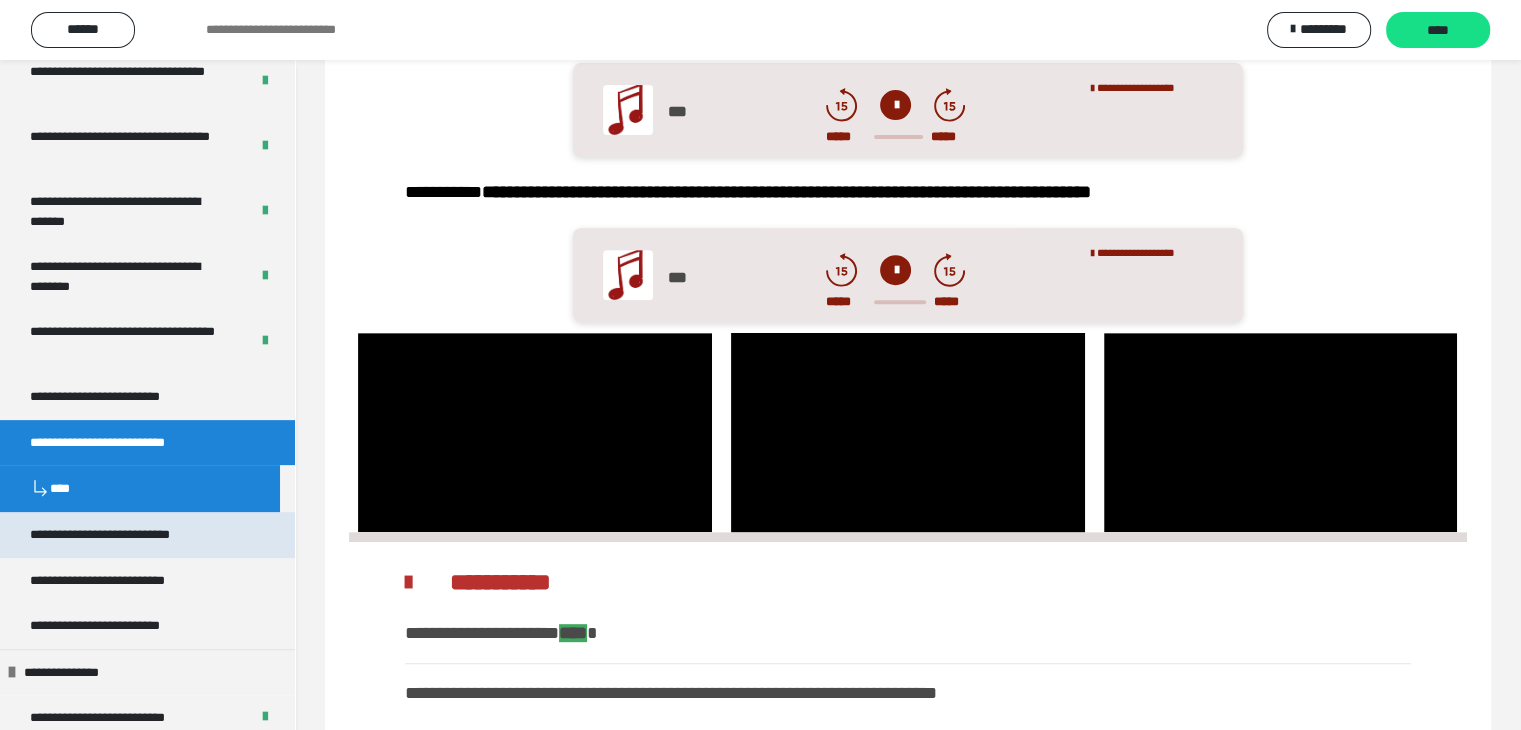 click on "**********" at bounding box center (128, 535) 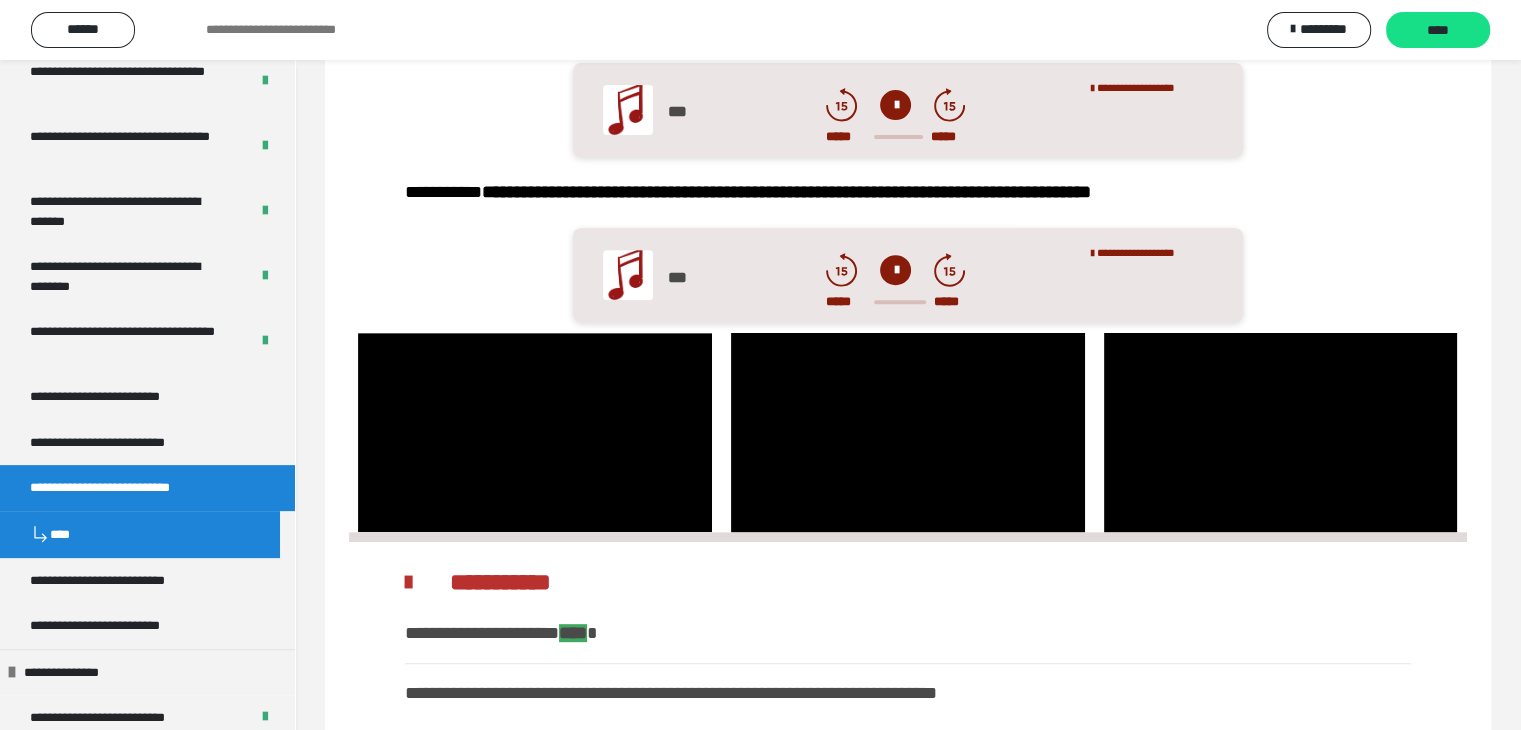 click on "****" at bounding box center [140, 534] 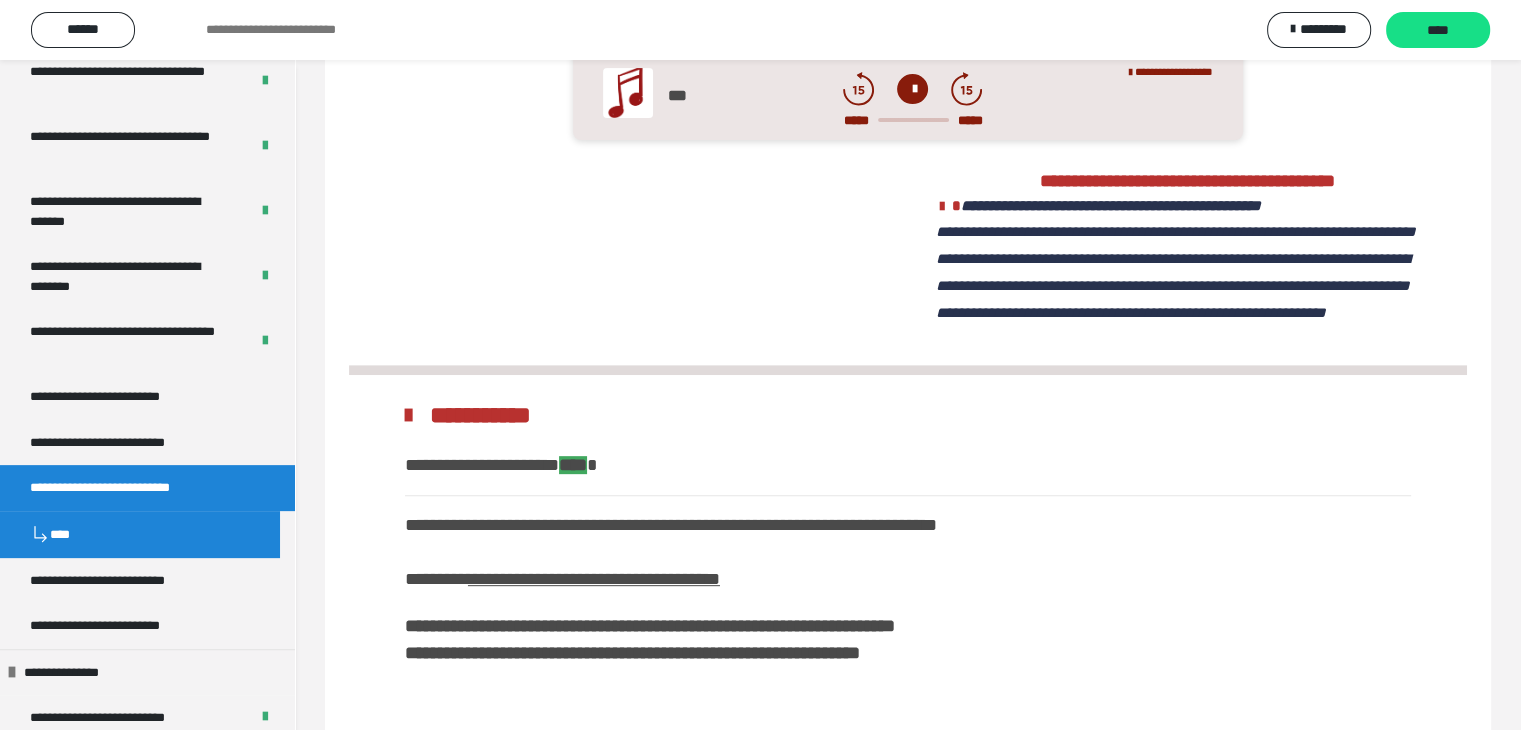 click on "****" at bounding box center [140, 534] 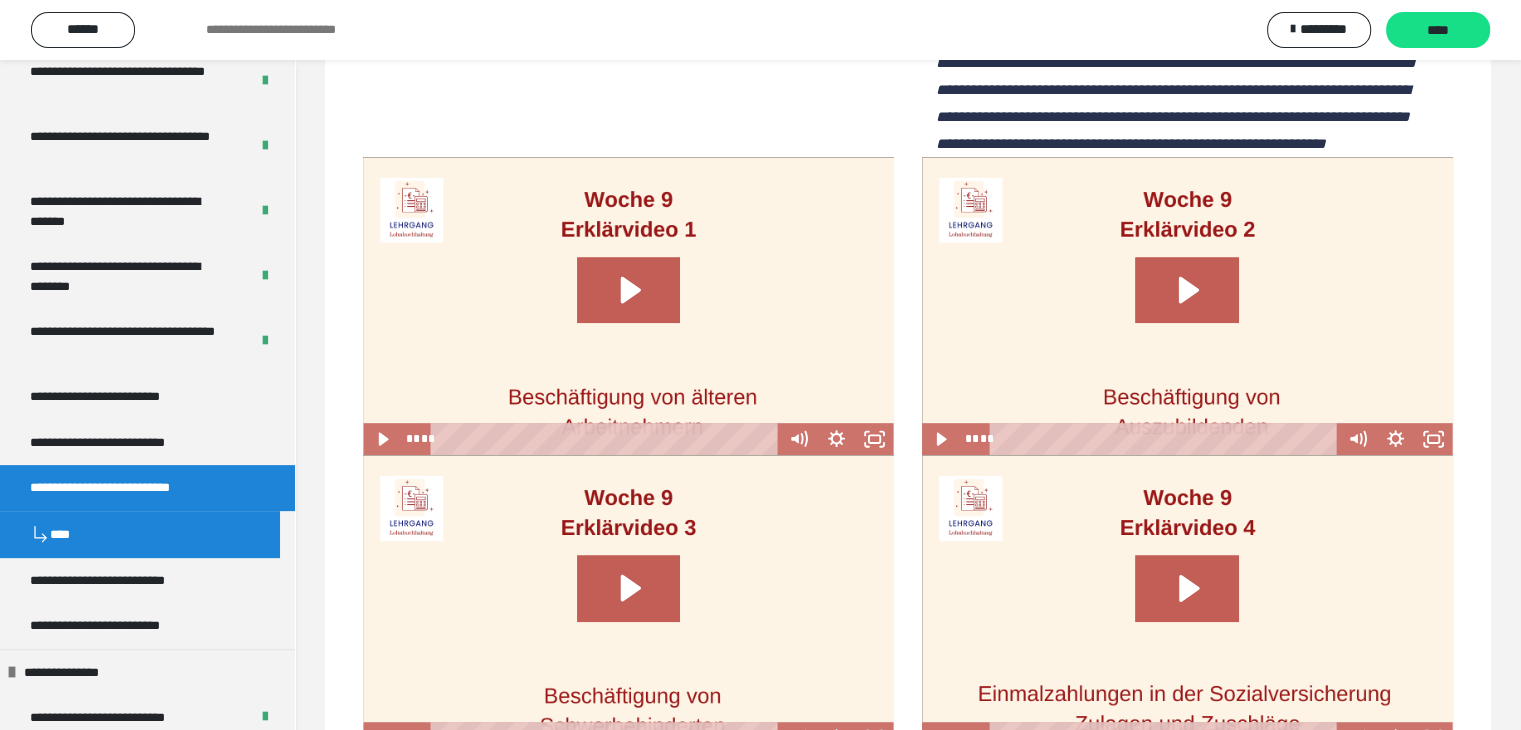 scroll, scrollTop: 1128, scrollLeft: 0, axis: vertical 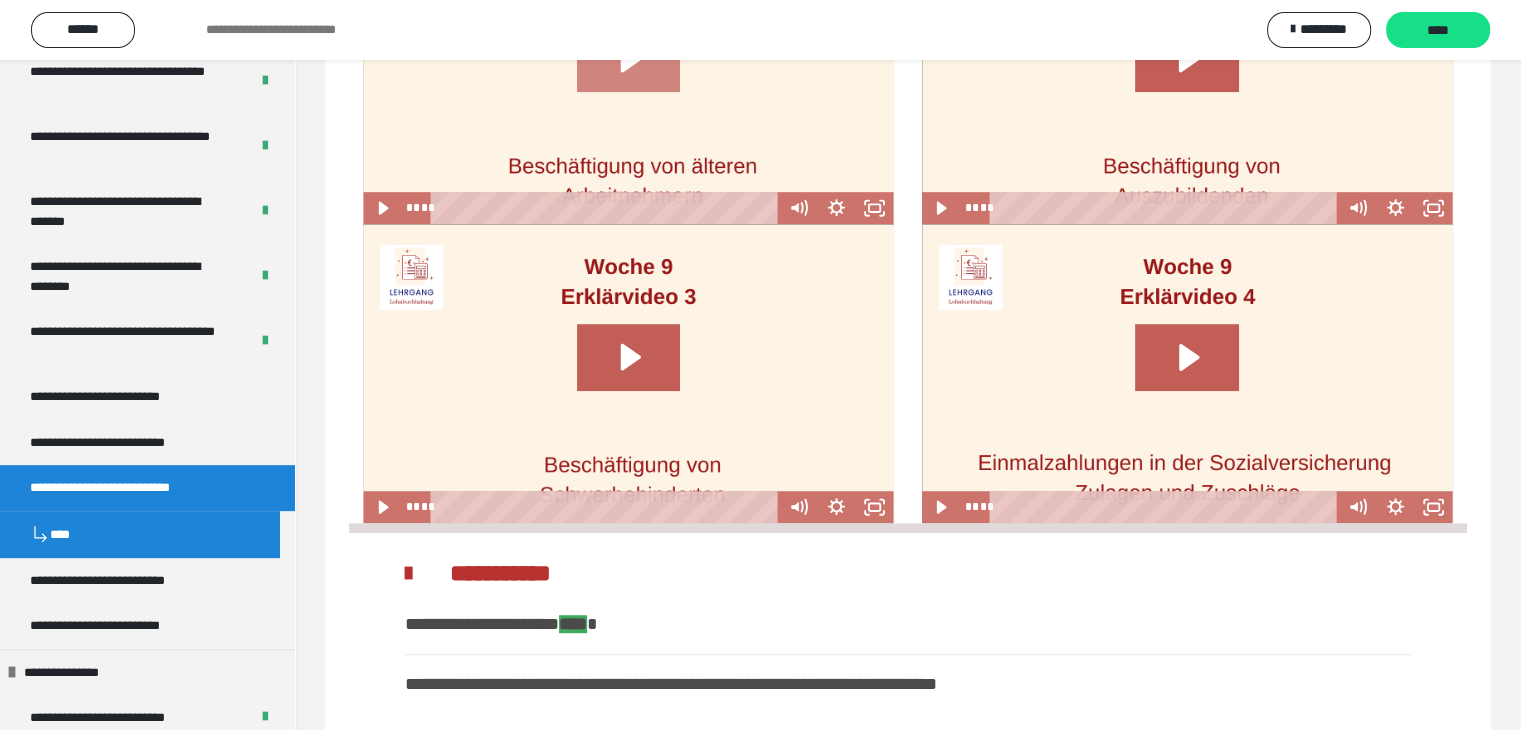 click 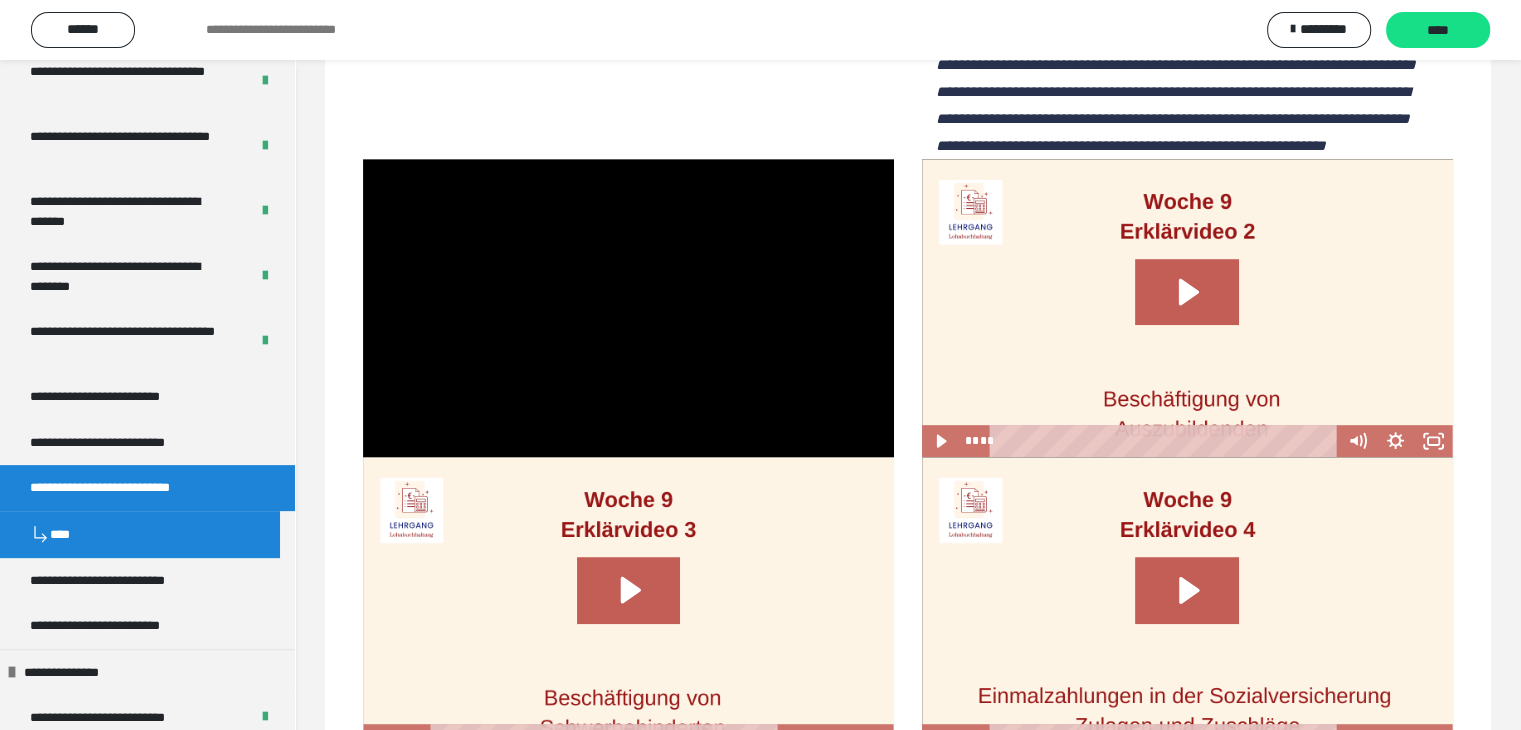 scroll, scrollTop: 828, scrollLeft: 0, axis: vertical 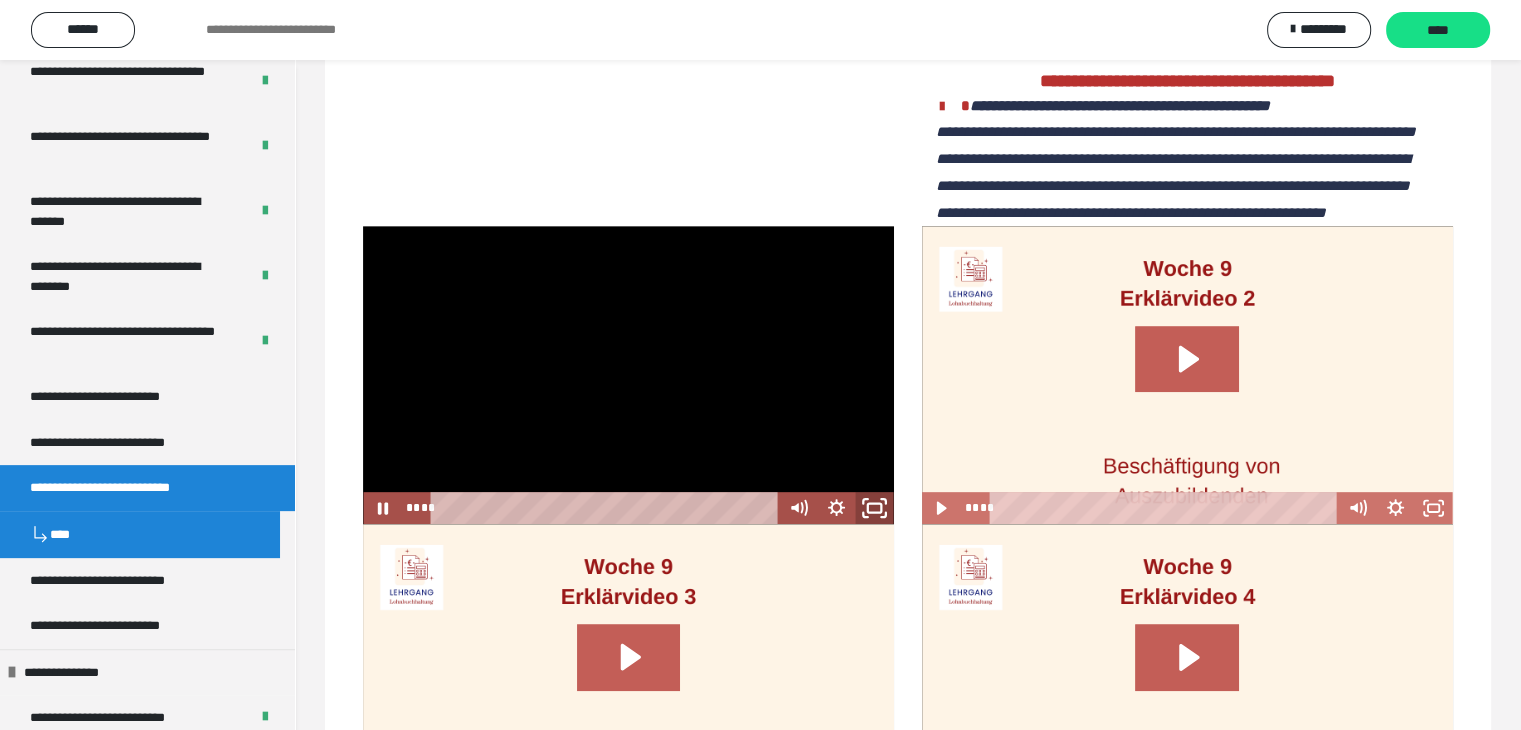 click 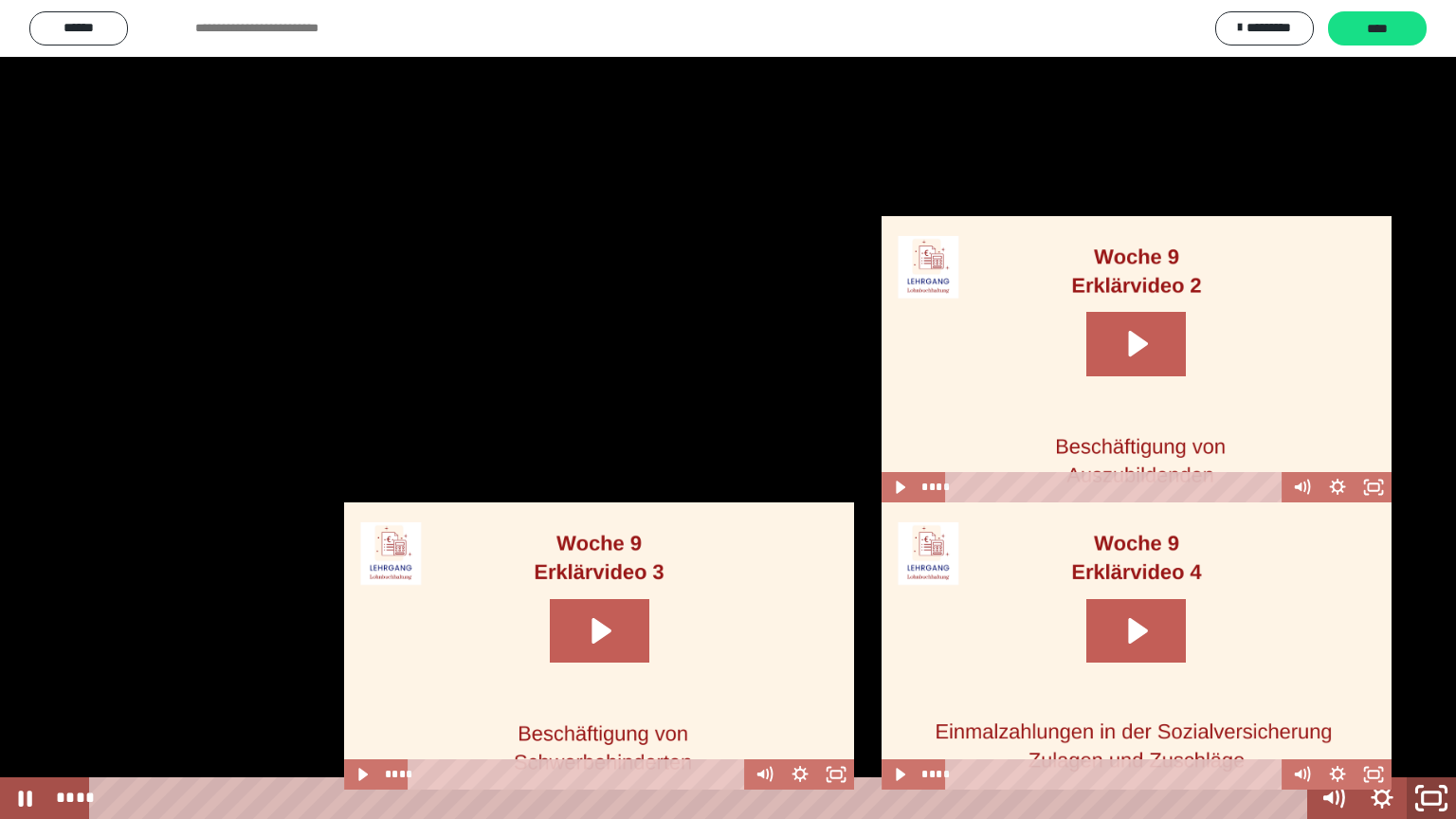 click 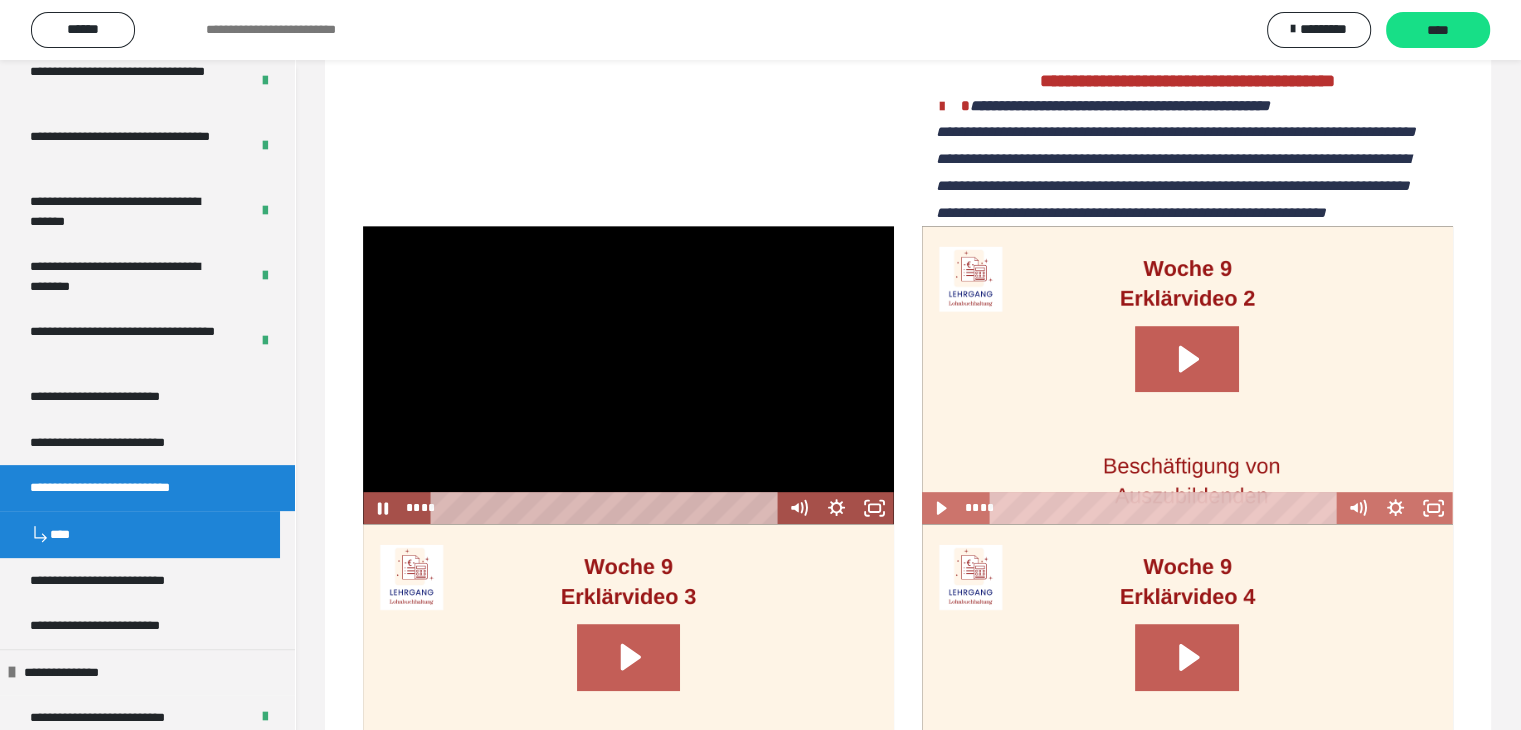 click at bounding box center (628, 375) 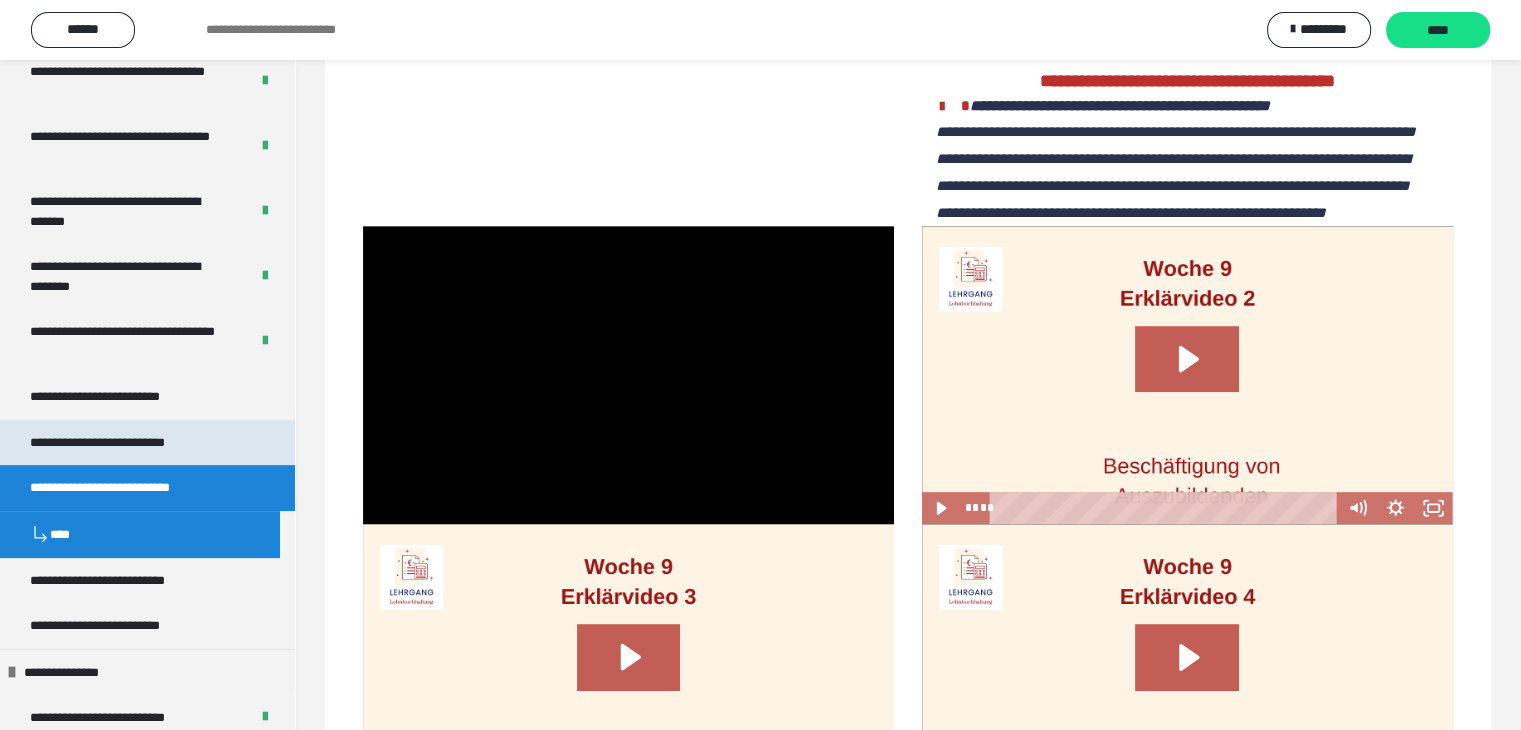 click on "**********" at bounding box center (126, 443) 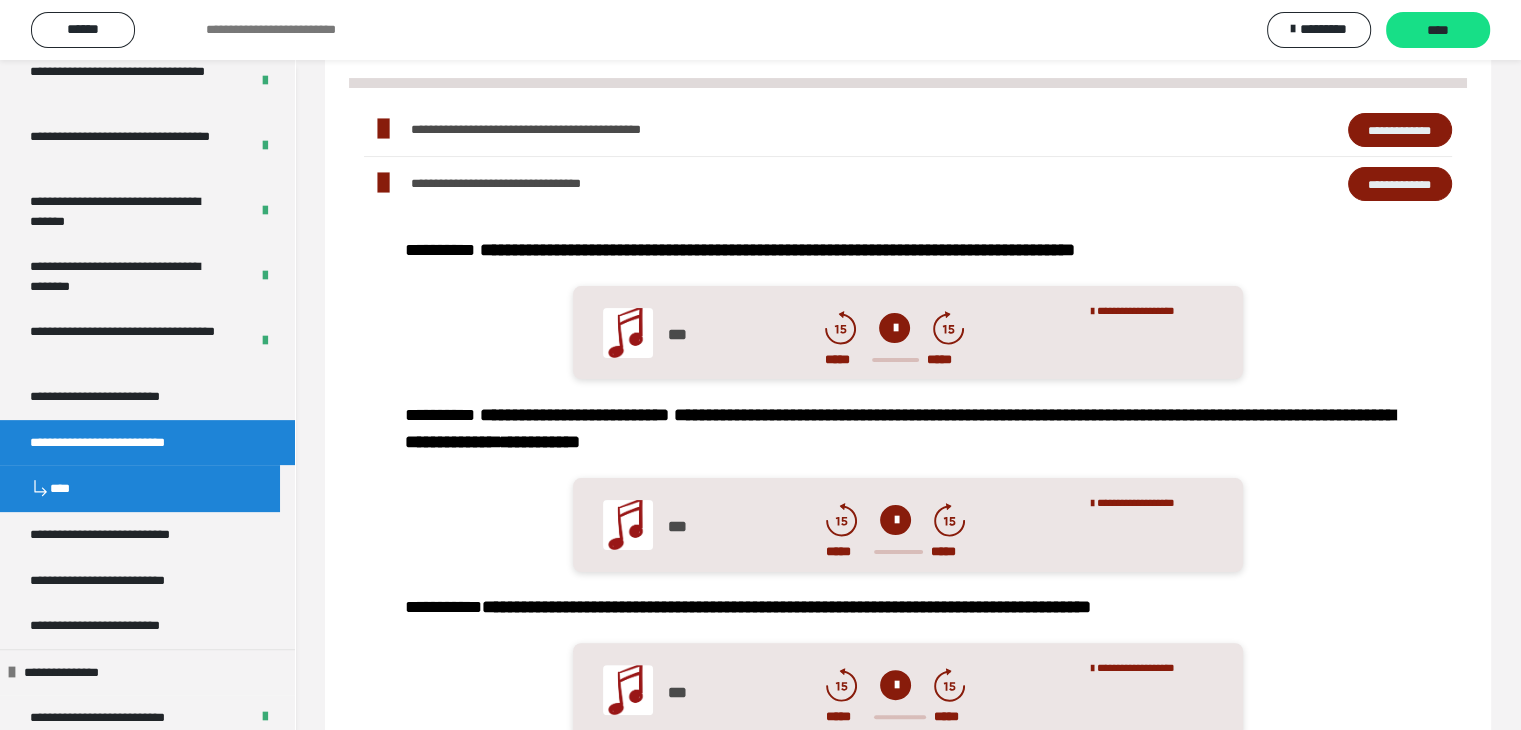 scroll, scrollTop: 508, scrollLeft: 0, axis: vertical 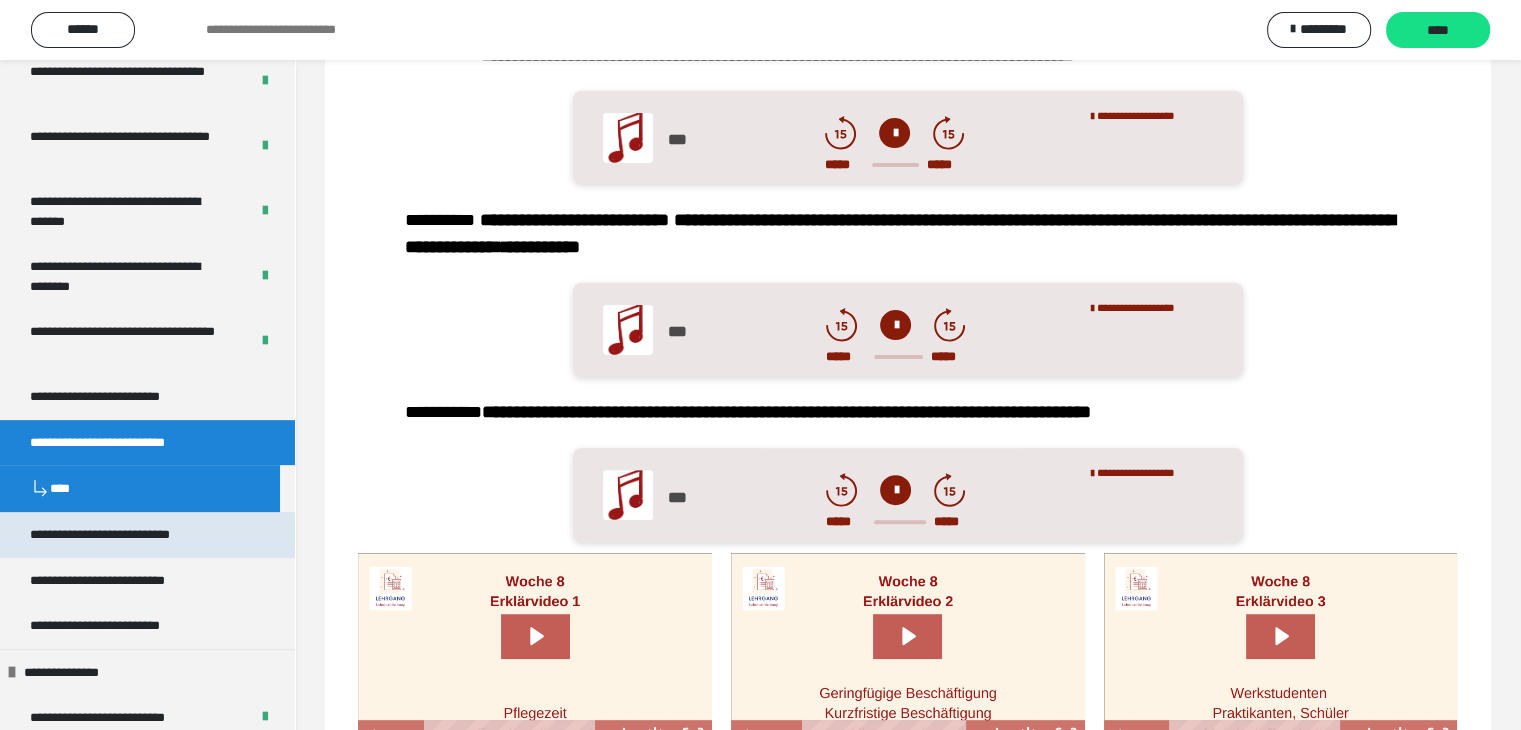 click on "**********" at bounding box center [128, 535] 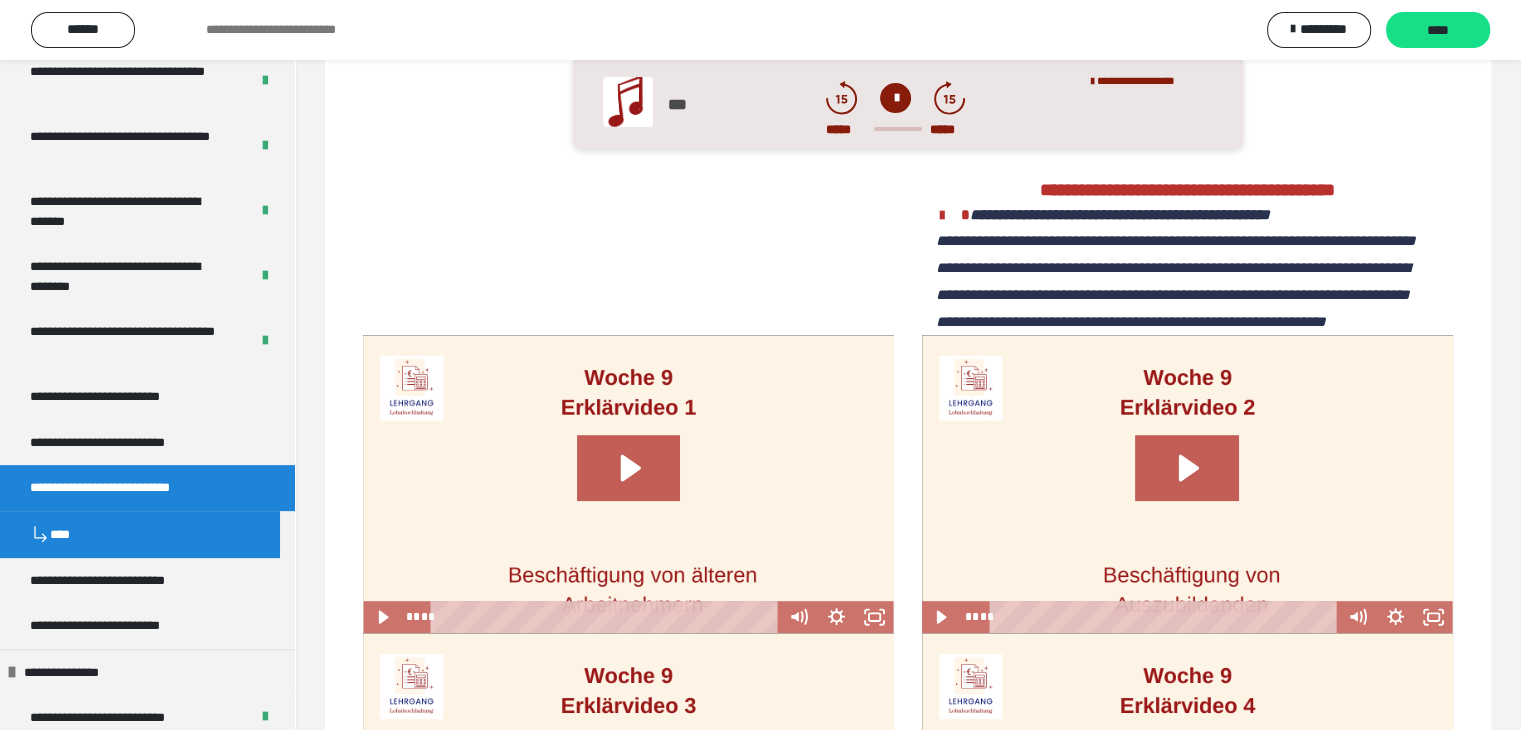 scroll, scrollTop: 708, scrollLeft: 0, axis: vertical 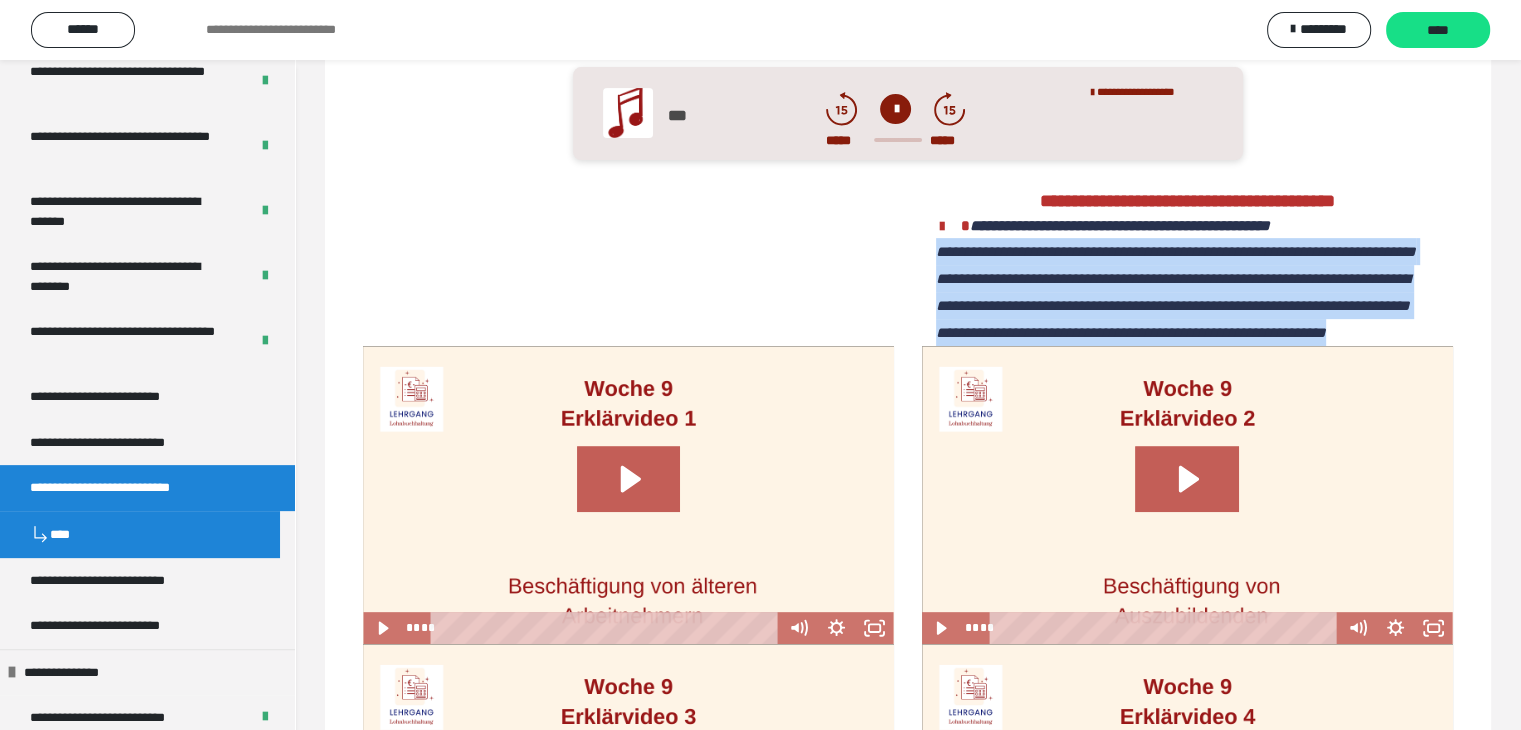 drag, startPoint x: 924, startPoint y: 279, endPoint x: 1432, endPoint y: 421, distance: 527.4732 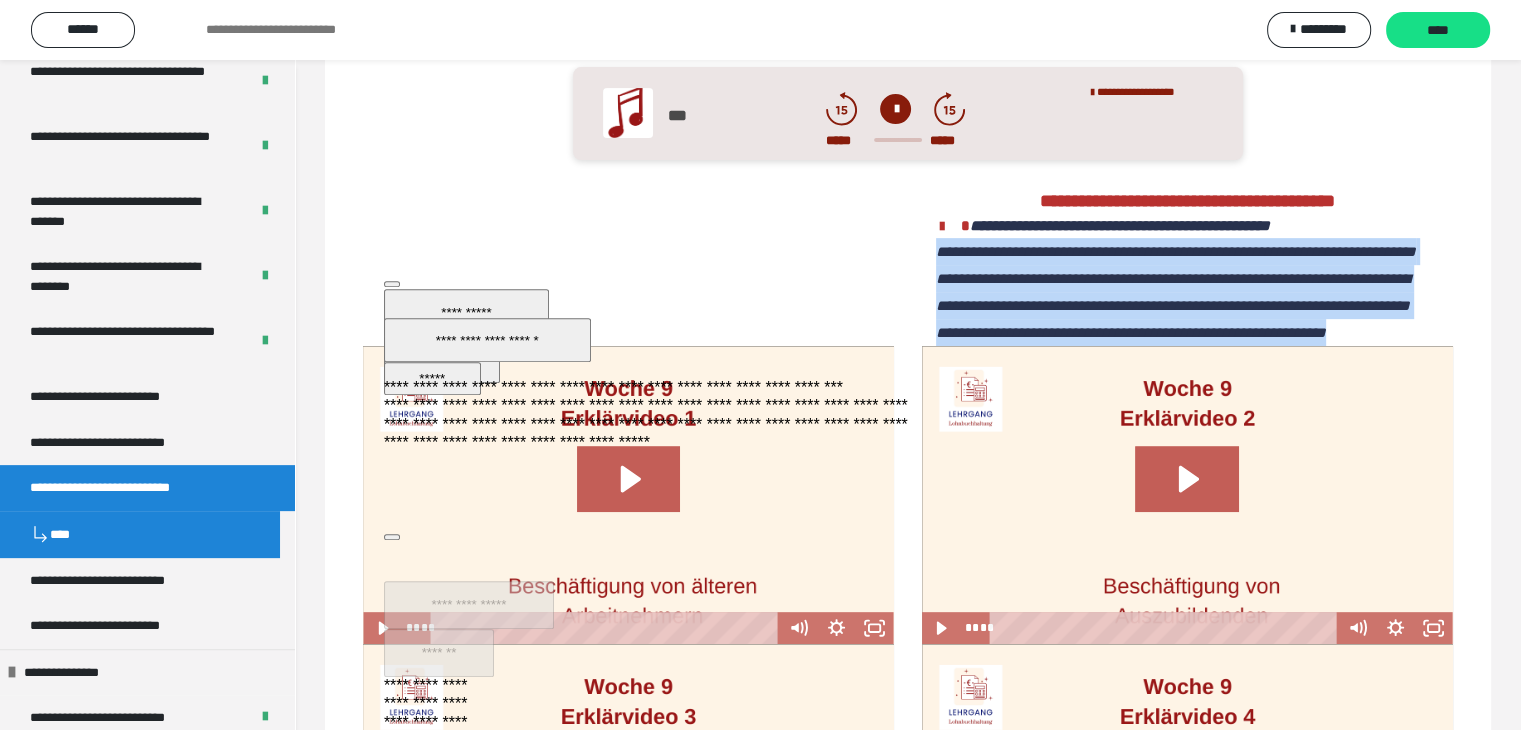 click on "**********" at bounding box center [466, 312] 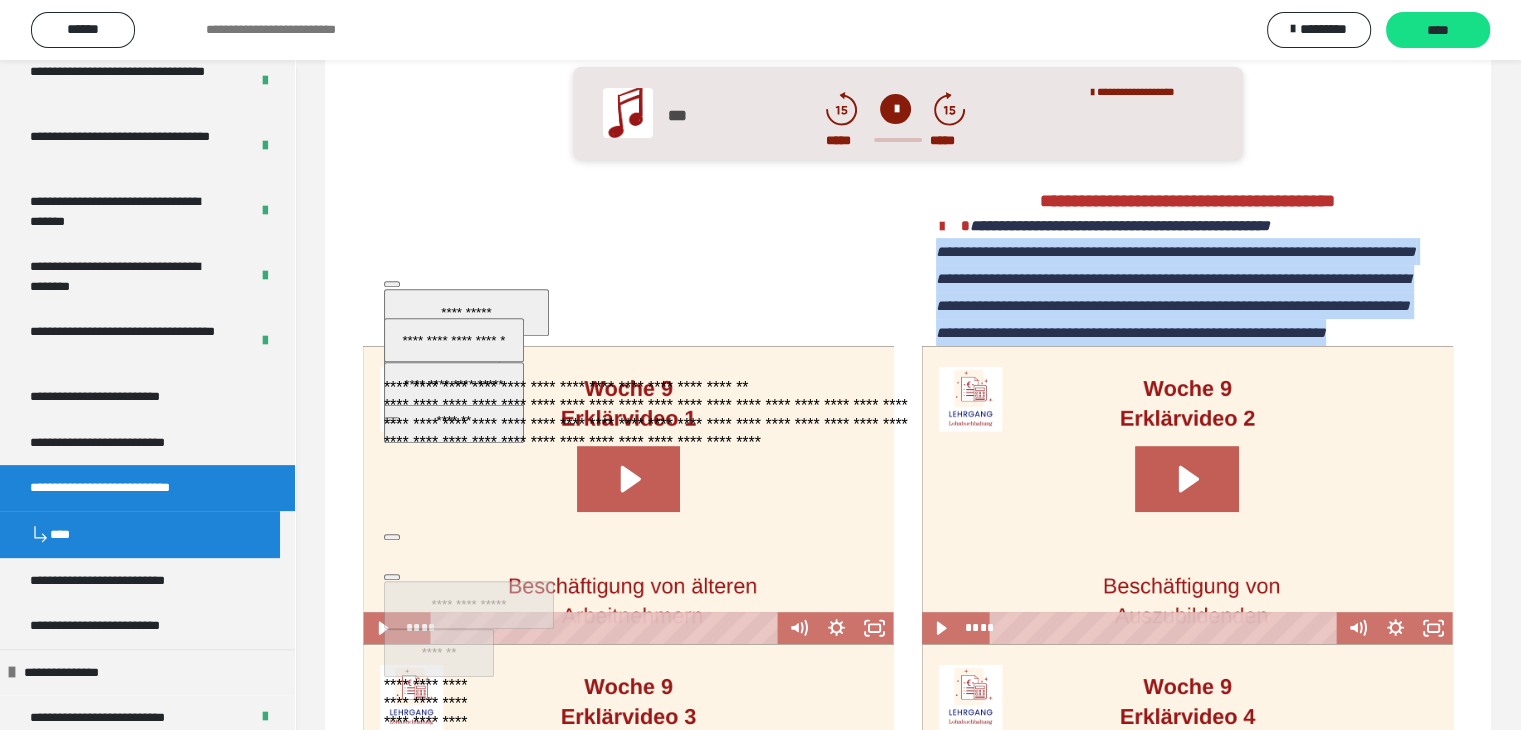 click at bounding box center (1187, 495) 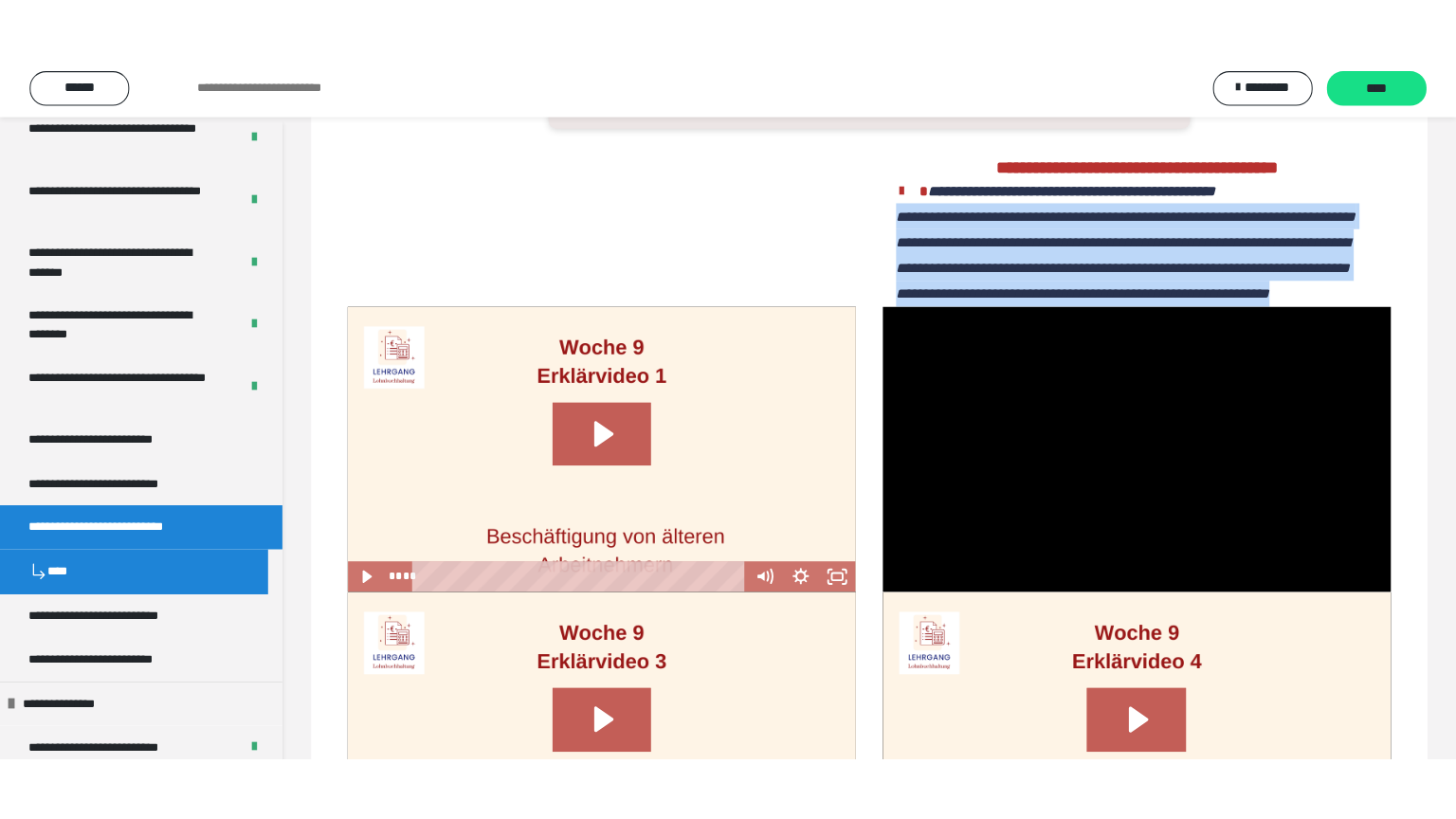 scroll, scrollTop: 861, scrollLeft: 0, axis: vertical 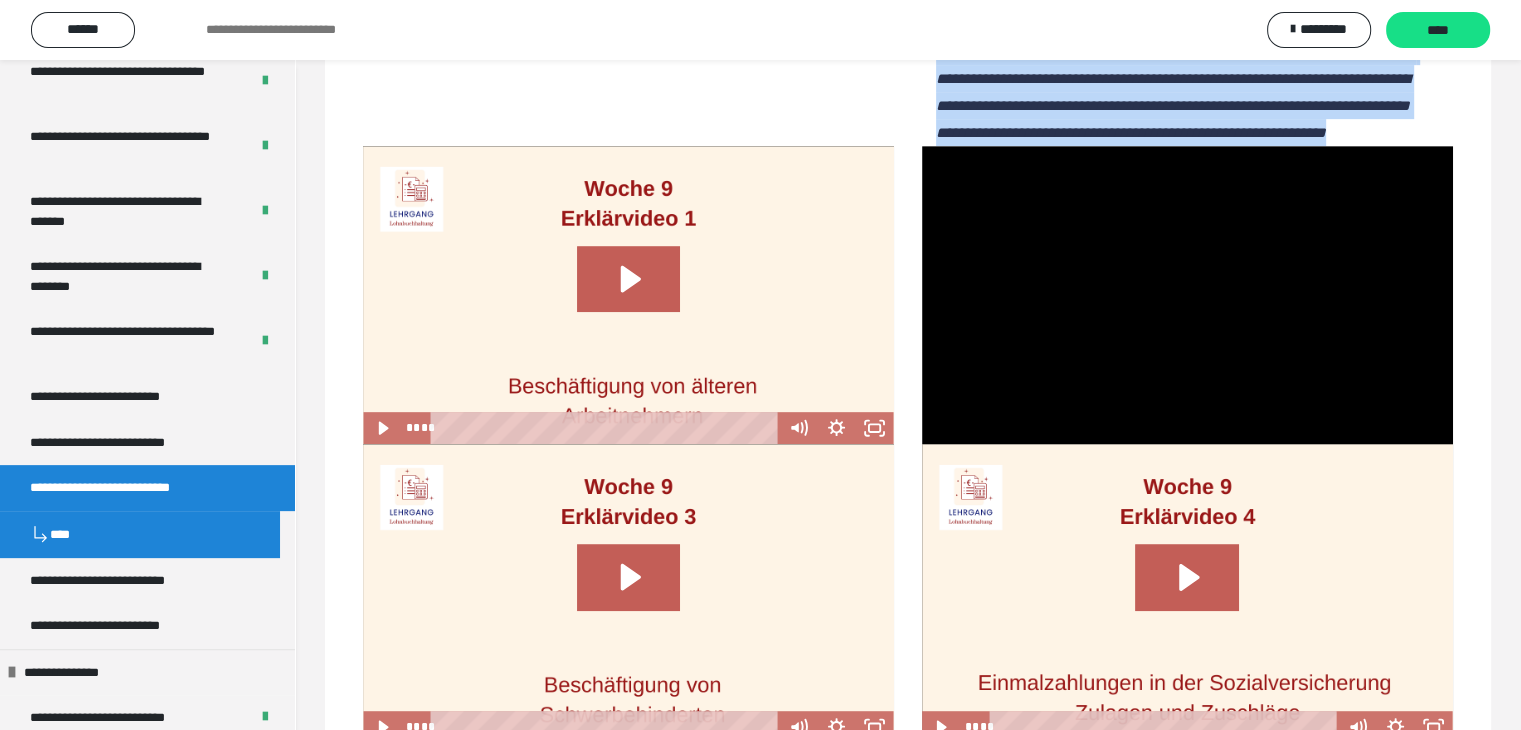 click at bounding box center [628, 295] 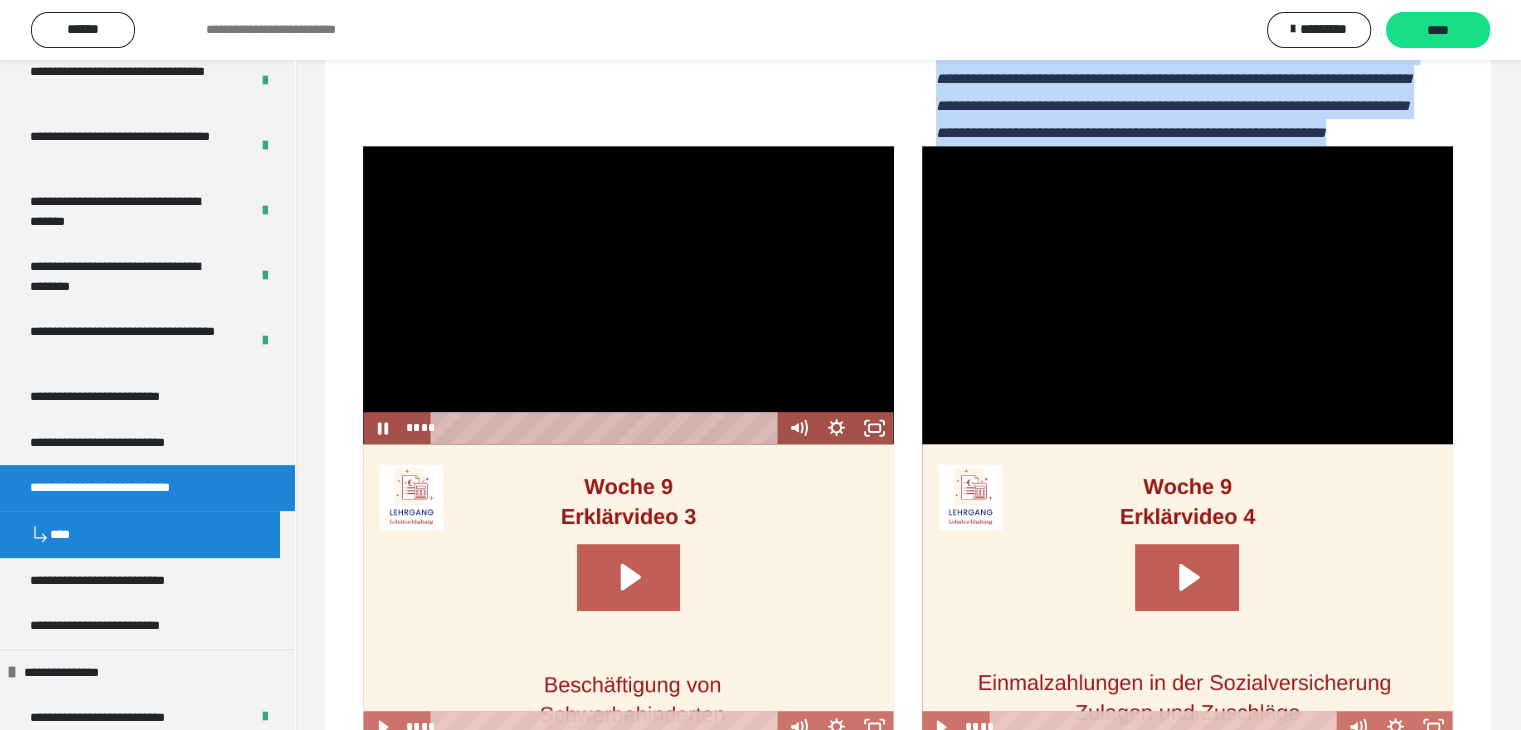 click at bounding box center [608, 428] 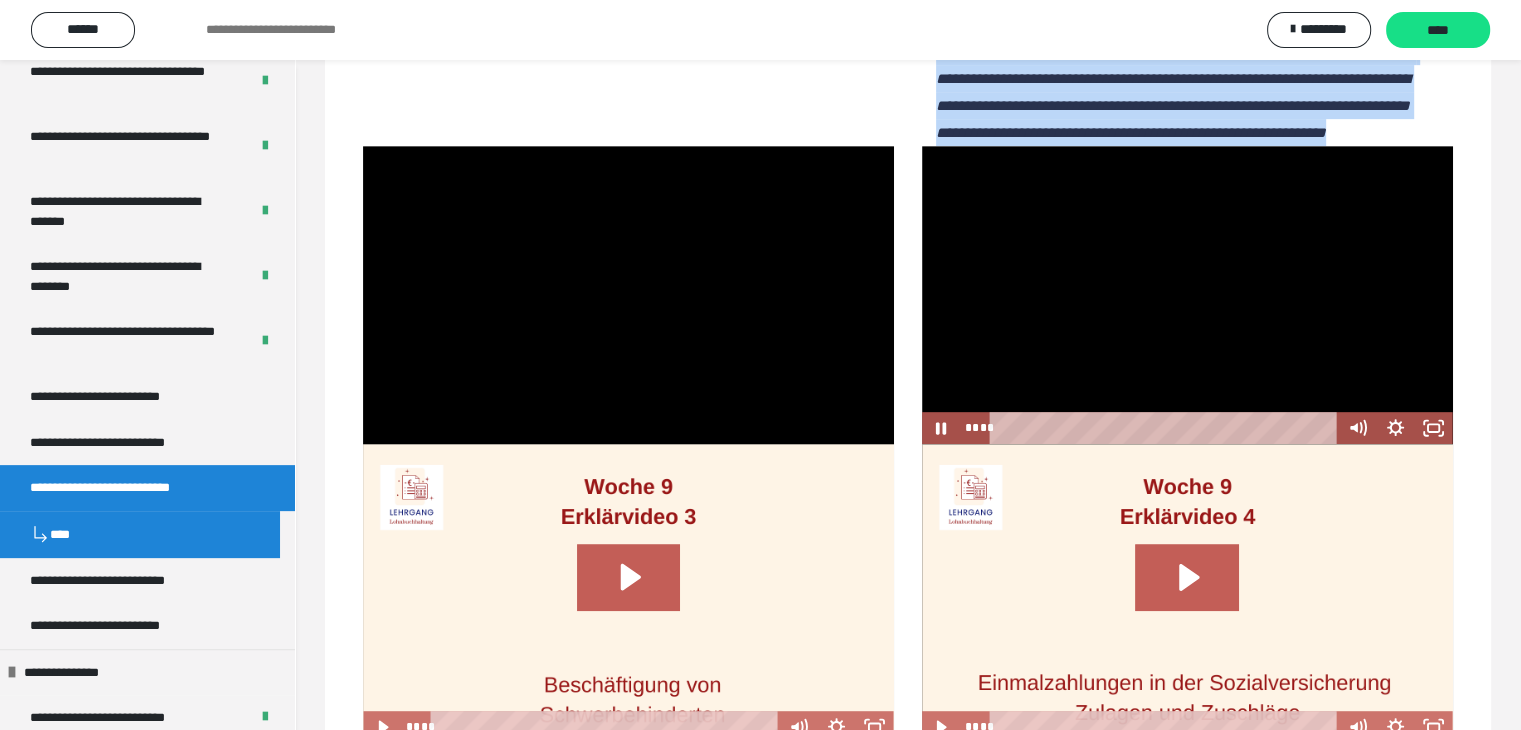click at bounding box center (1187, 295) 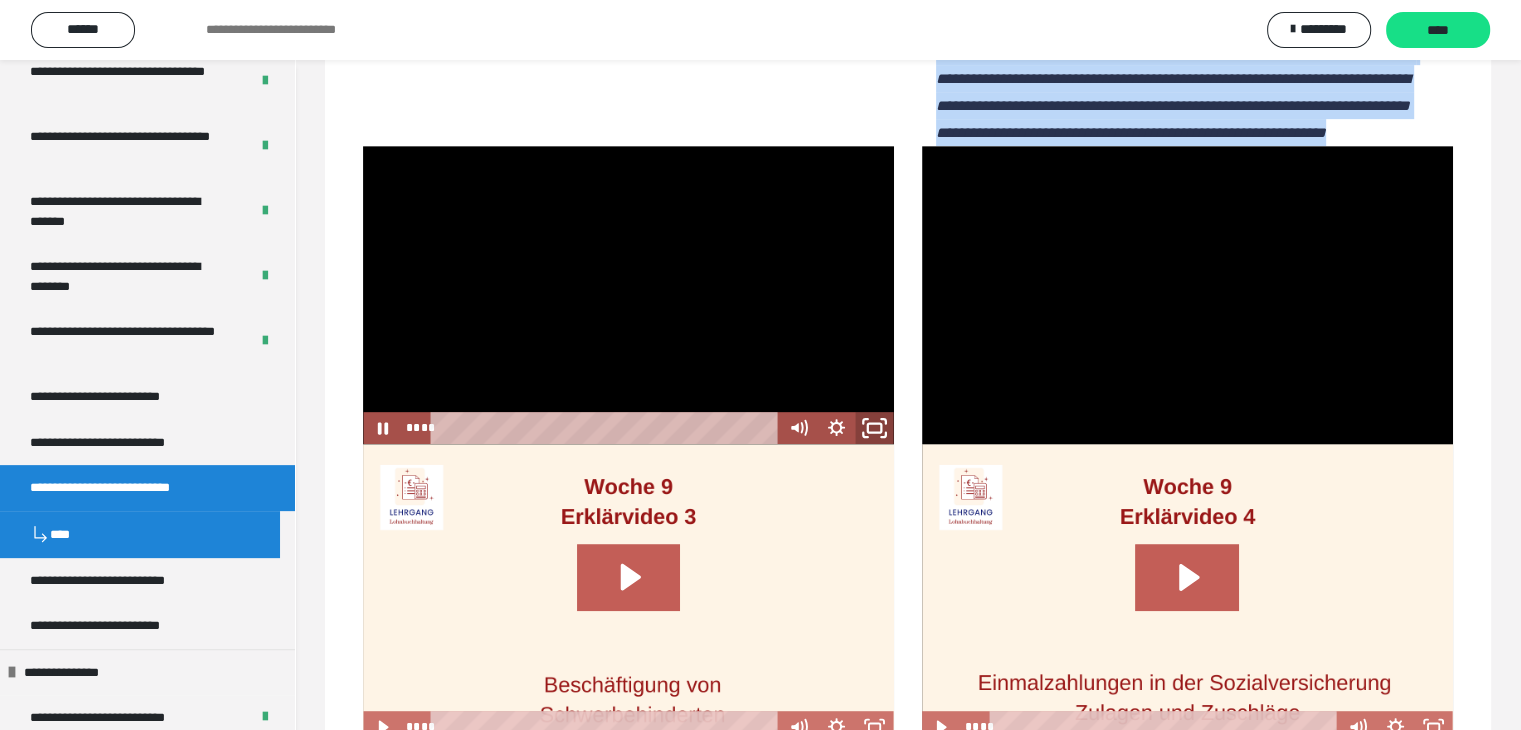 click 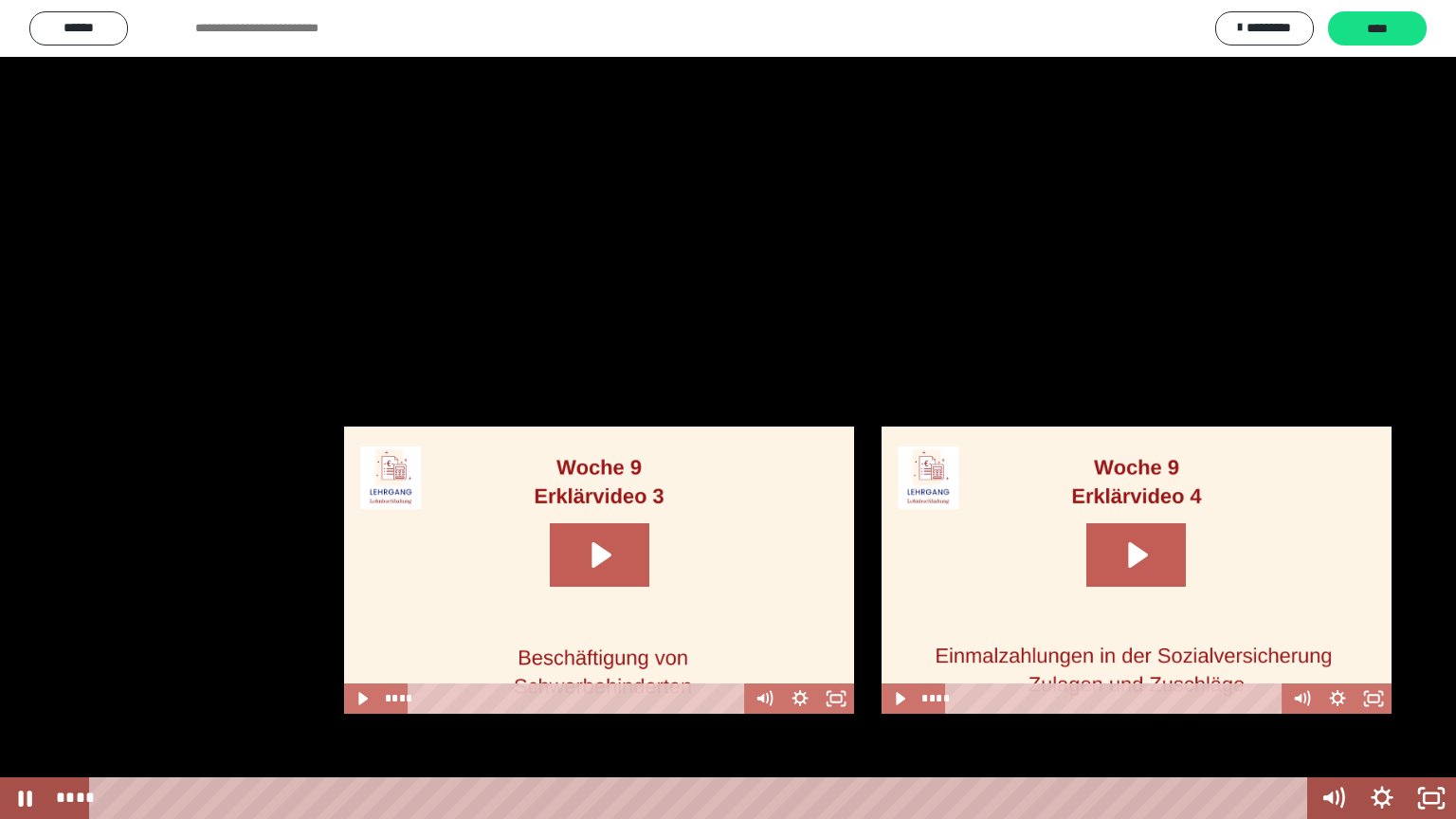 click at bounding box center [728, 410] 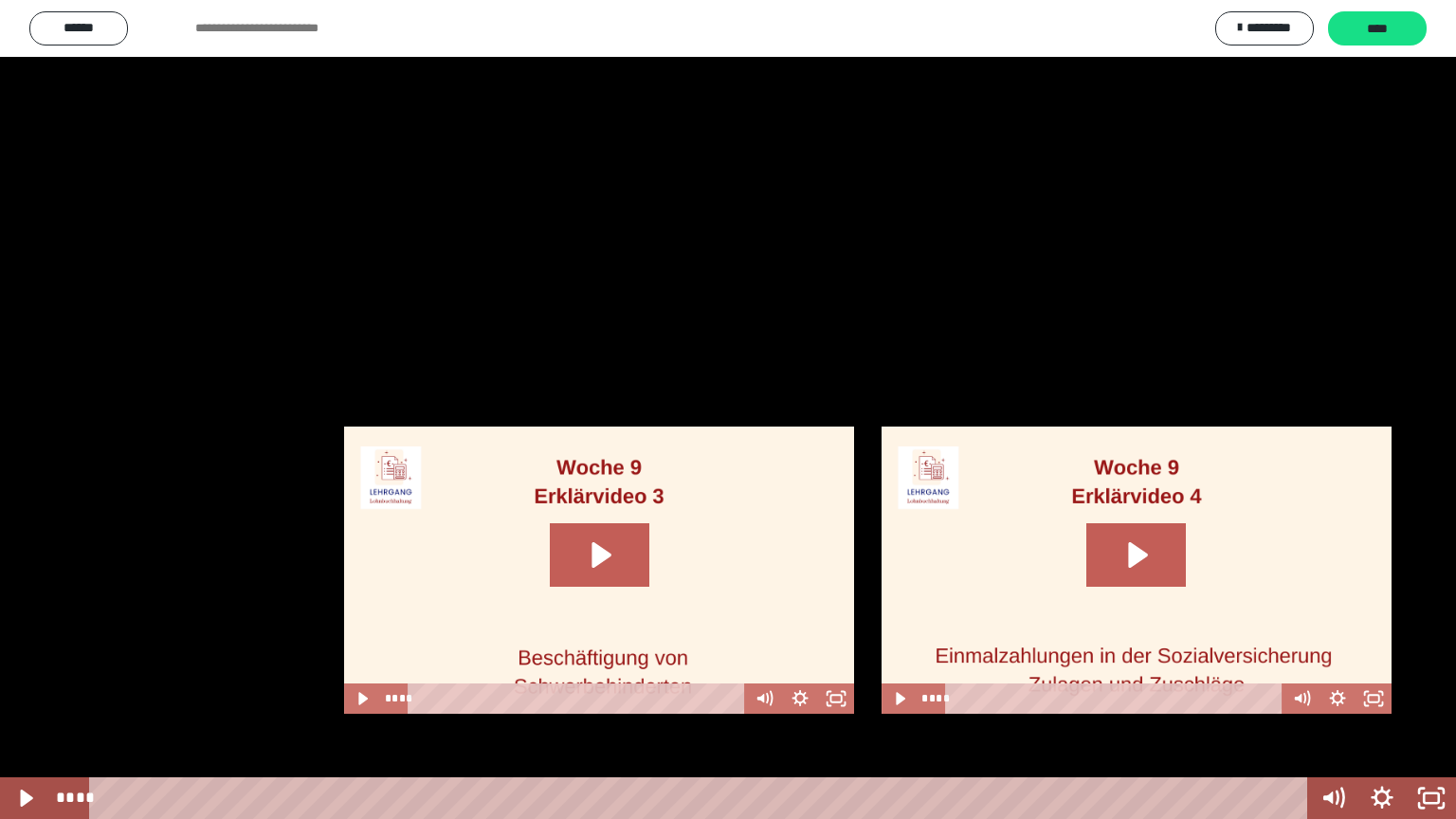 click at bounding box center (701, 798) 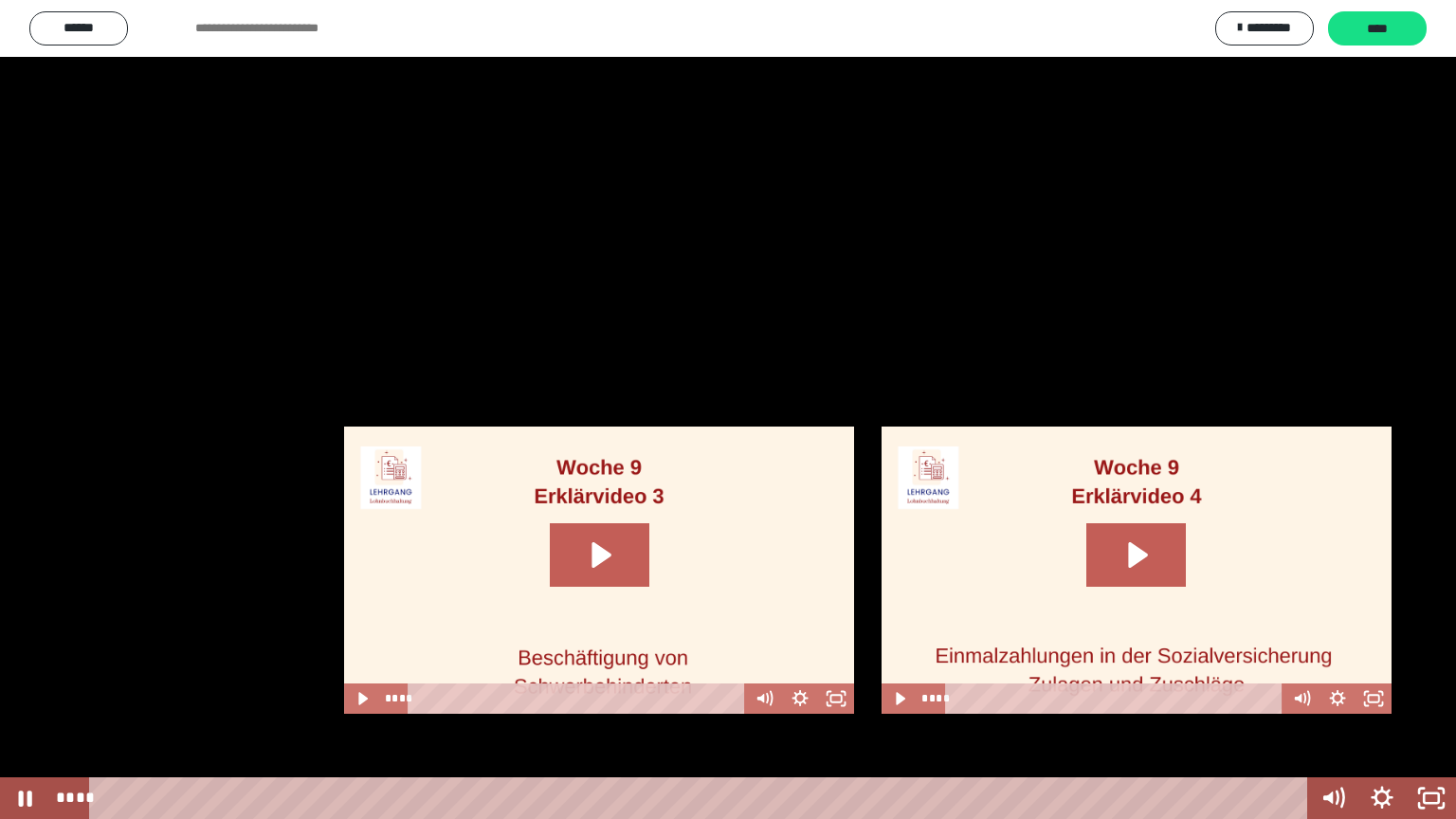 click at bounding box center (701, 798) 